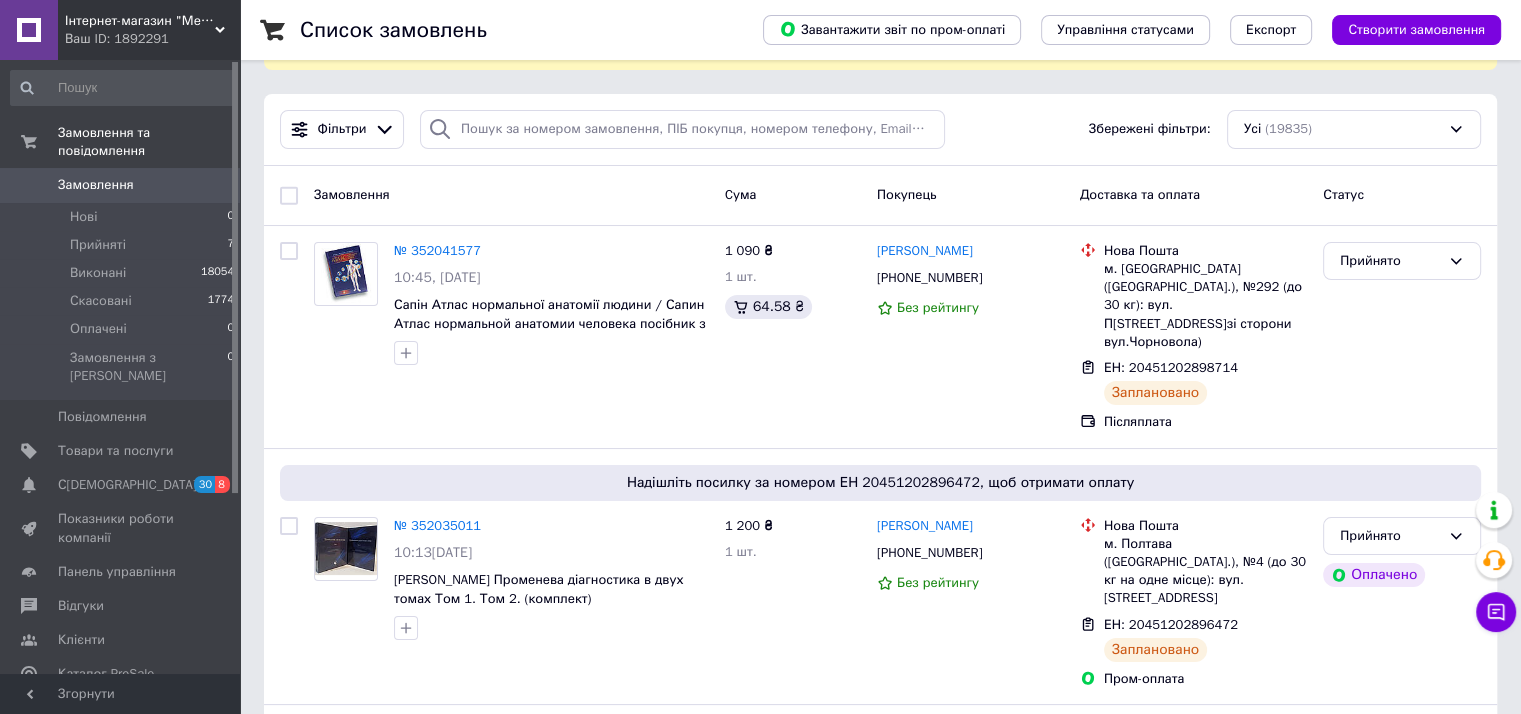 scroll, scrollTop: 0, scrollLeft: 0, axis: both 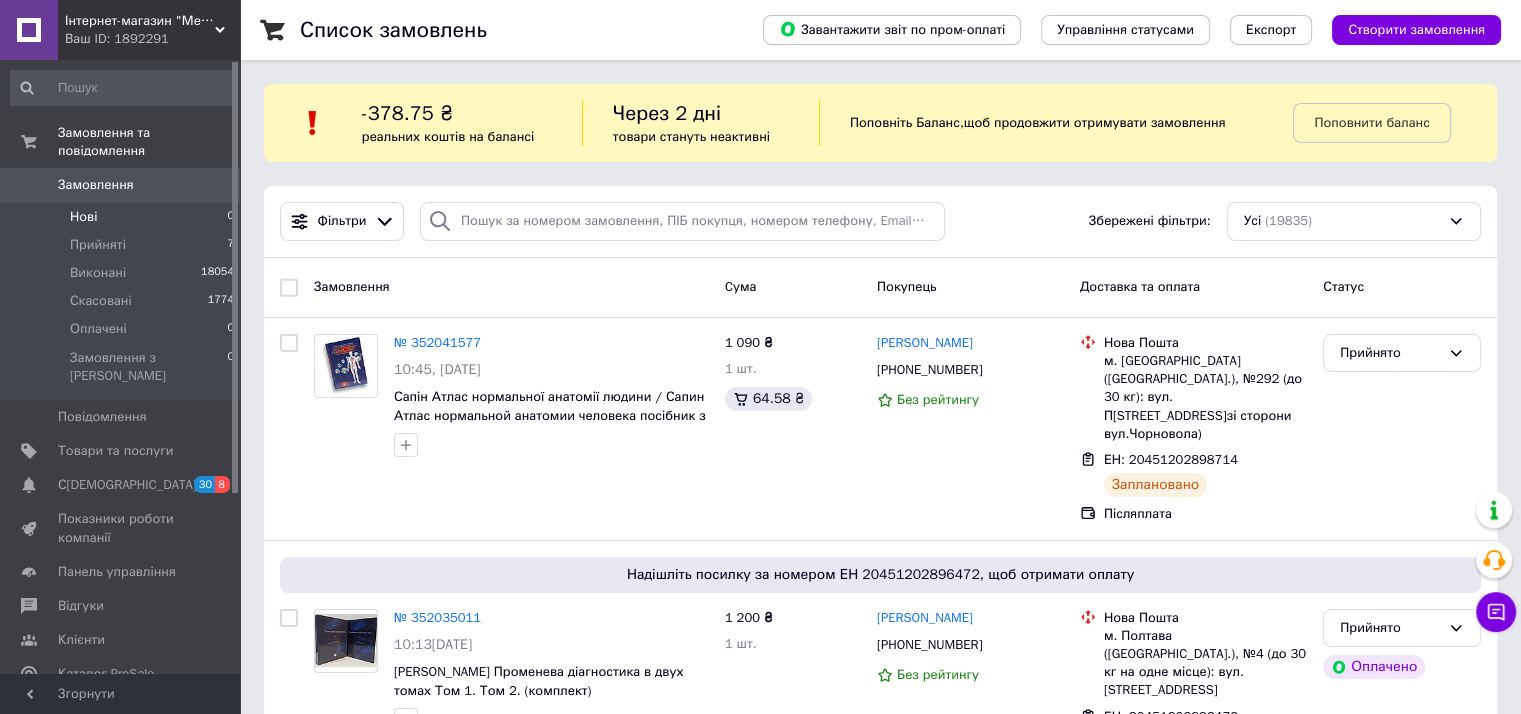 click on "Нові 0" at bounding box center [123, 217] 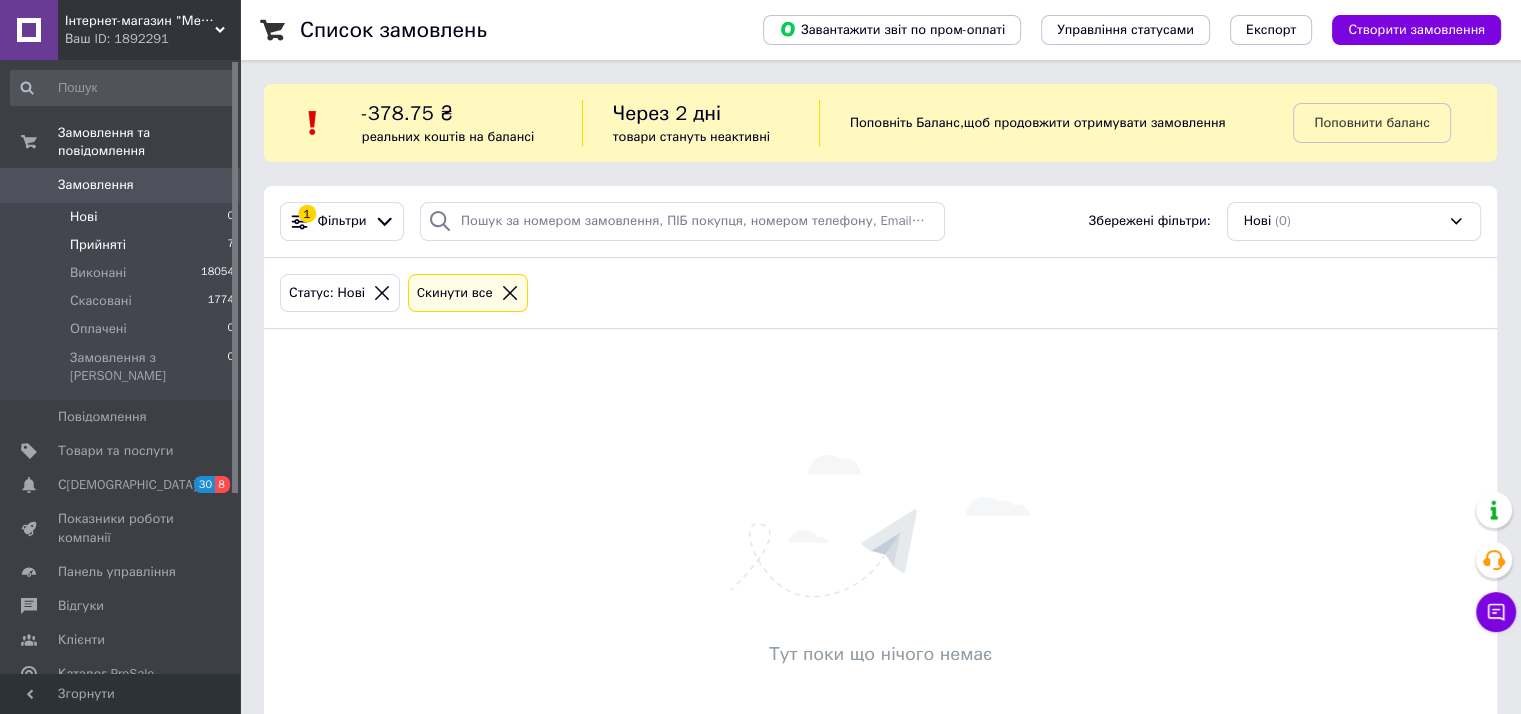 click on "Прийняті" at bounding box center [98, 245] 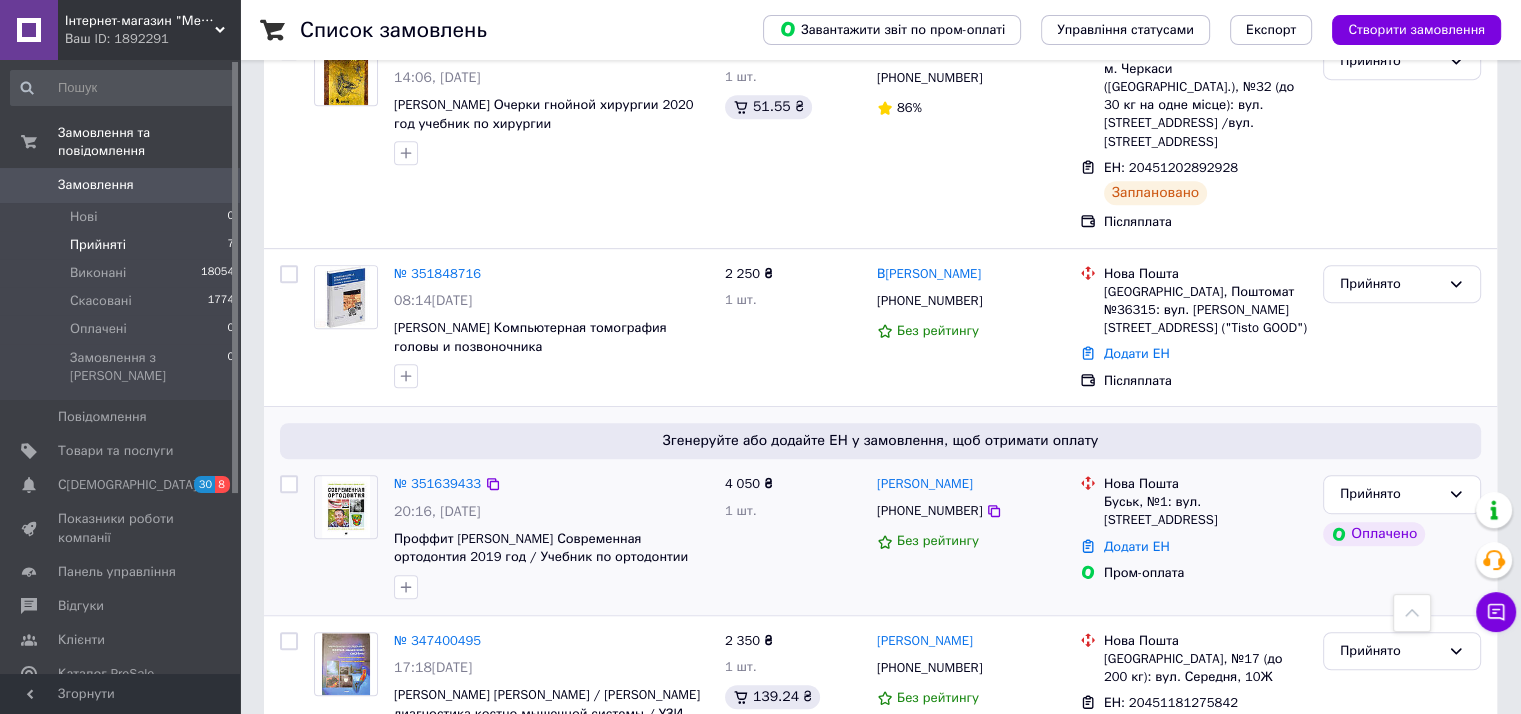 scroll, scrollTop: 0, scrollLeft: 0, axis: both 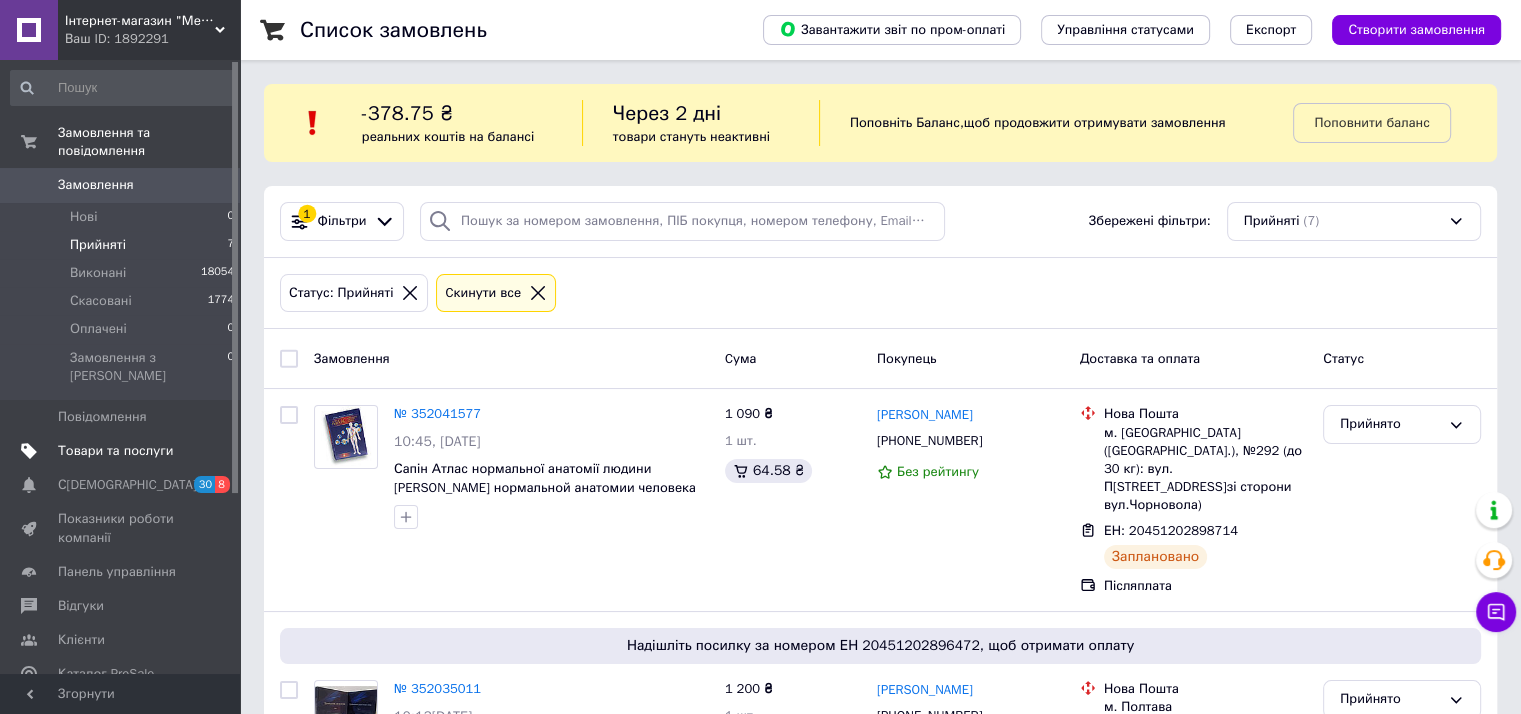 click on "Товари та послуги" at bounding box center (115, 451) 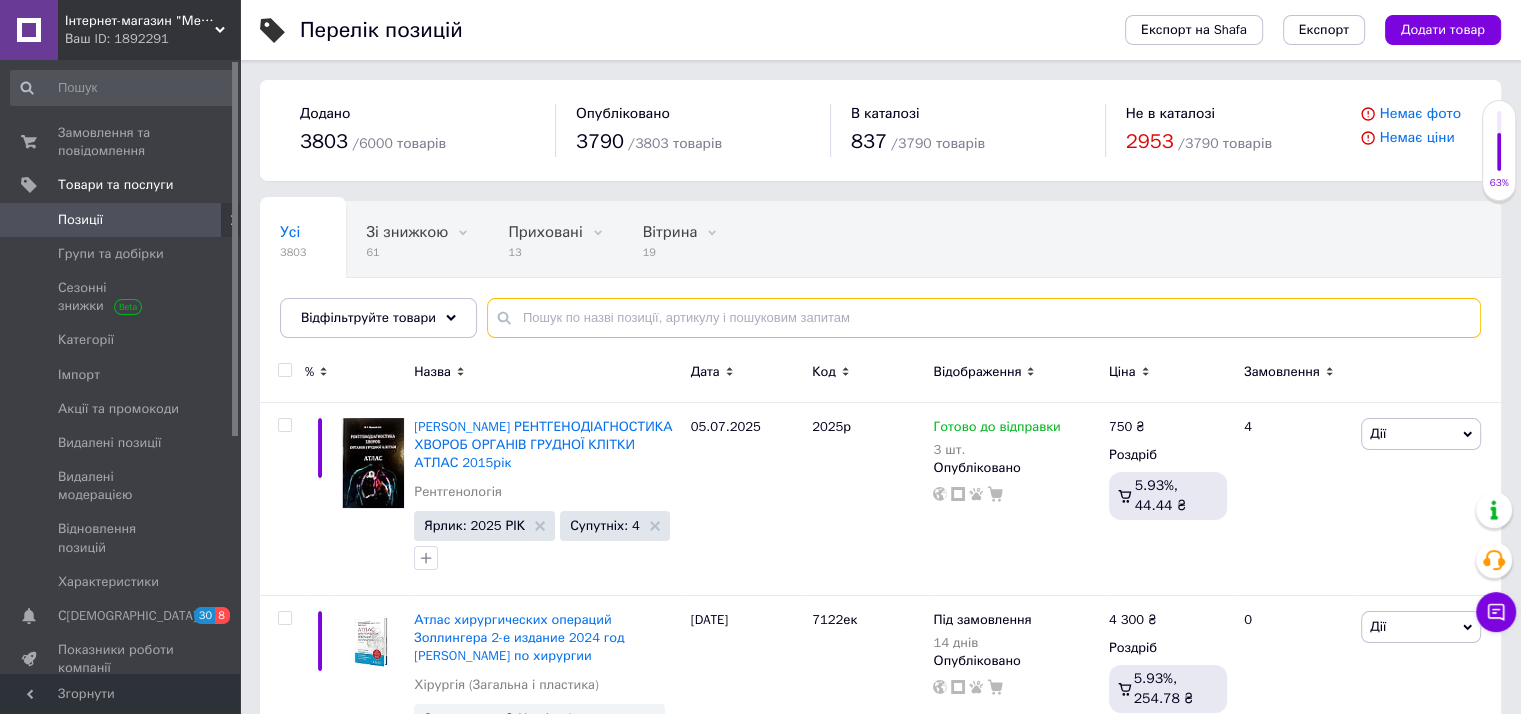 click at bounding box center (984, 318) 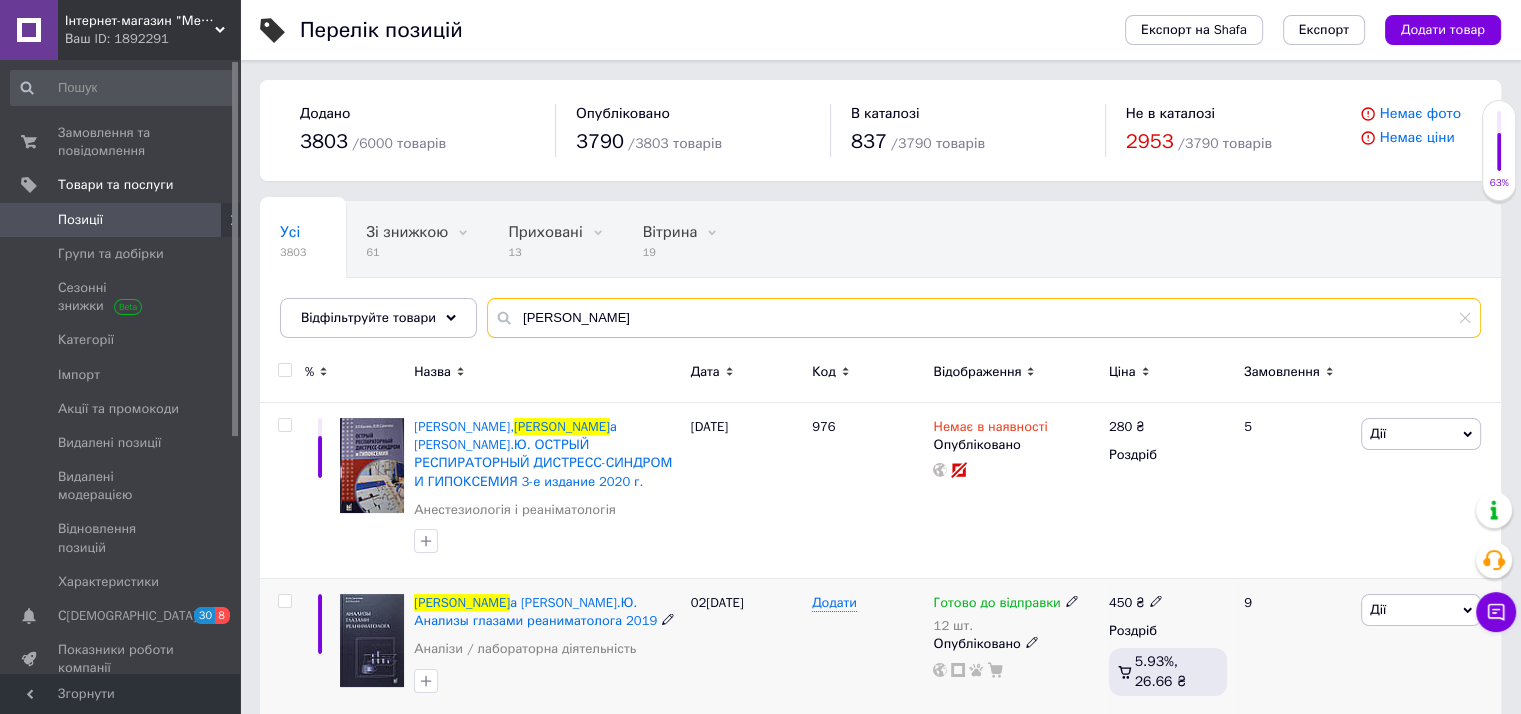 type on "[PERSON_NAME]" 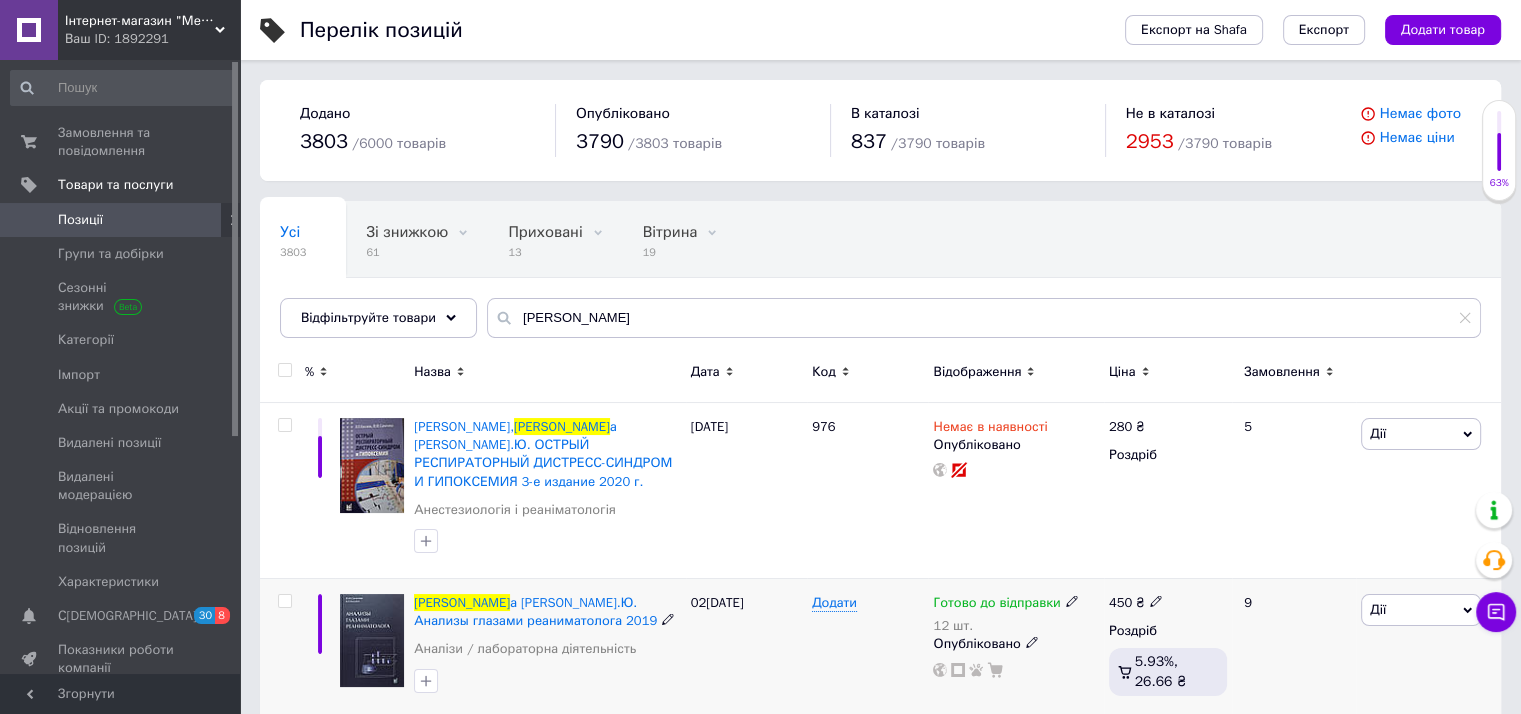 click 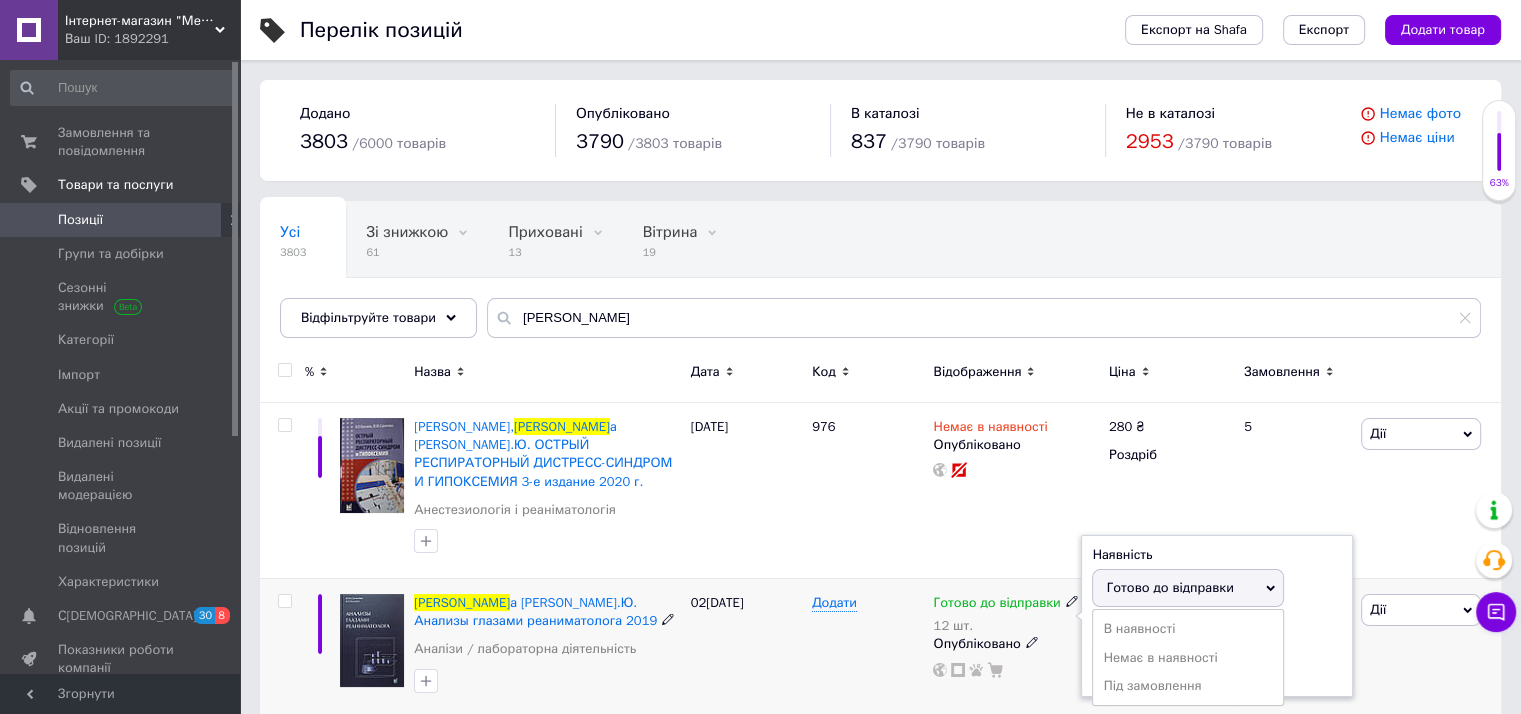 click on "Готово до відправки" at bounding box center [1169, 587] 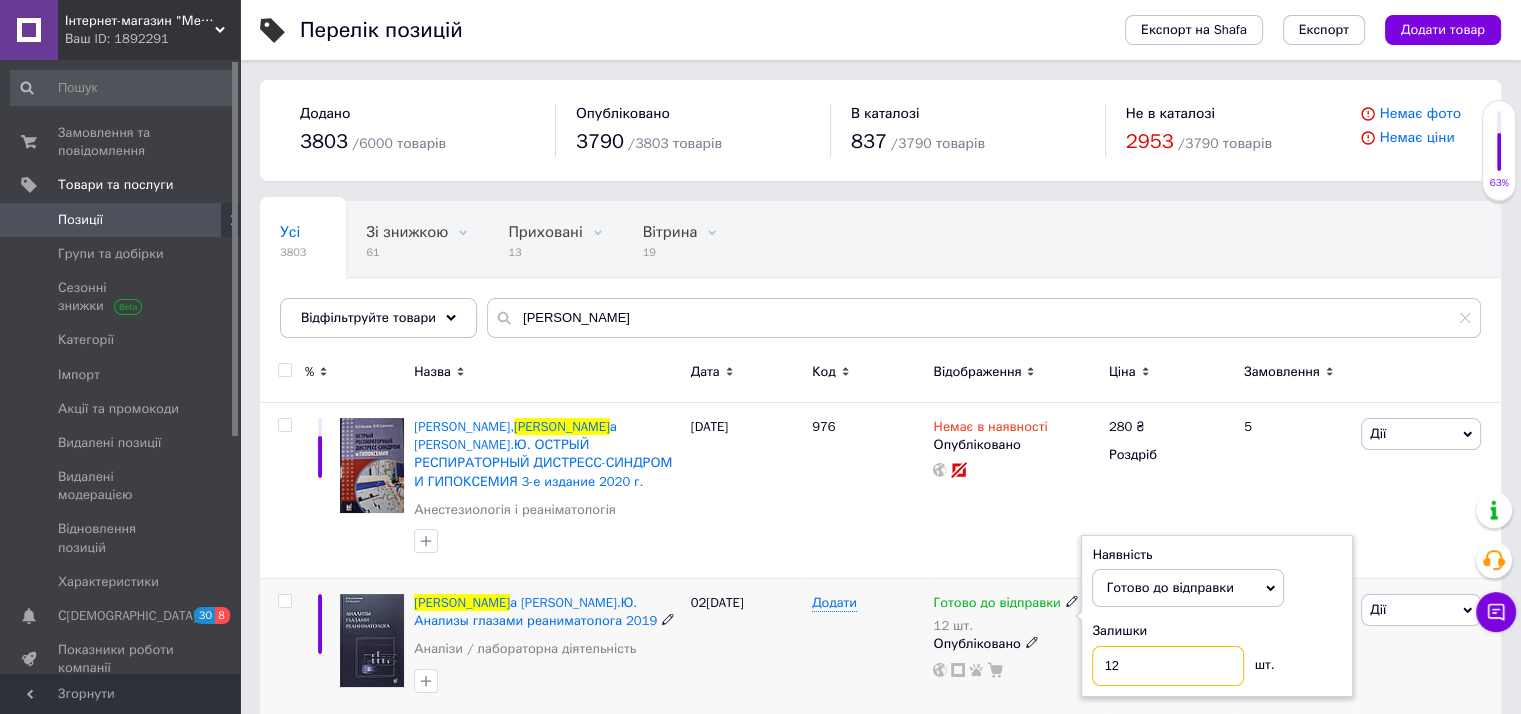 click on "12" at bounding box center (1168, 666) 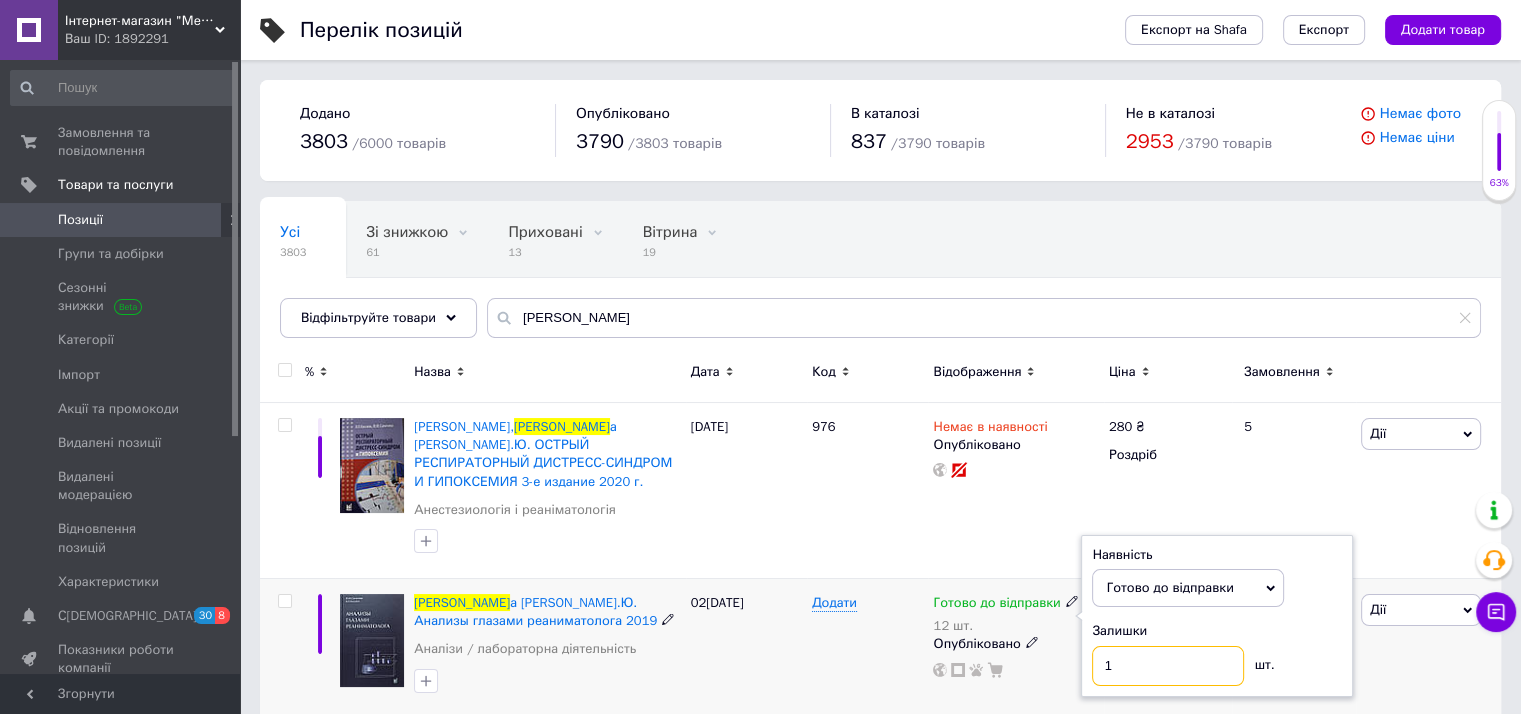 type on "11" 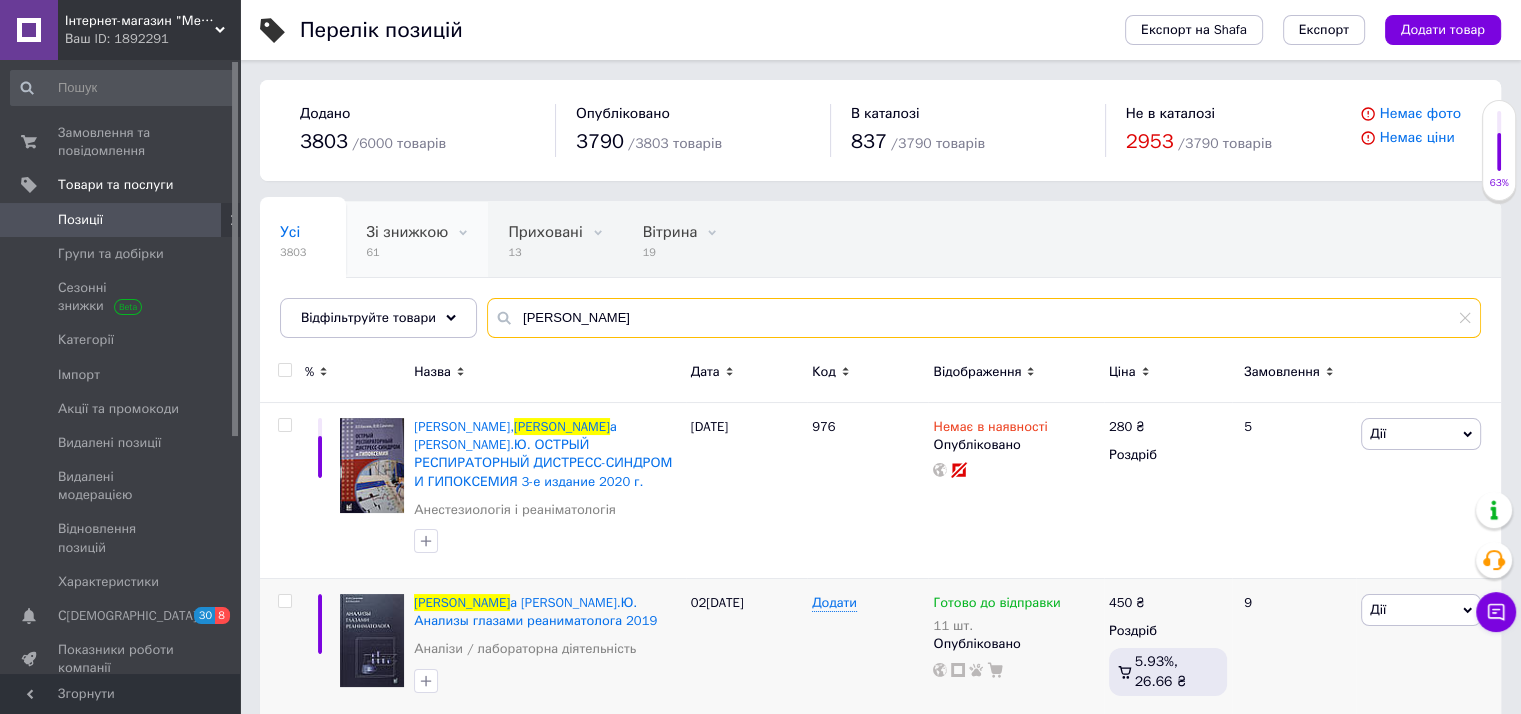 drag, startPoint x: 587, startPoint y: 308, endPoint x: 387, endPoint y: 218, distance: 219.31712 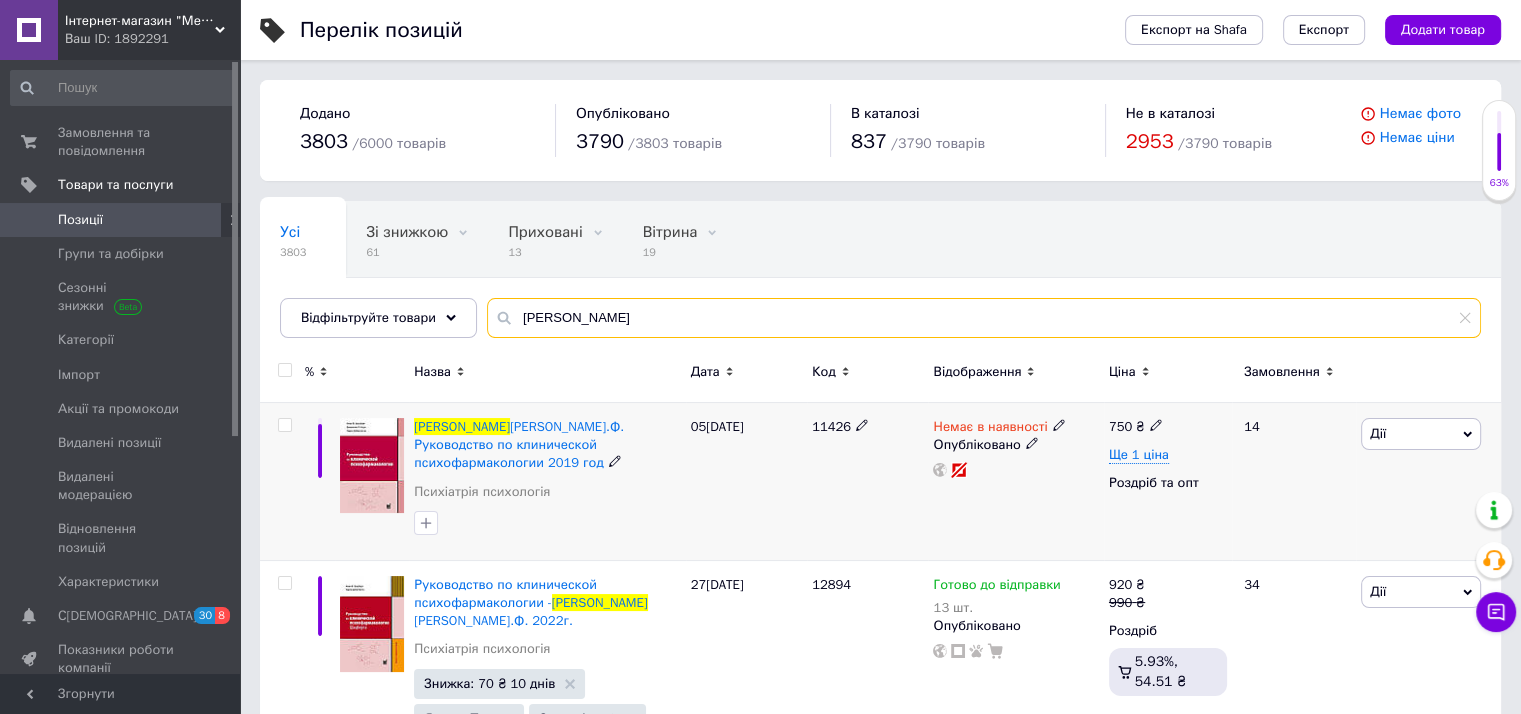 scroll, scrollTop: 56, scrollLeft: 0, axis: vertical 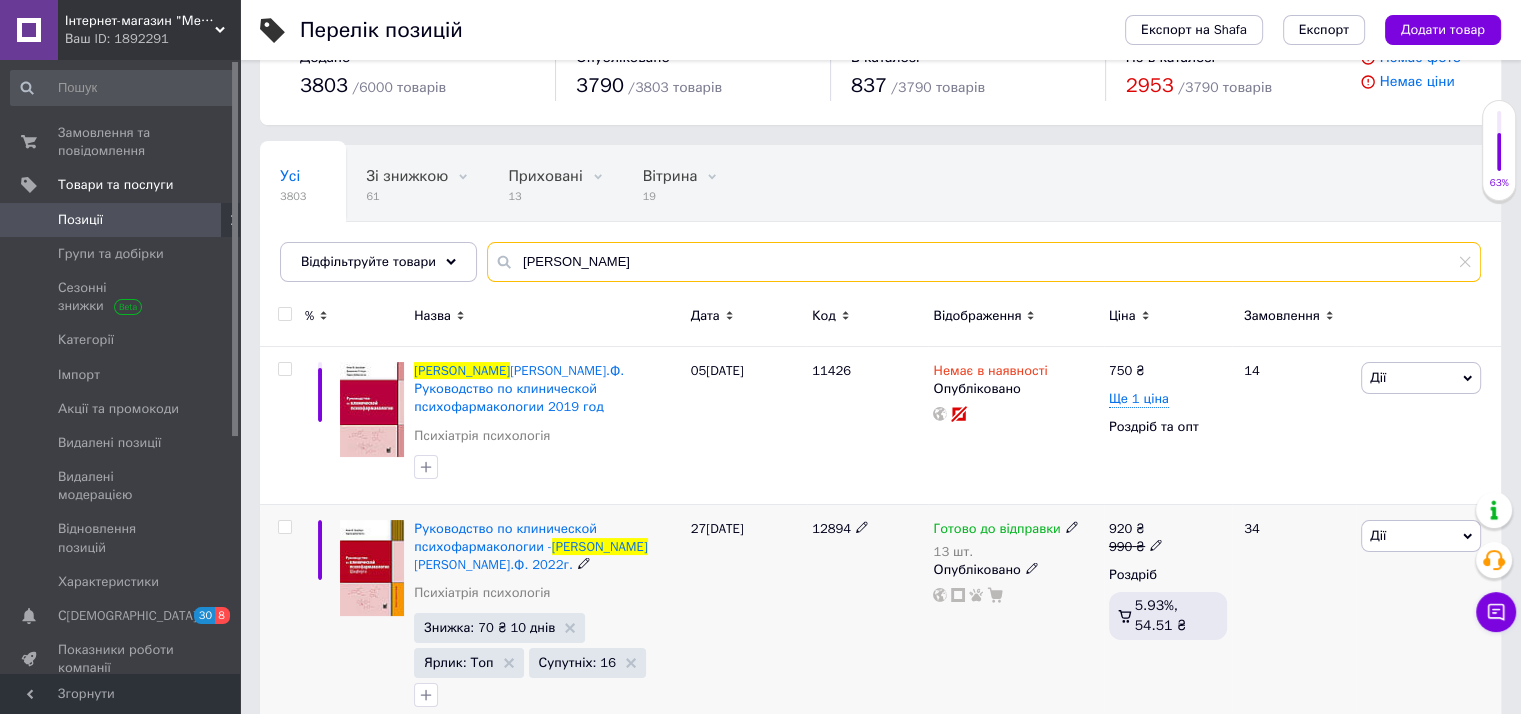 type on "[PERSON_NAME]" 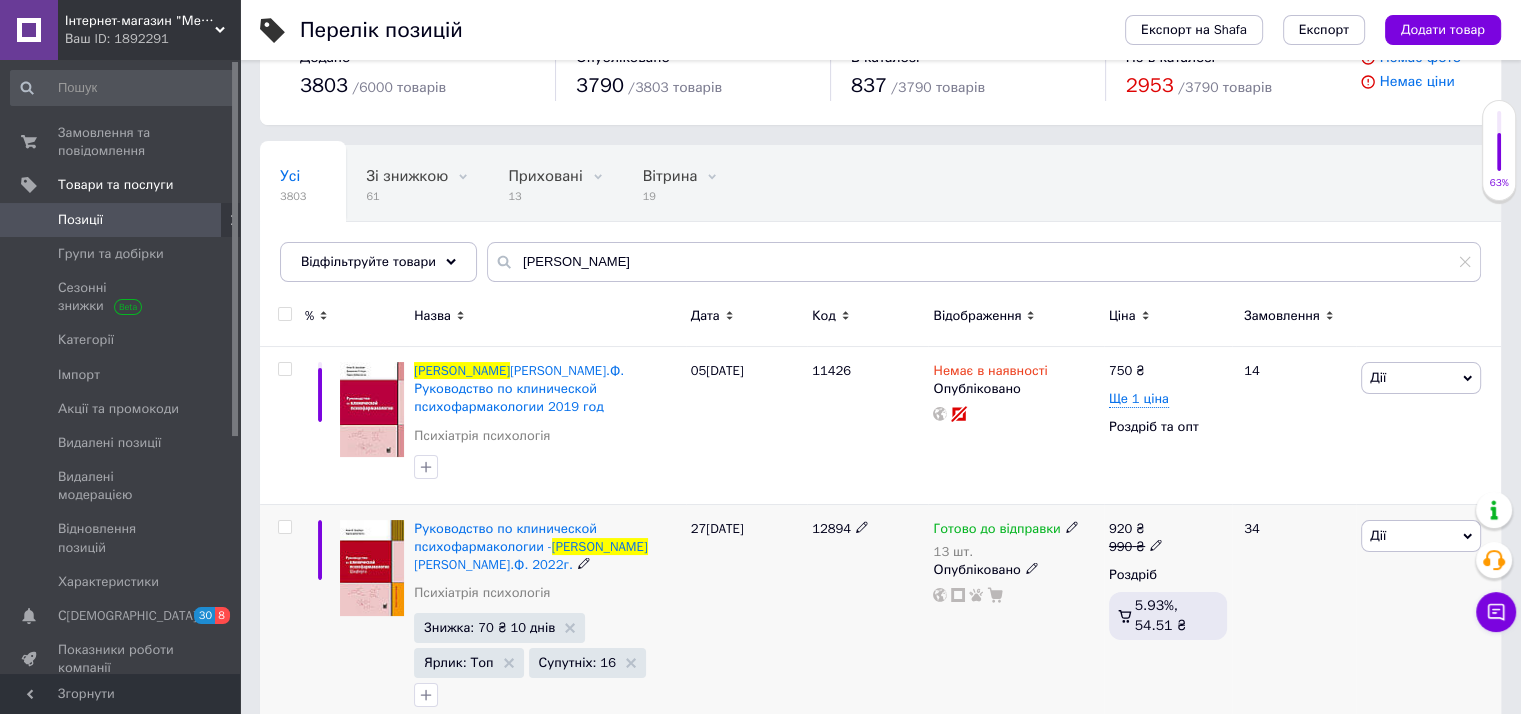 click 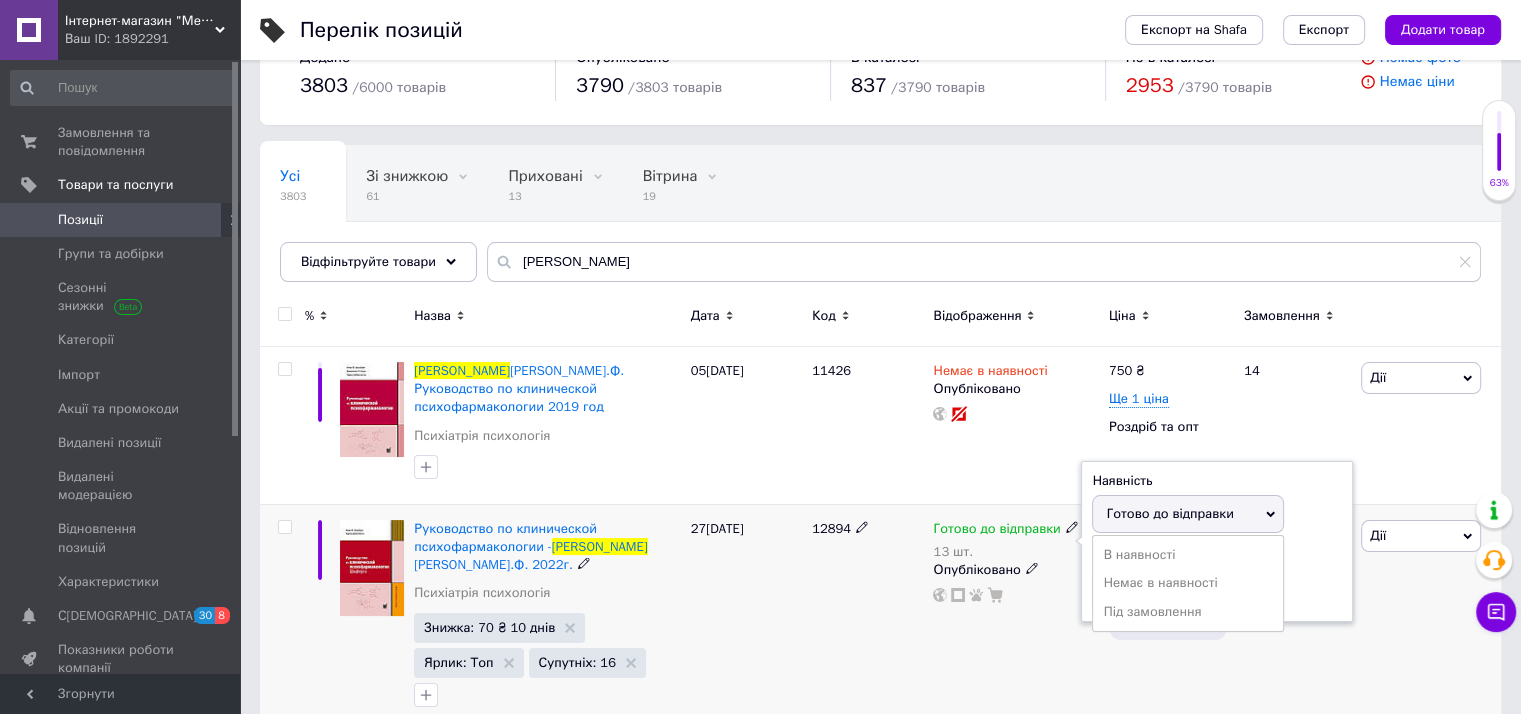 click on "Готово до відправки" at bounding box center [1169, 513] 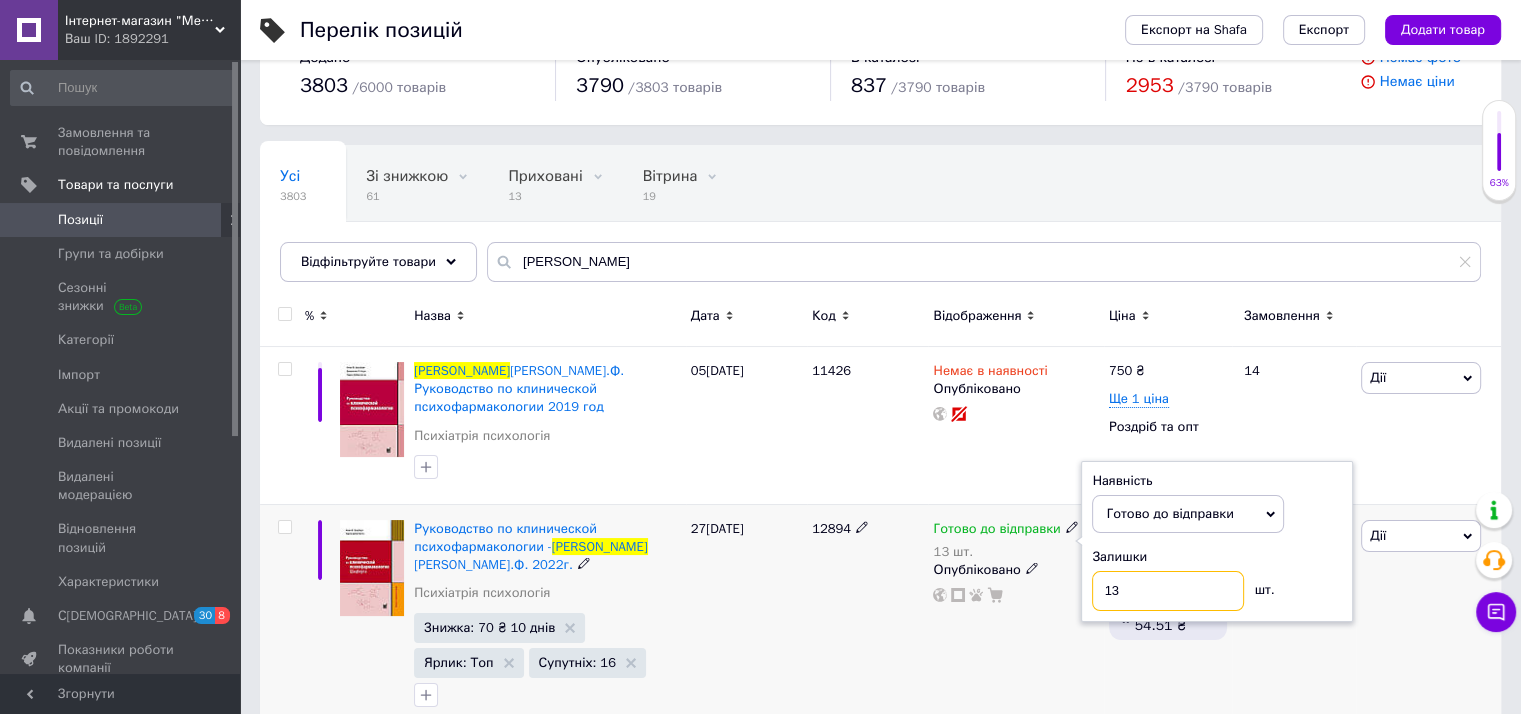 click on "13" at bounding box center [1168, 591] 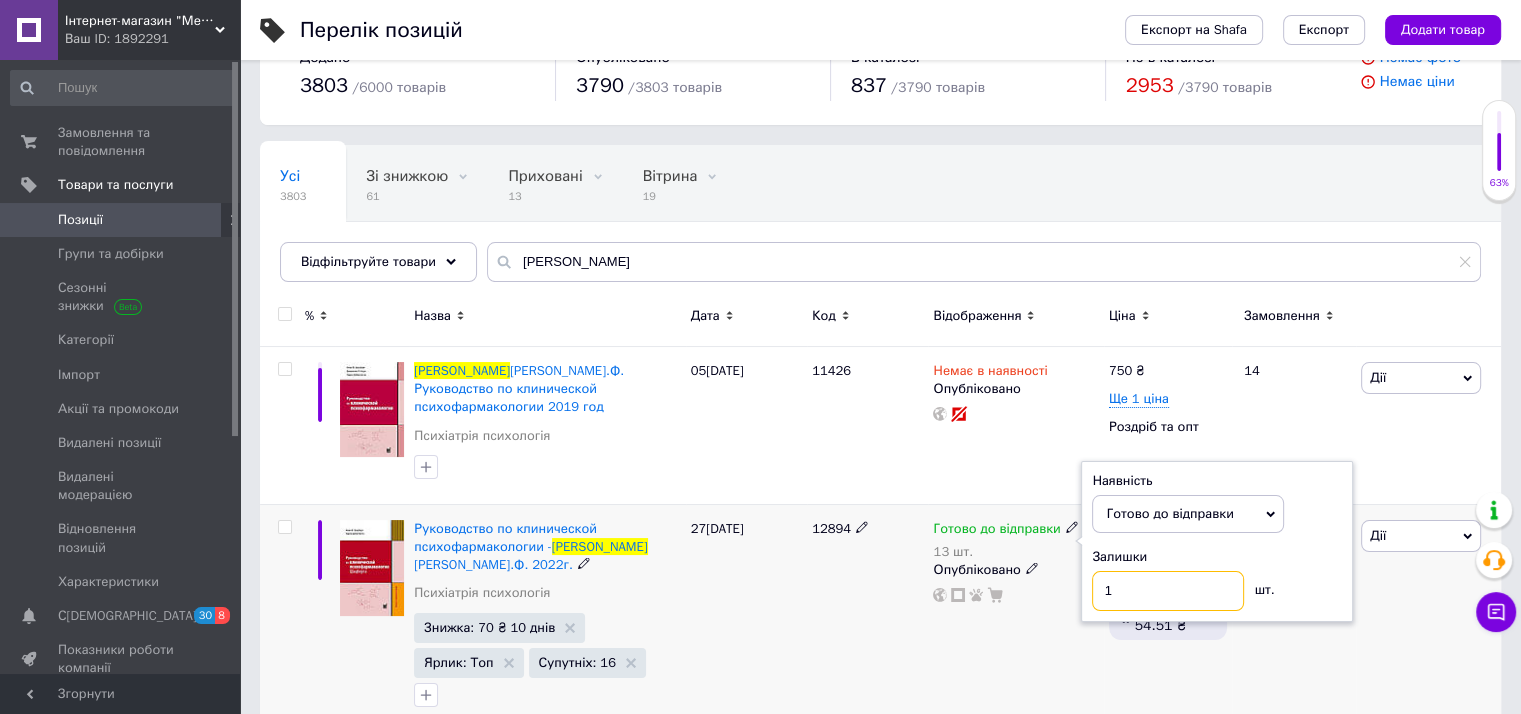 type on "12" 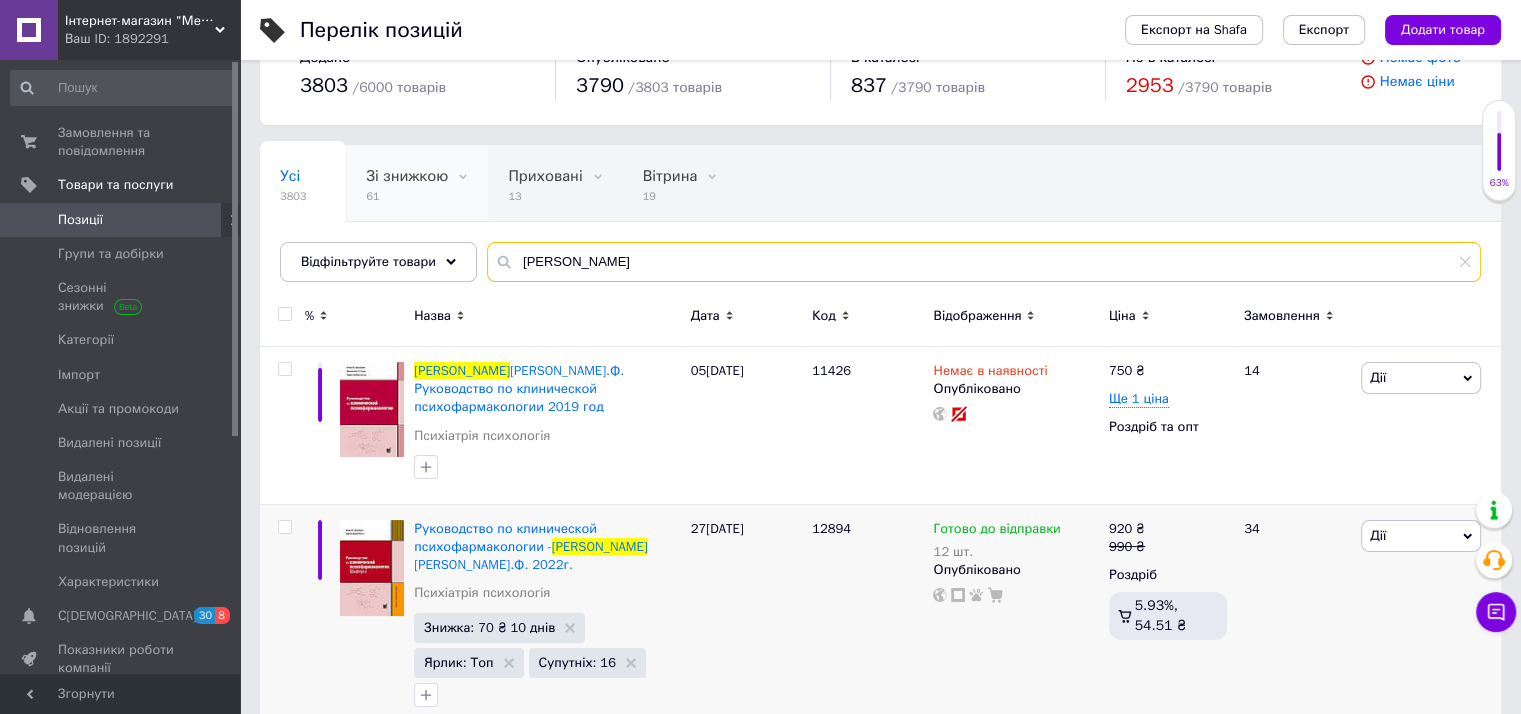 drag, startPoint x: 568, startPoint y: 263, endPoint x: 382, endPoint y: 195, distance: 198.0404 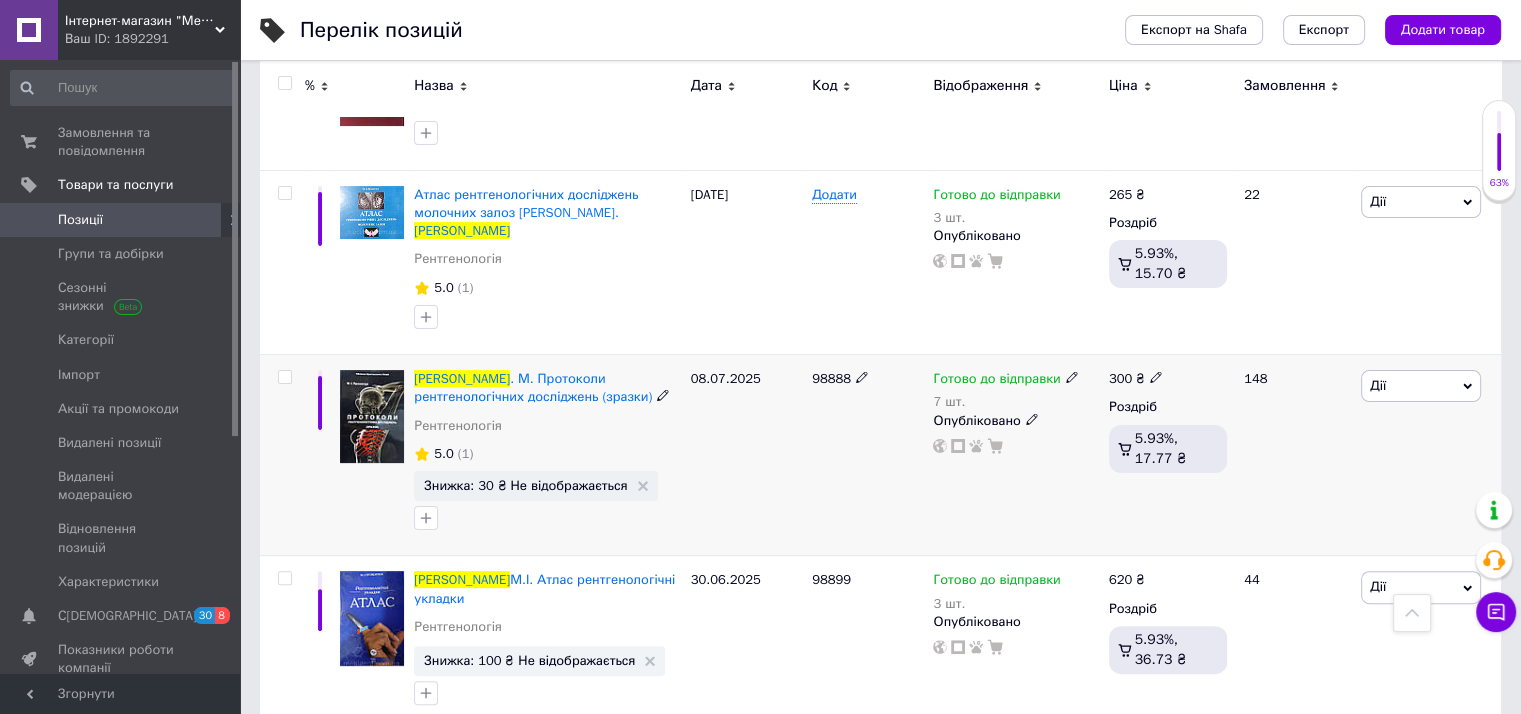 scroll, scrollTop: 581, scrollLeft: 0, axis: vertical 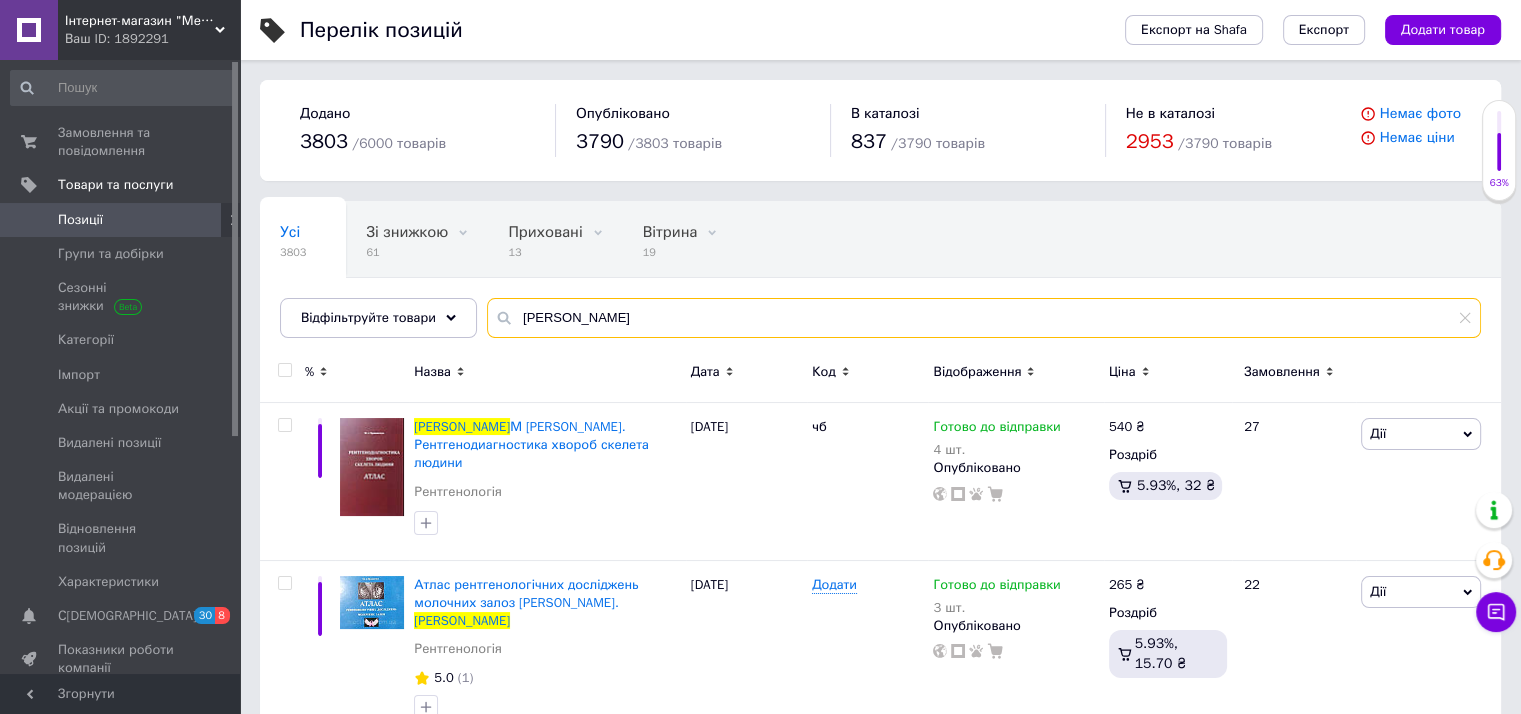 drag, startPoint x: 597, startPoint y: 314, endPoint x: 398, endPoint y: 289, distance: 200.56421 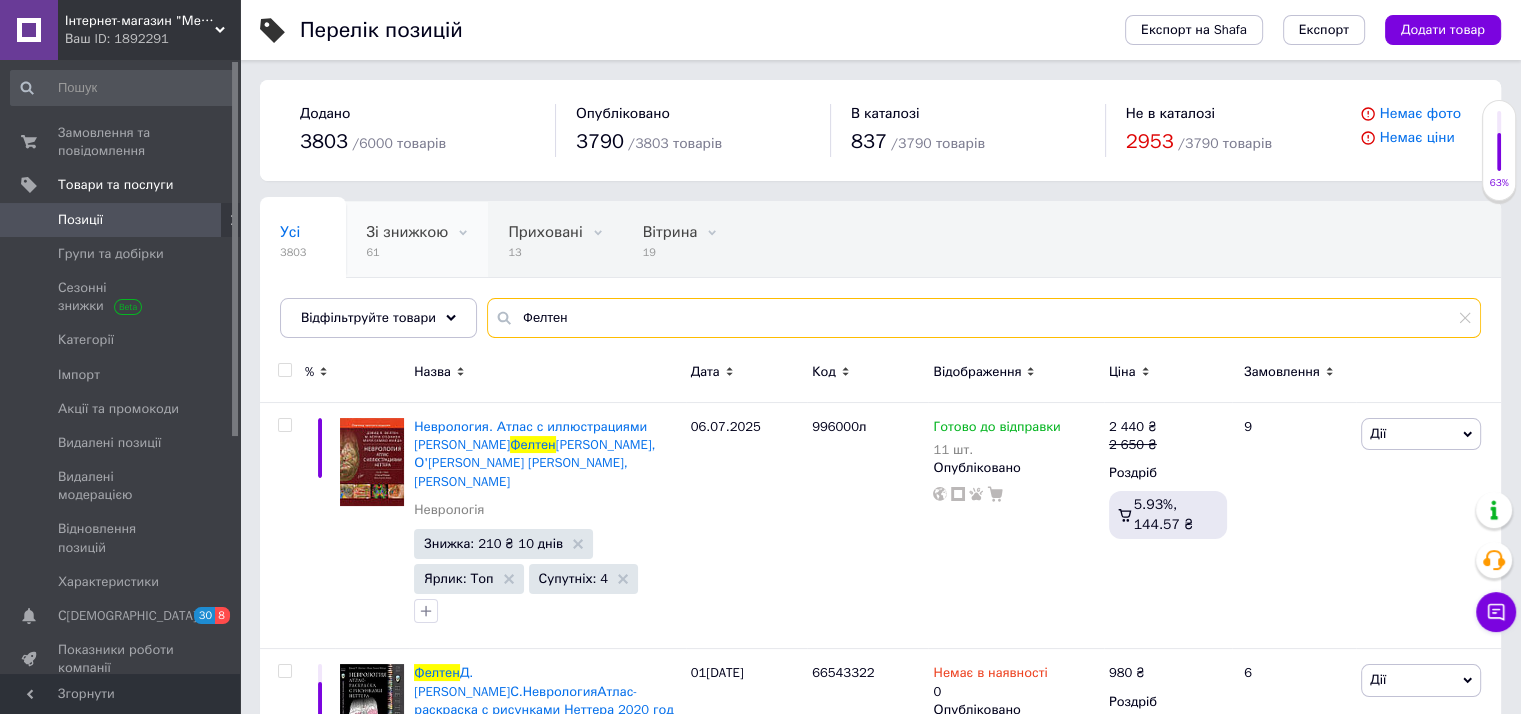 drag, startPoint x: 575, startPoint y: 315, endPoint x: 404, endPoint y: 256, distance: 180.89223 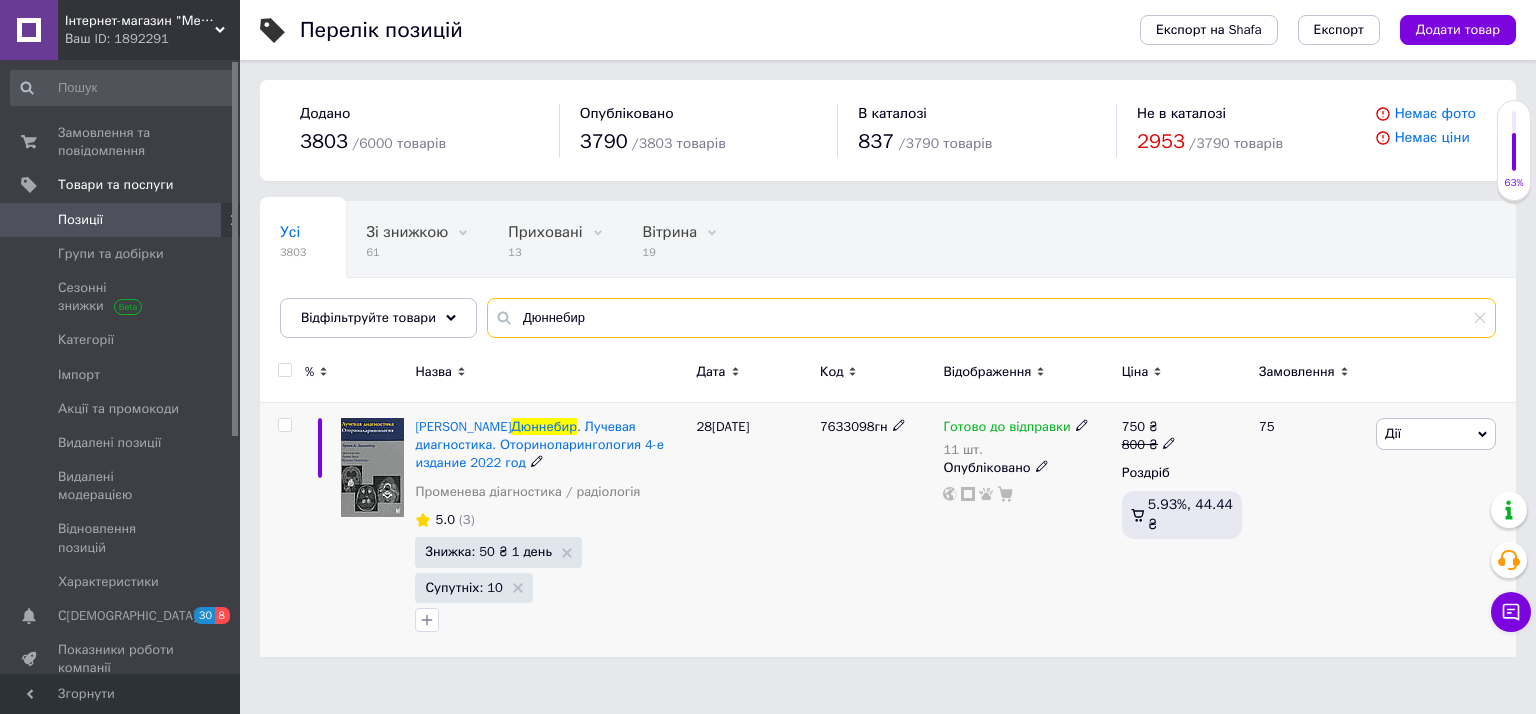 type on "Дюннебир" 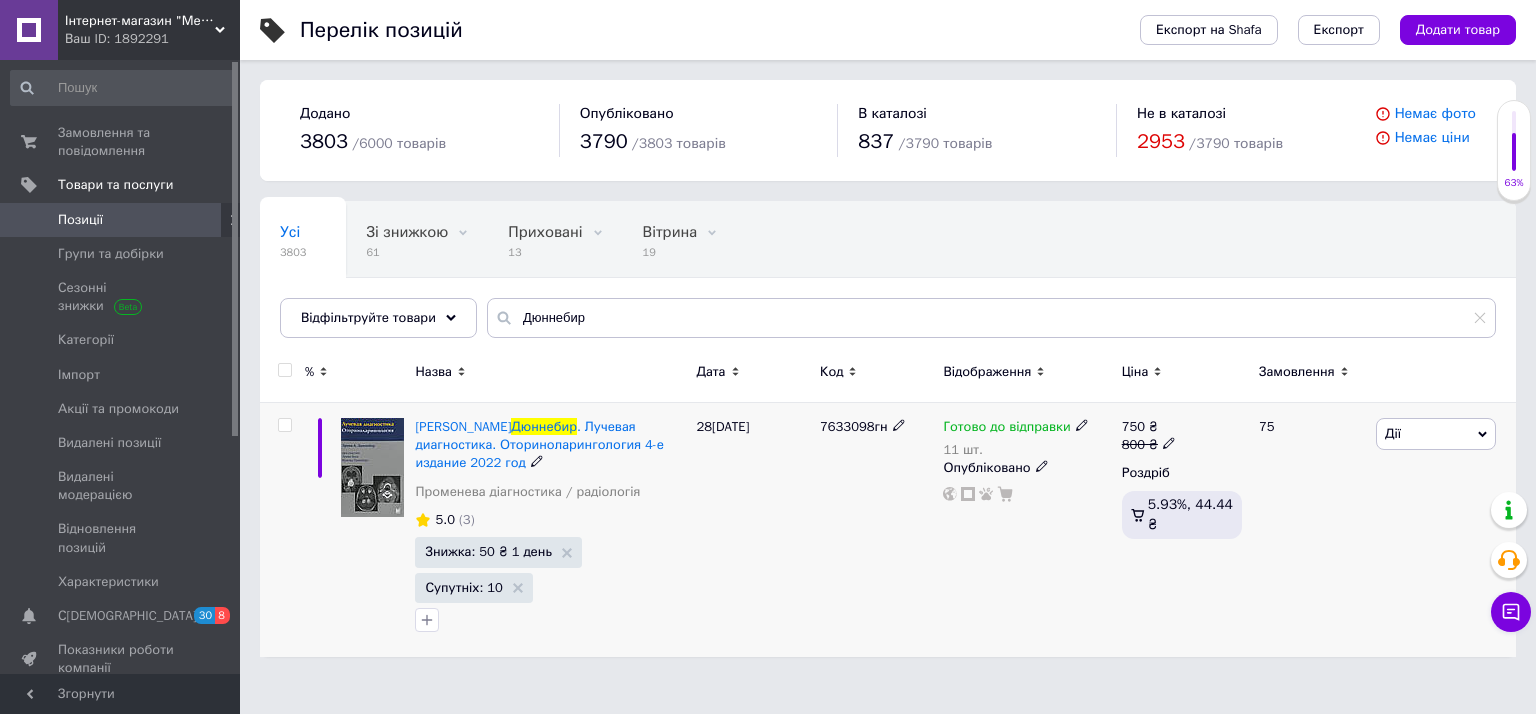 click 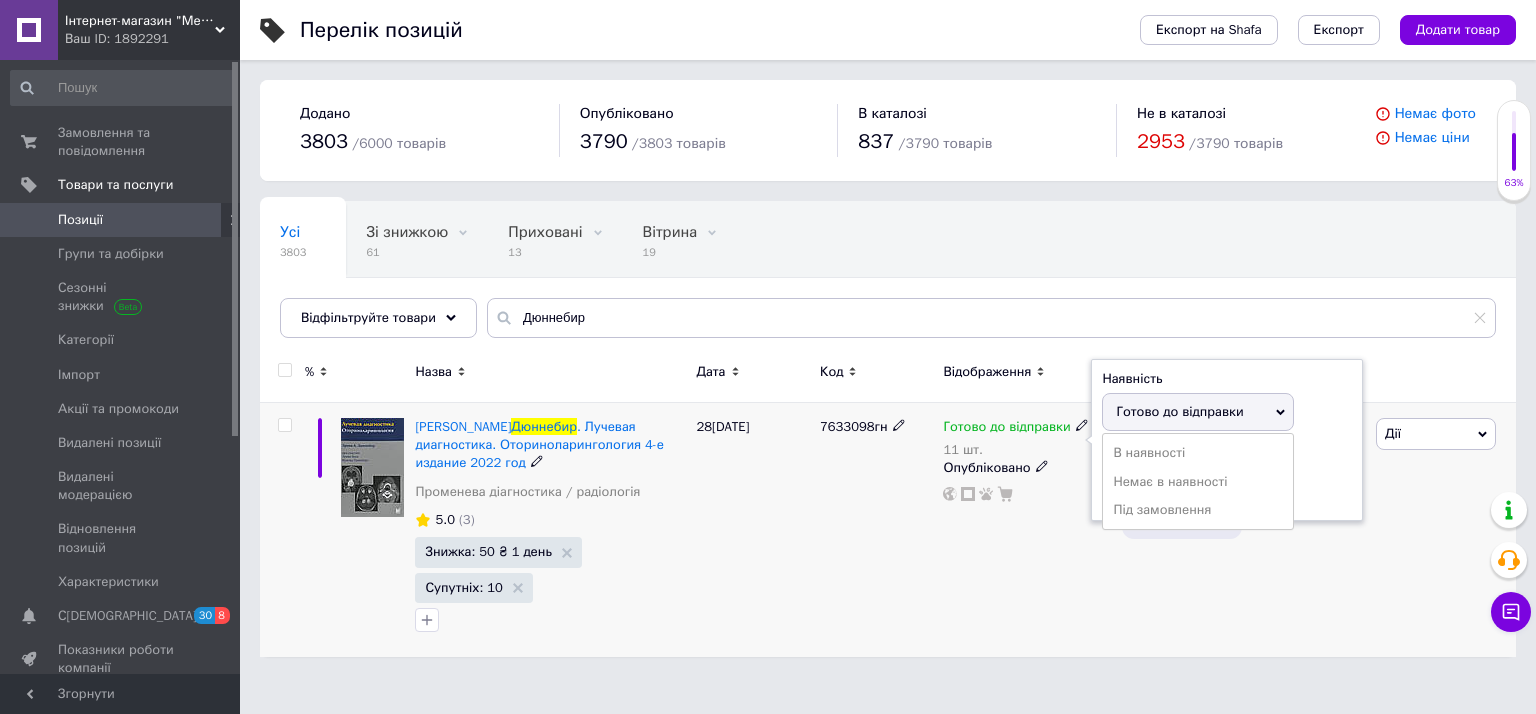 click on "Готово до відправки" at bounding box center [1179, 411] 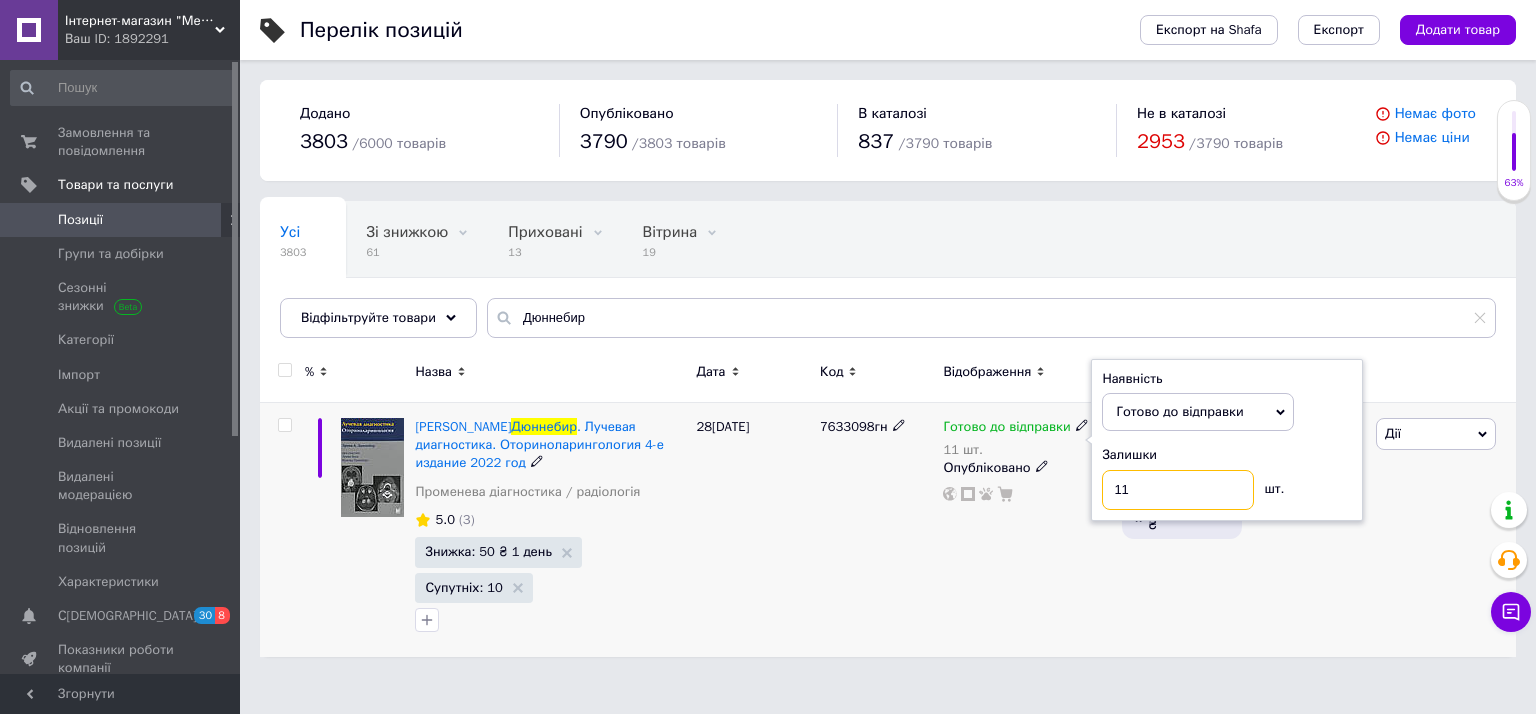 click on "11" at bounding box center [1178, 490] 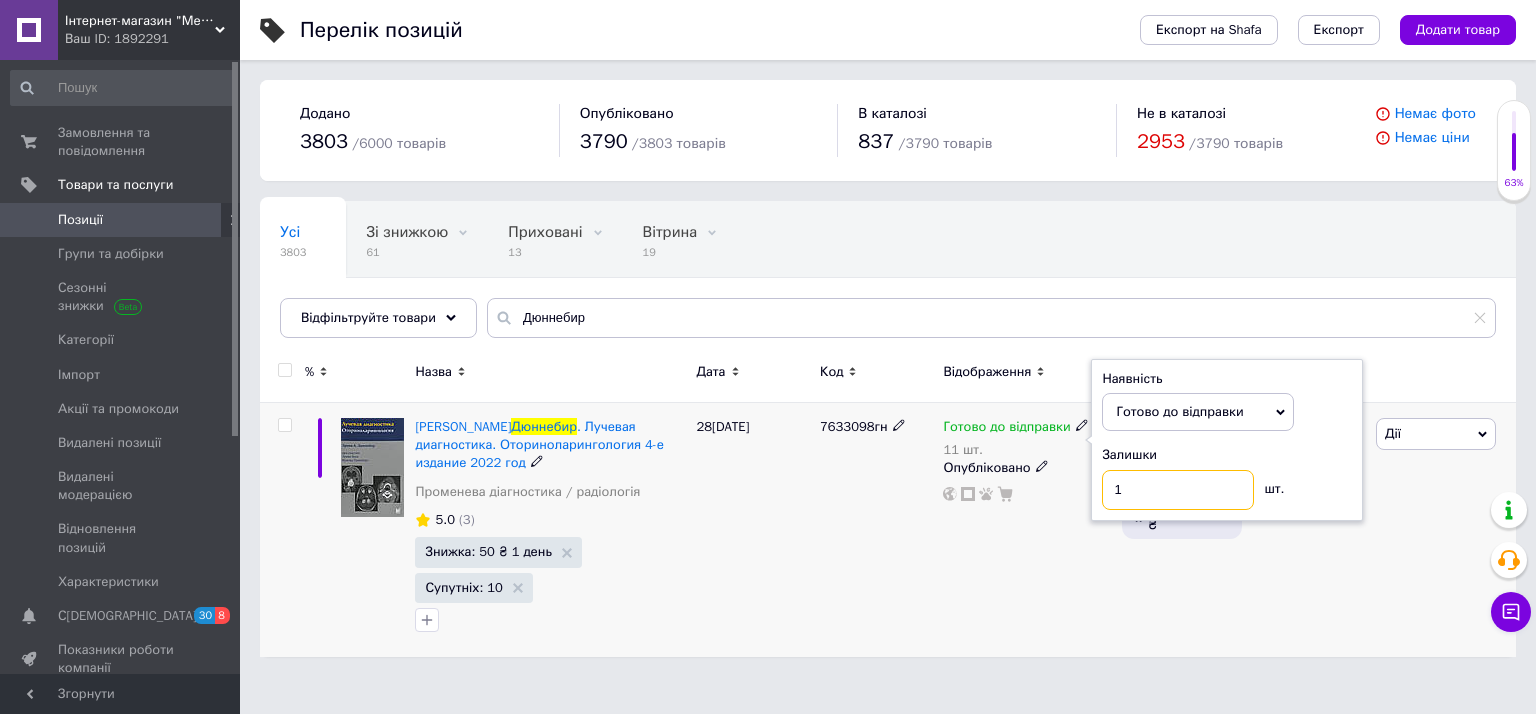 type on "10" 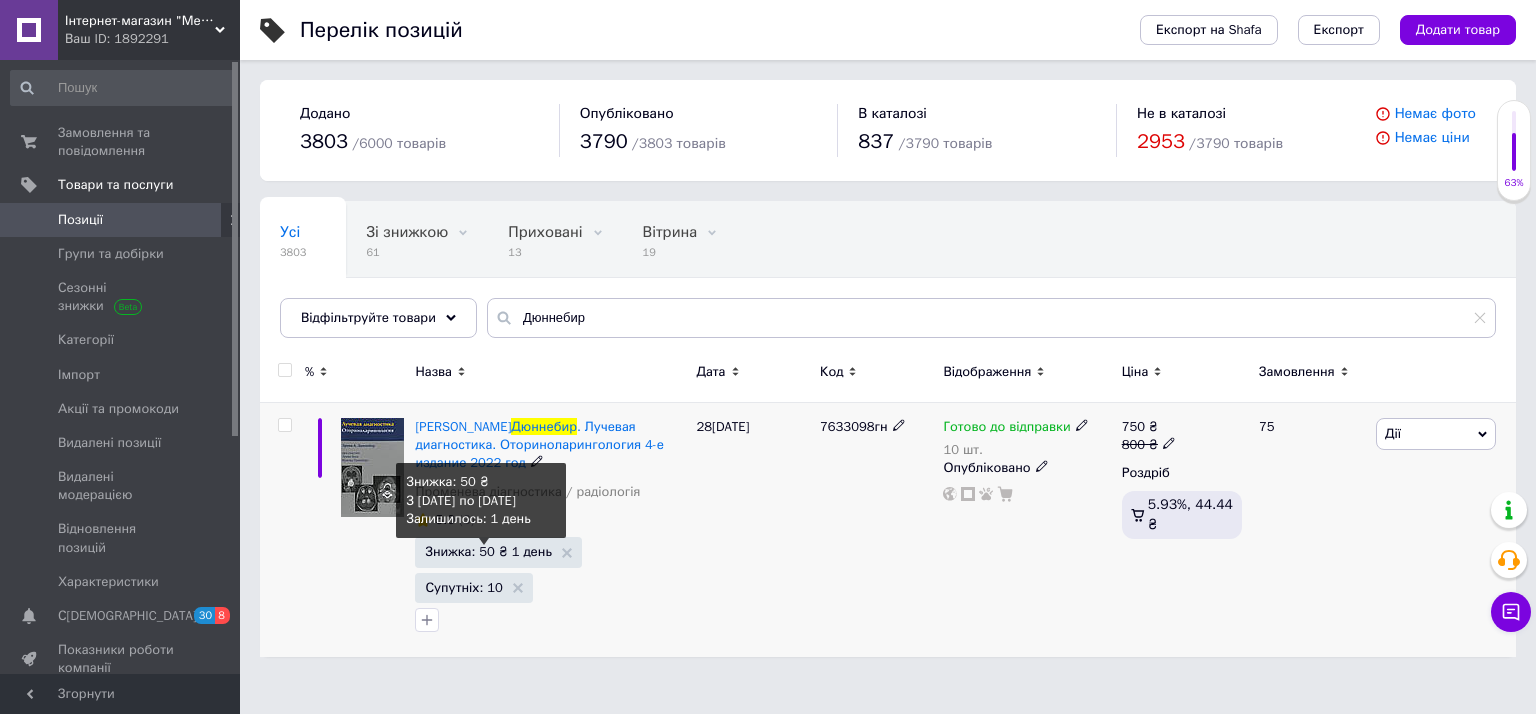 click on "Знижка: 50 ₴ 1 день" at bounding box center (488, 551) 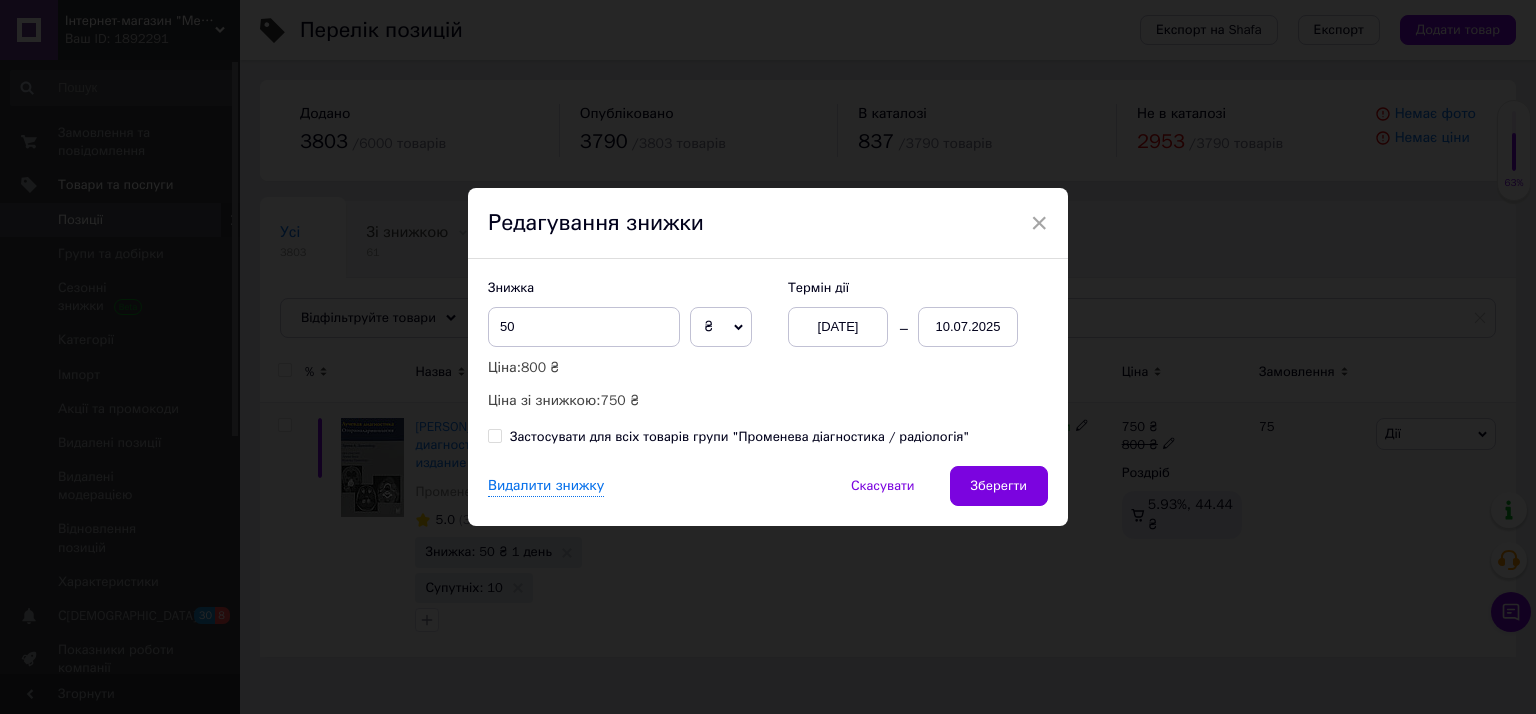 click on "[DATE]" at bounding box center [838, 327] 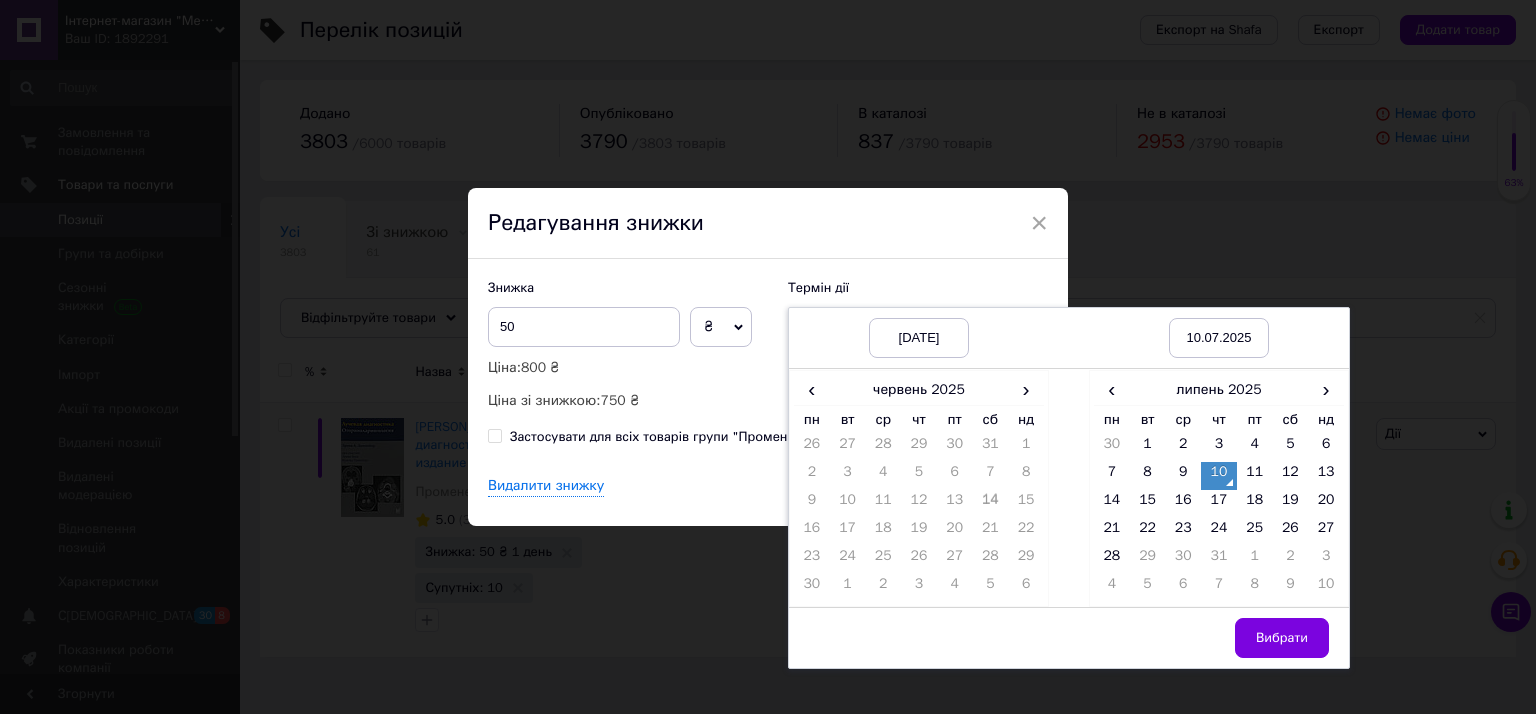 click on "10" at bounding box center (1219, 476) 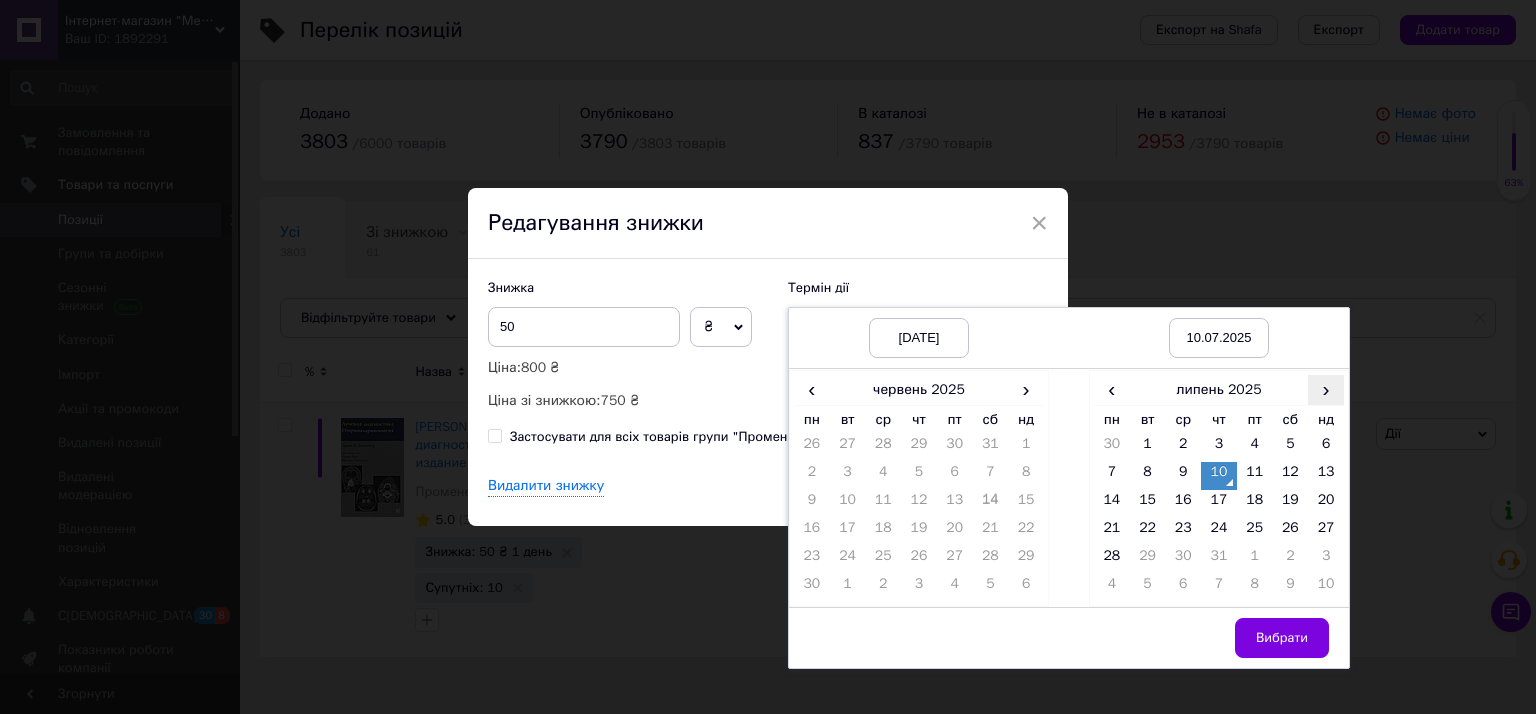 click on "›" at bounding box center (1326, 389) 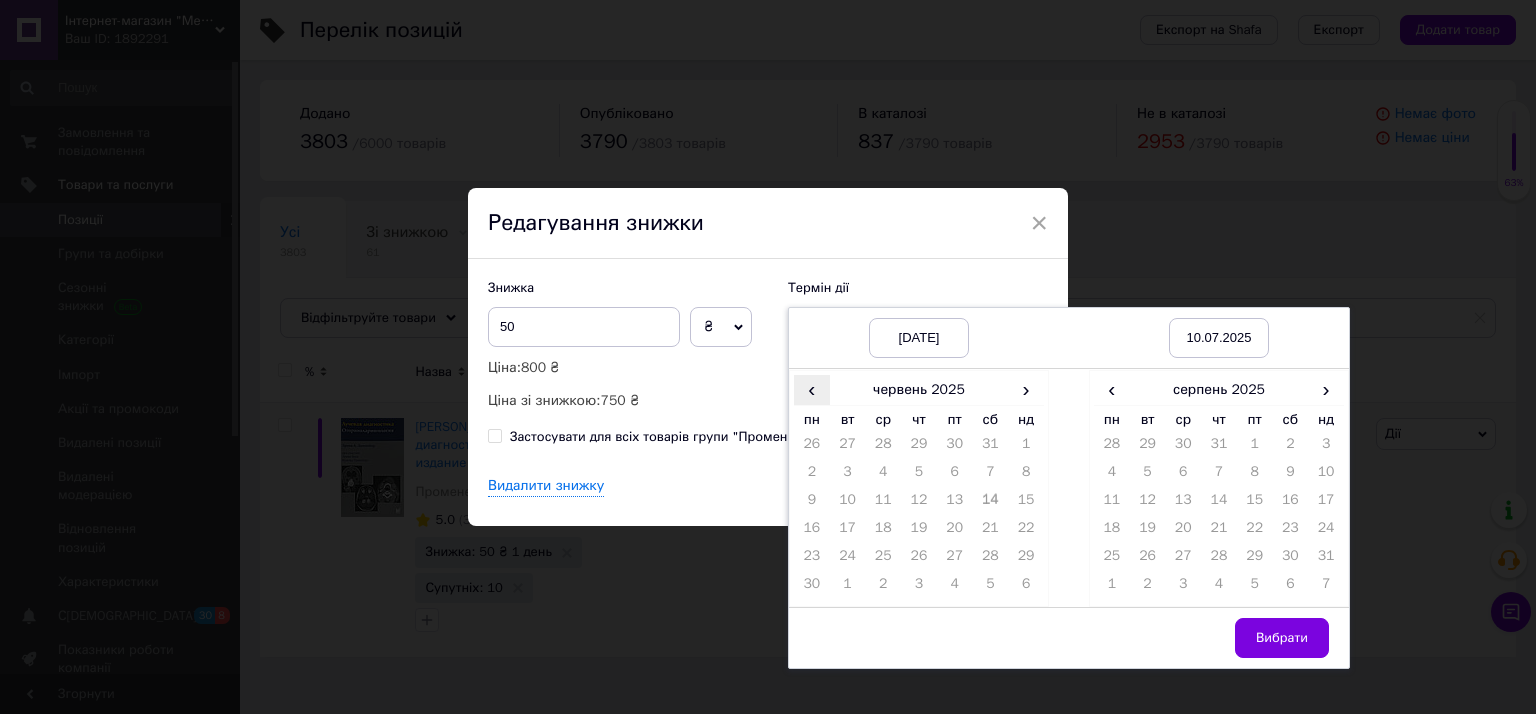 click on "‹" at bounding box center (812, 389) 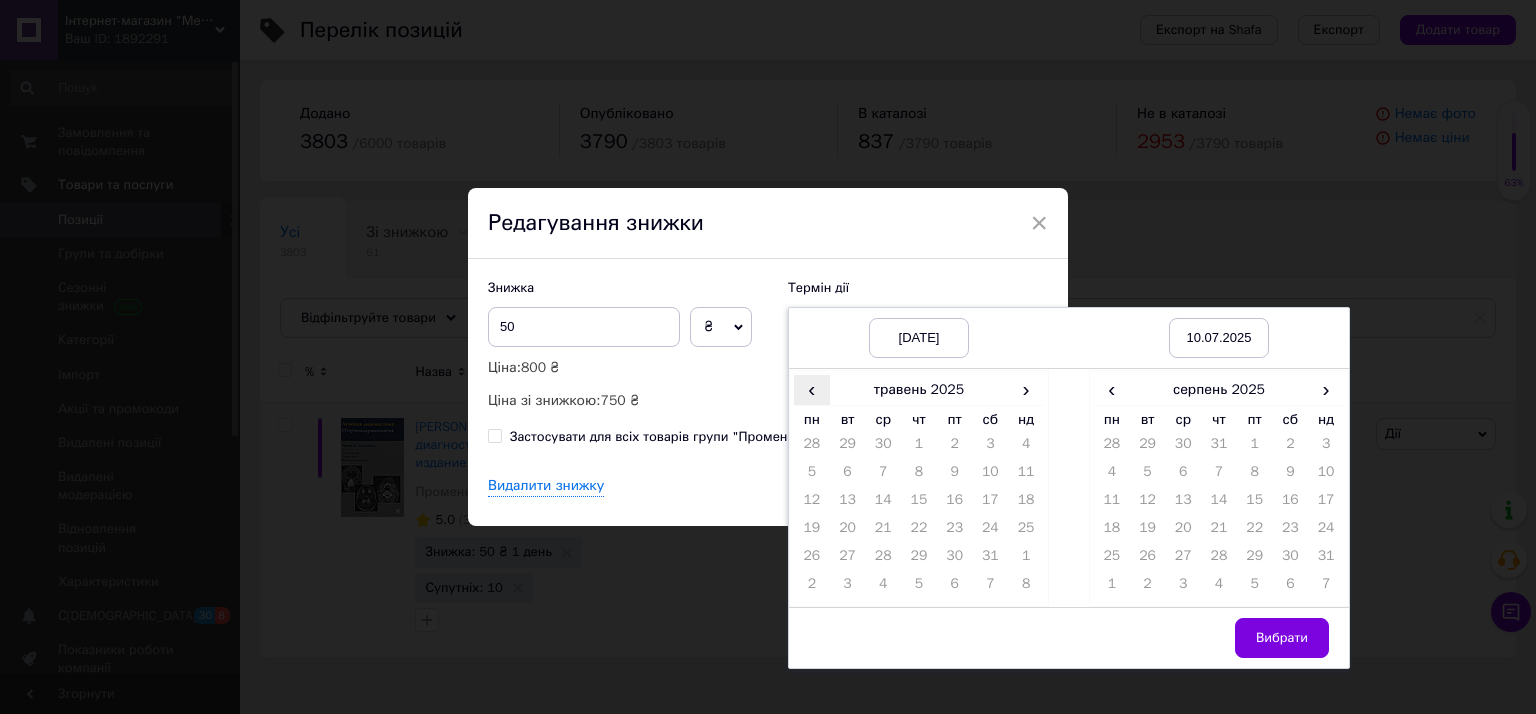 click on "‹" at bounding box center [812, 389] 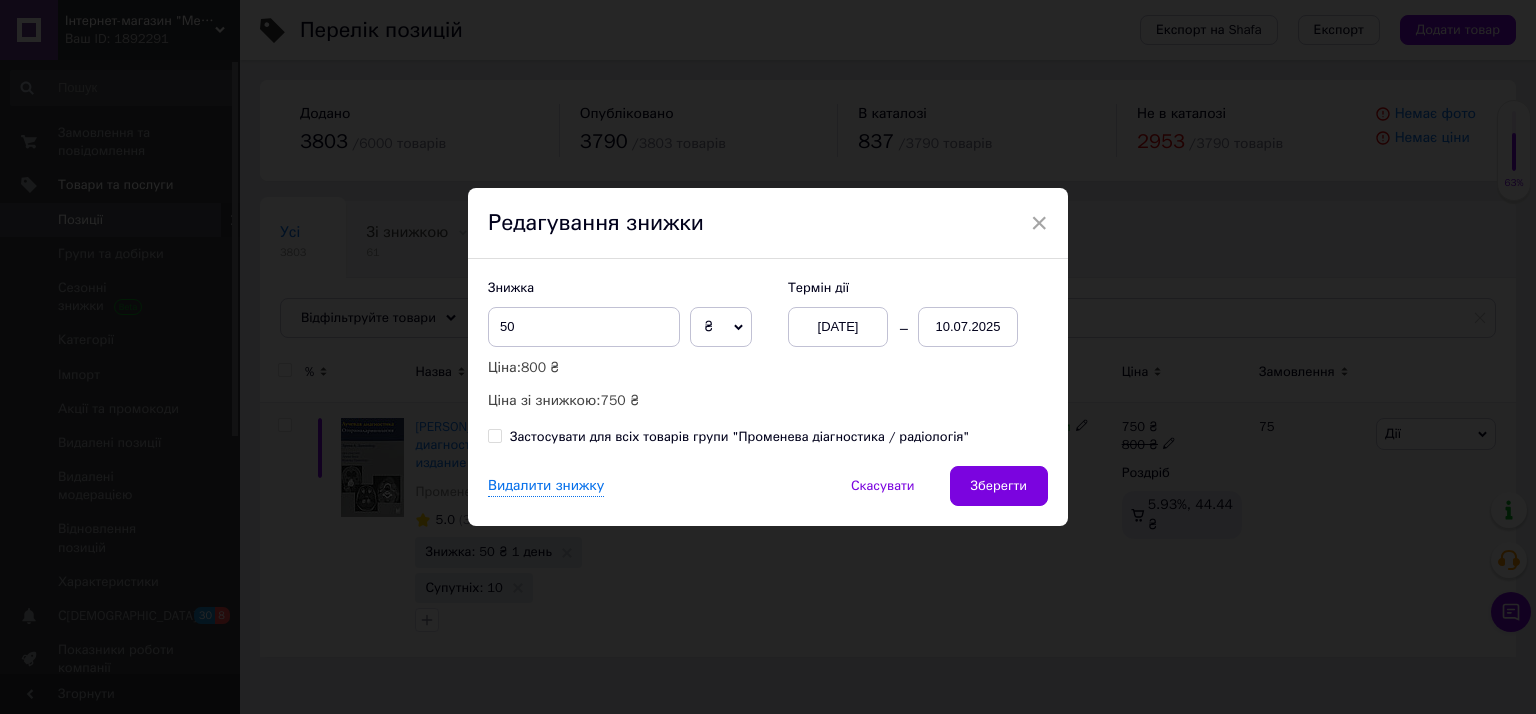 click on "× Редагування знижки Знижка 50 ₴ % Ціна:  800   ₴ Ціна зі знижкою:  750   ₴ Термін дії [DATE] [DATE] Застосувати для всіх товарів групи "Променева діагностика / радіологія" Видалити знижку   Скасувати   Зберегти" at bounding box center [768, 357] 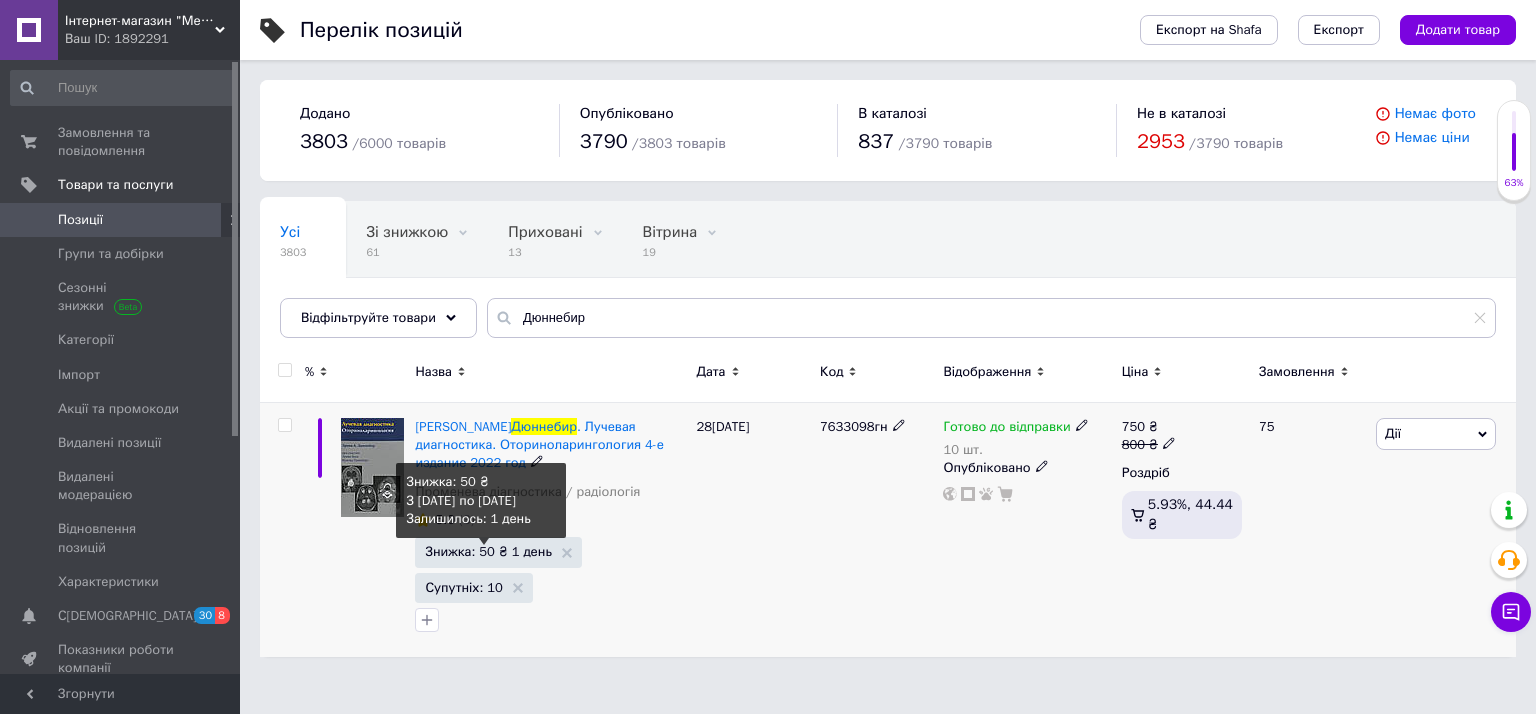 click on "Знижка: 50 ₴ 1 день" at bounding box center (488, 551) 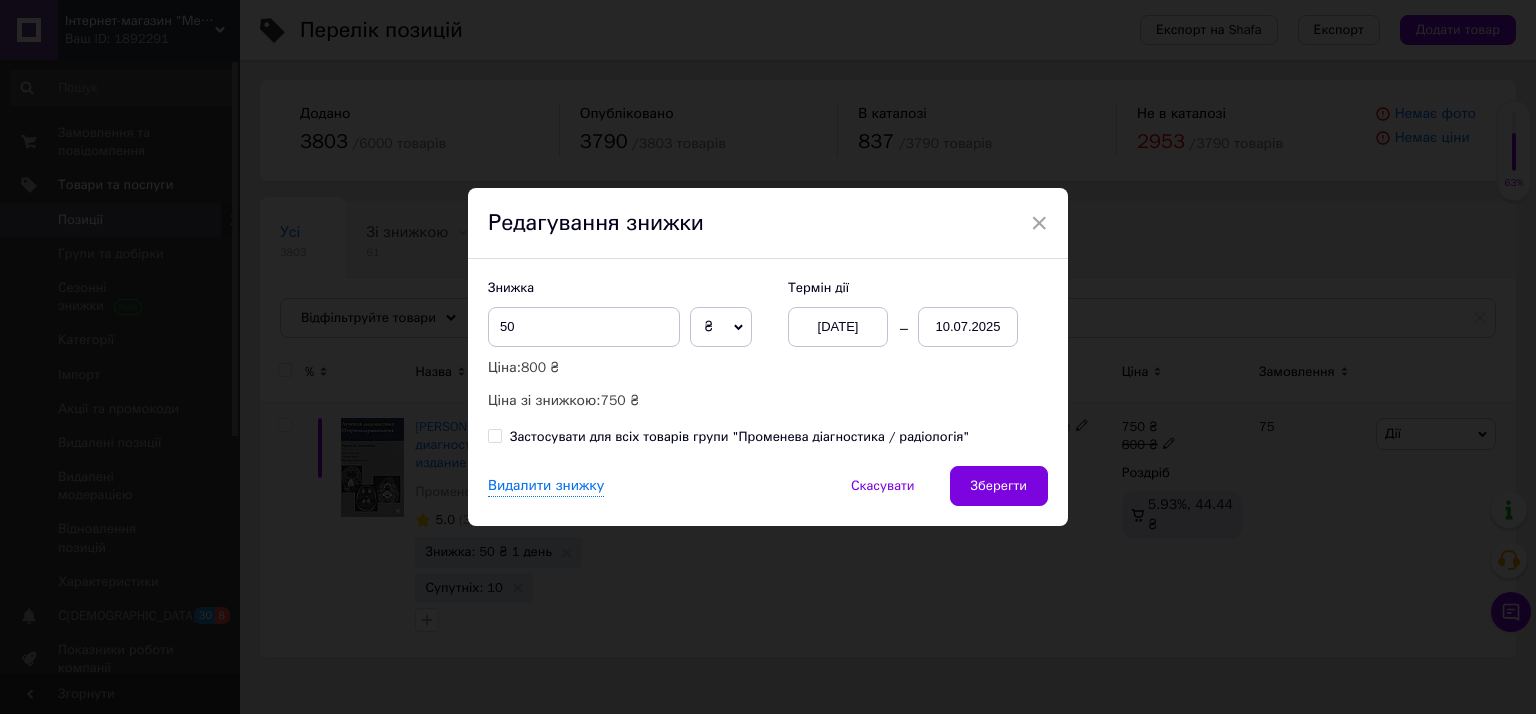 click on "[DATE]" at bounding box center (838, 327) 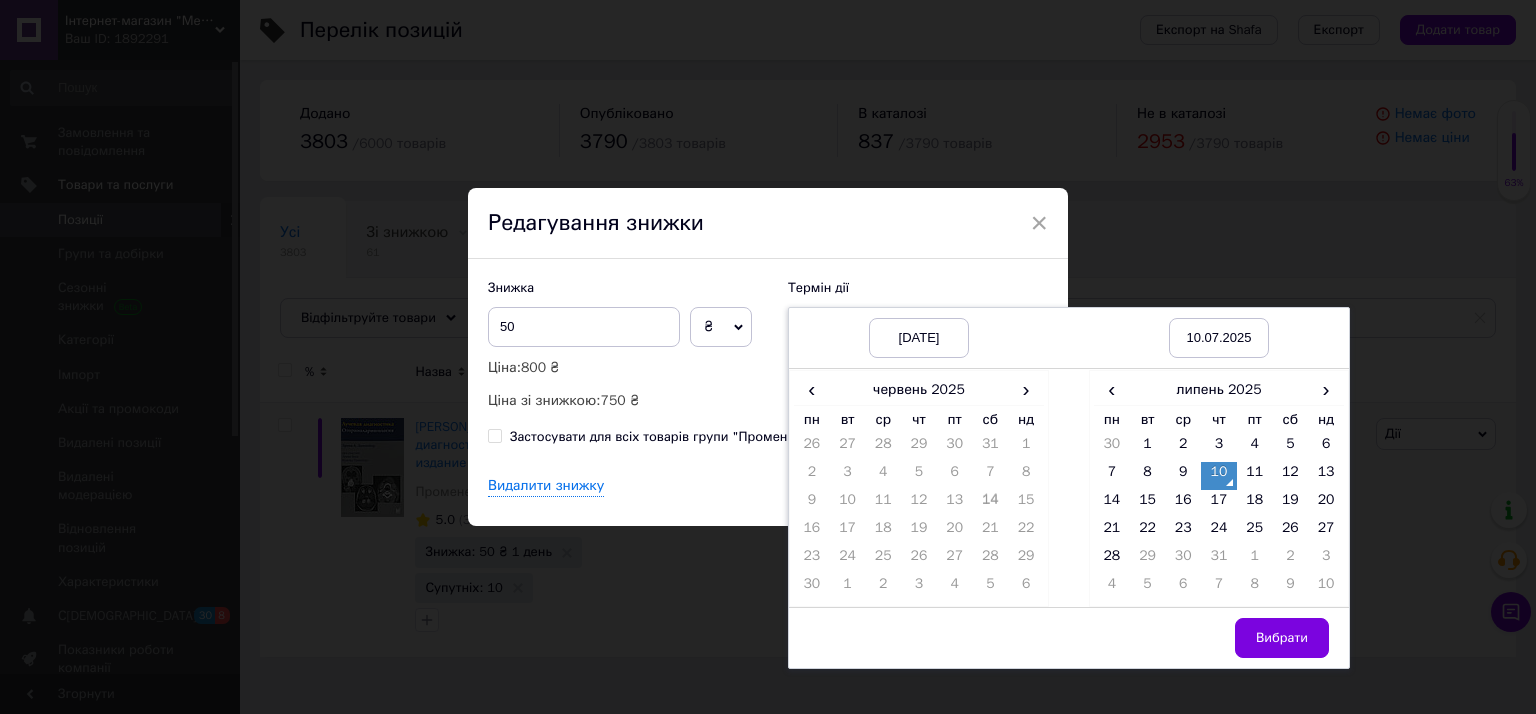 click on "10" at bounding box center (1219, 476) 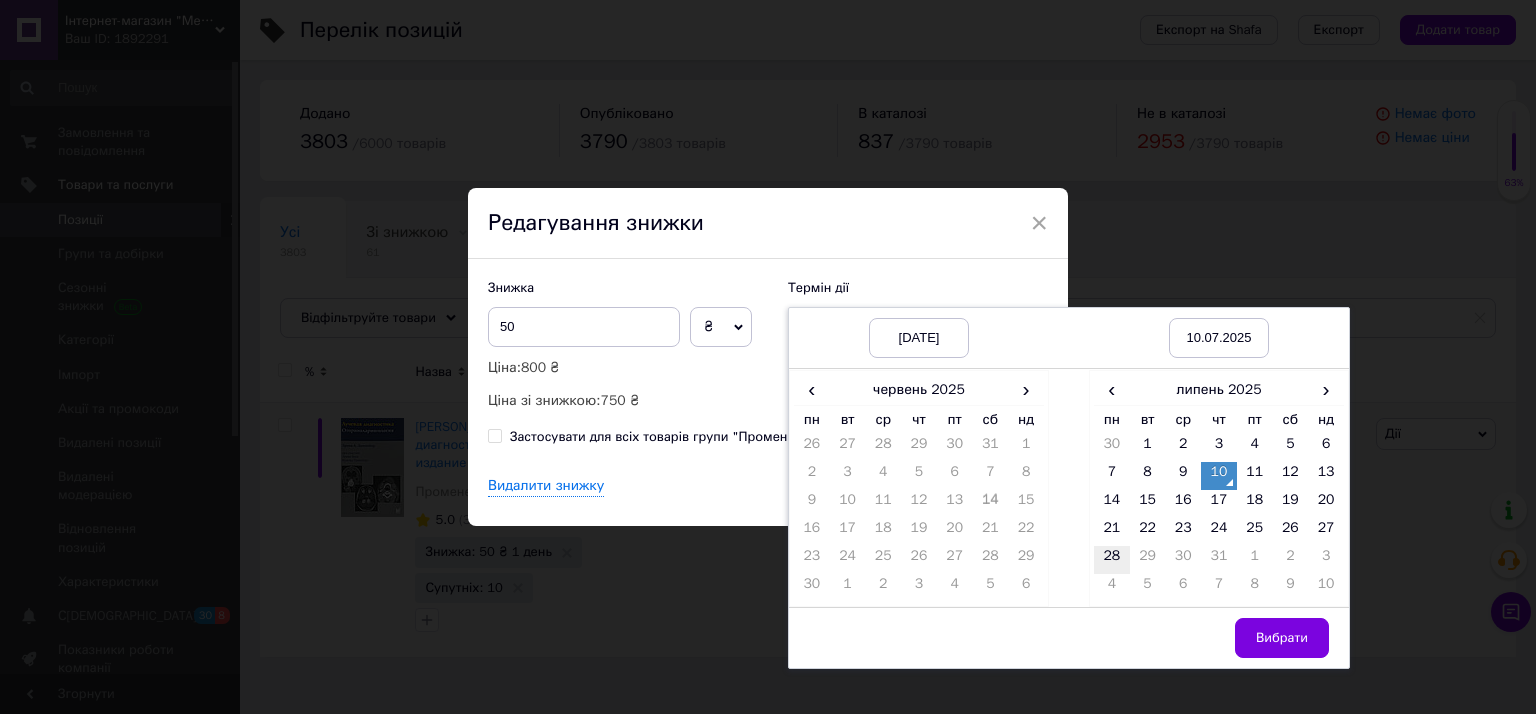 click on "28" at bounding box center [1112, 560] 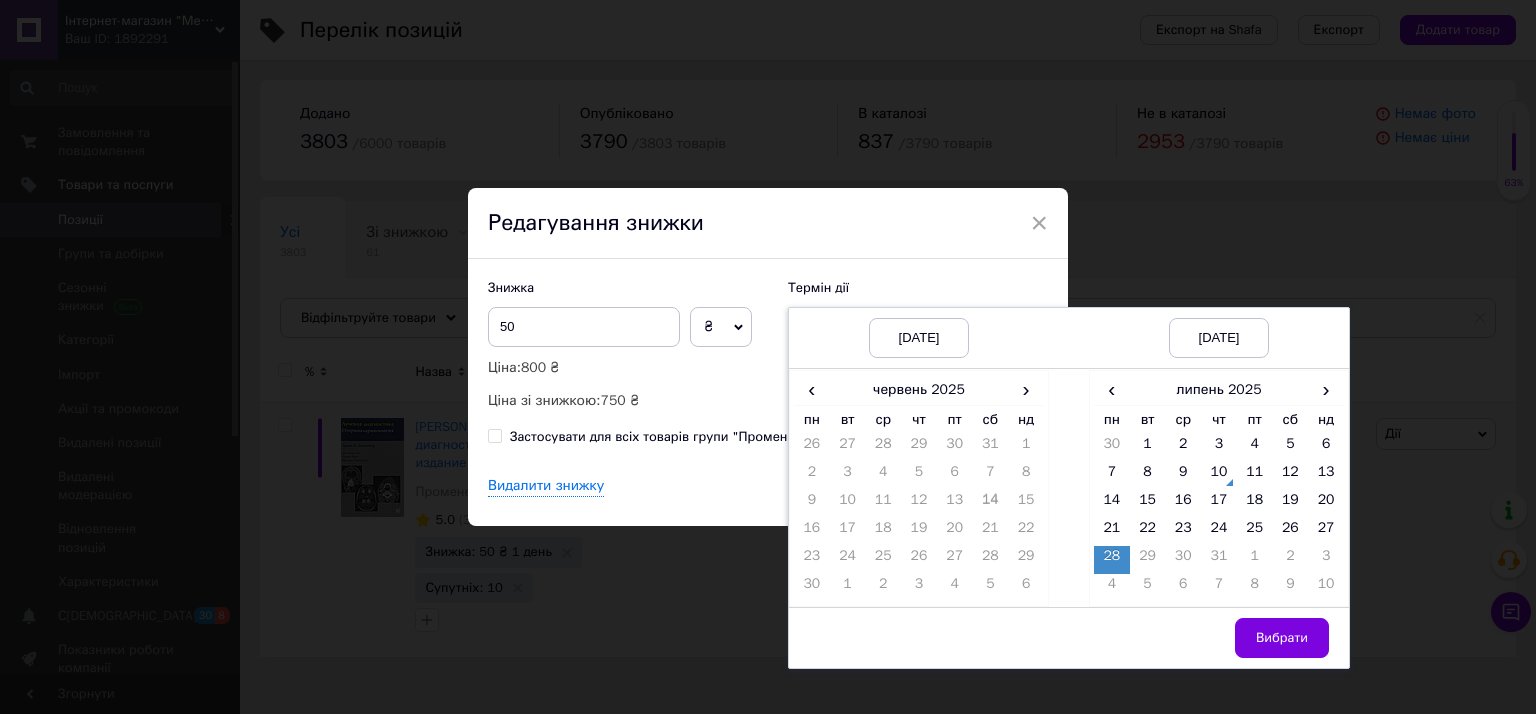 click on "Вибрати" at bounding box center (1219, 637) 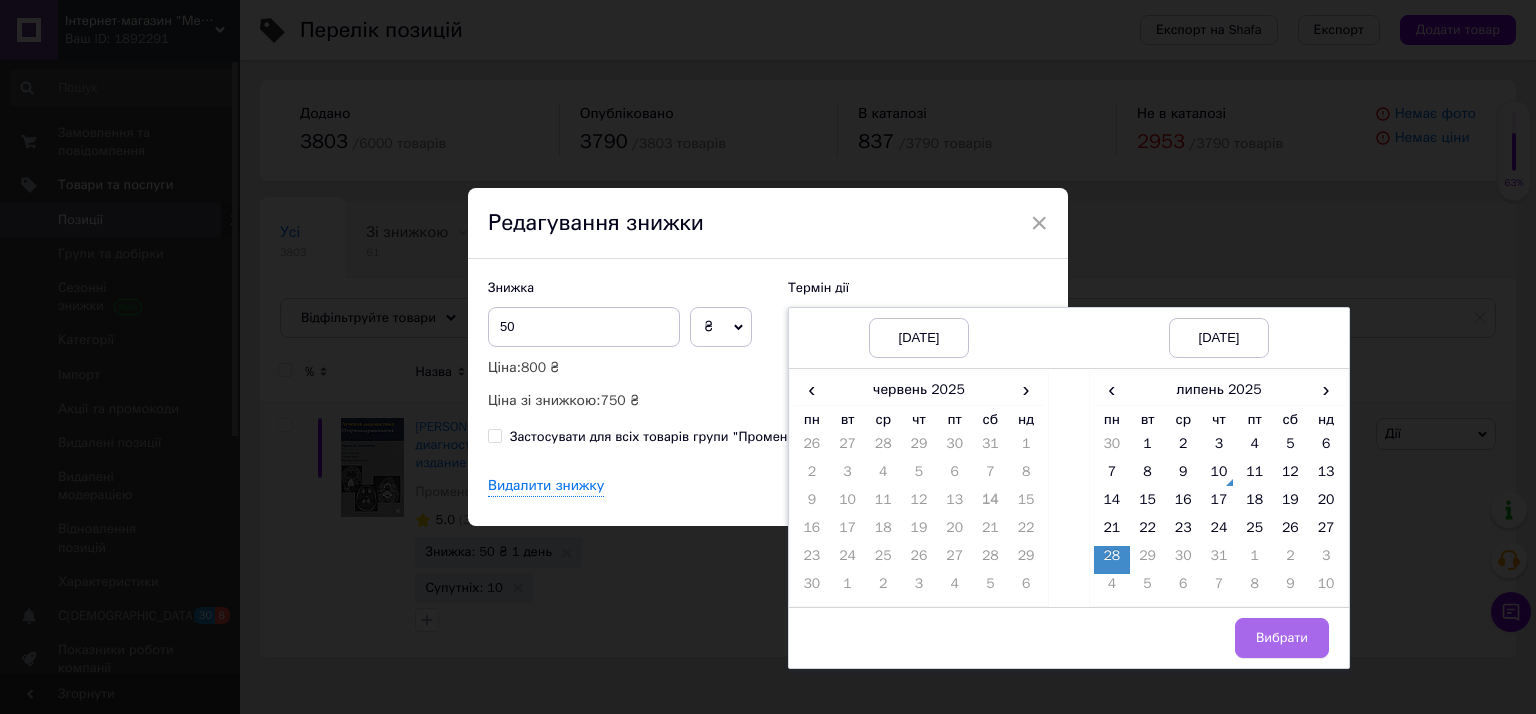 click on "Вибрати" at bounding box center [1282, 638] 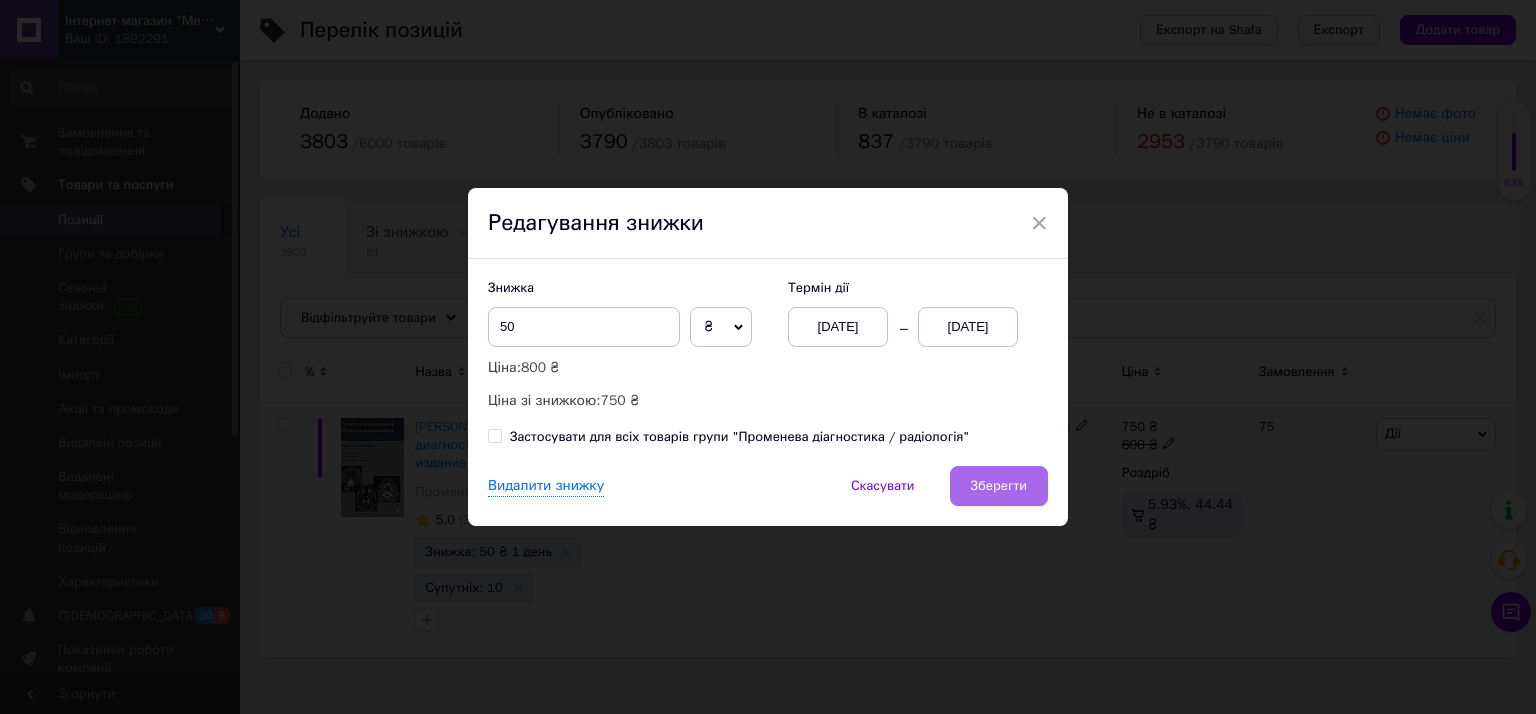click on "Зберегти" at bounding box center (999, 486) 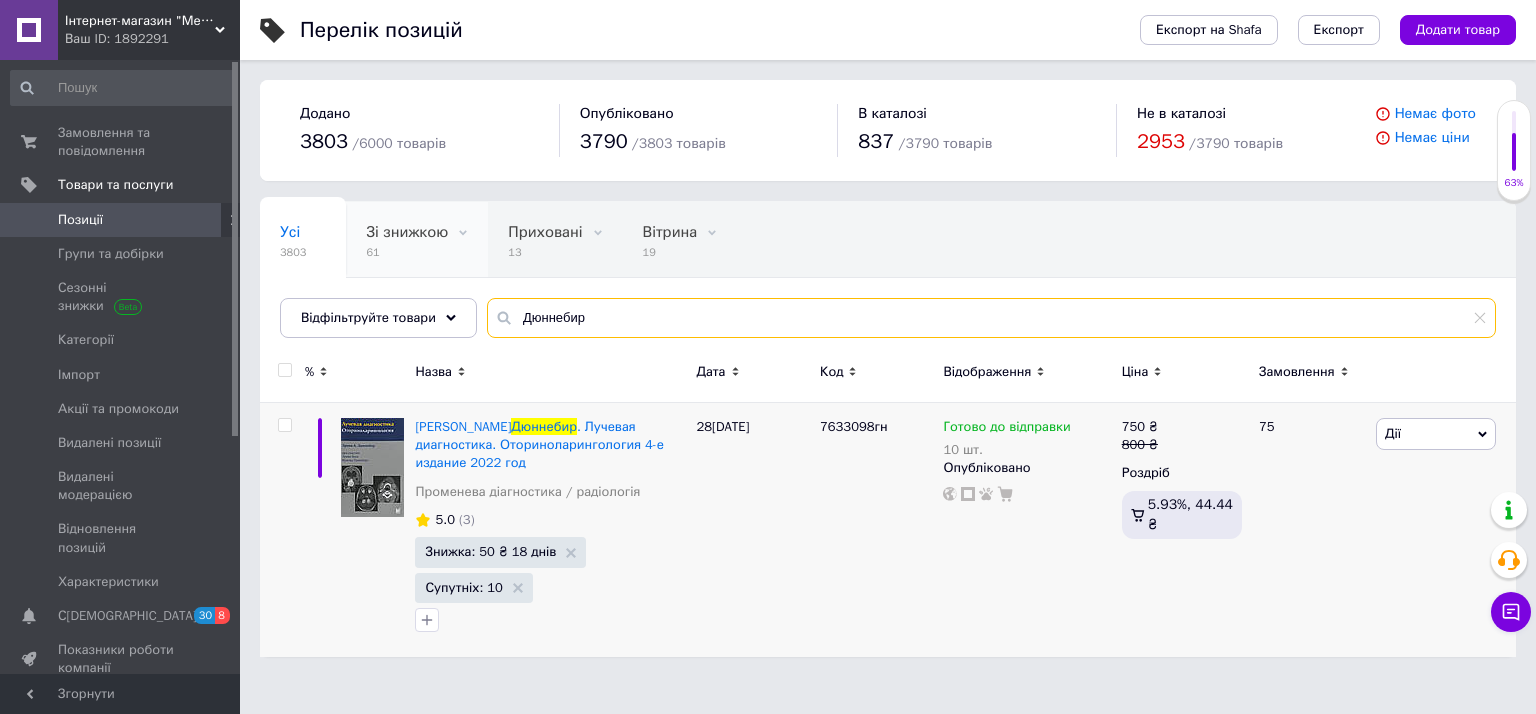 drag, startPoint x: 595, startPoint y: 313, endPoint x: 416, endPoint y: 253, distance: 188.78824 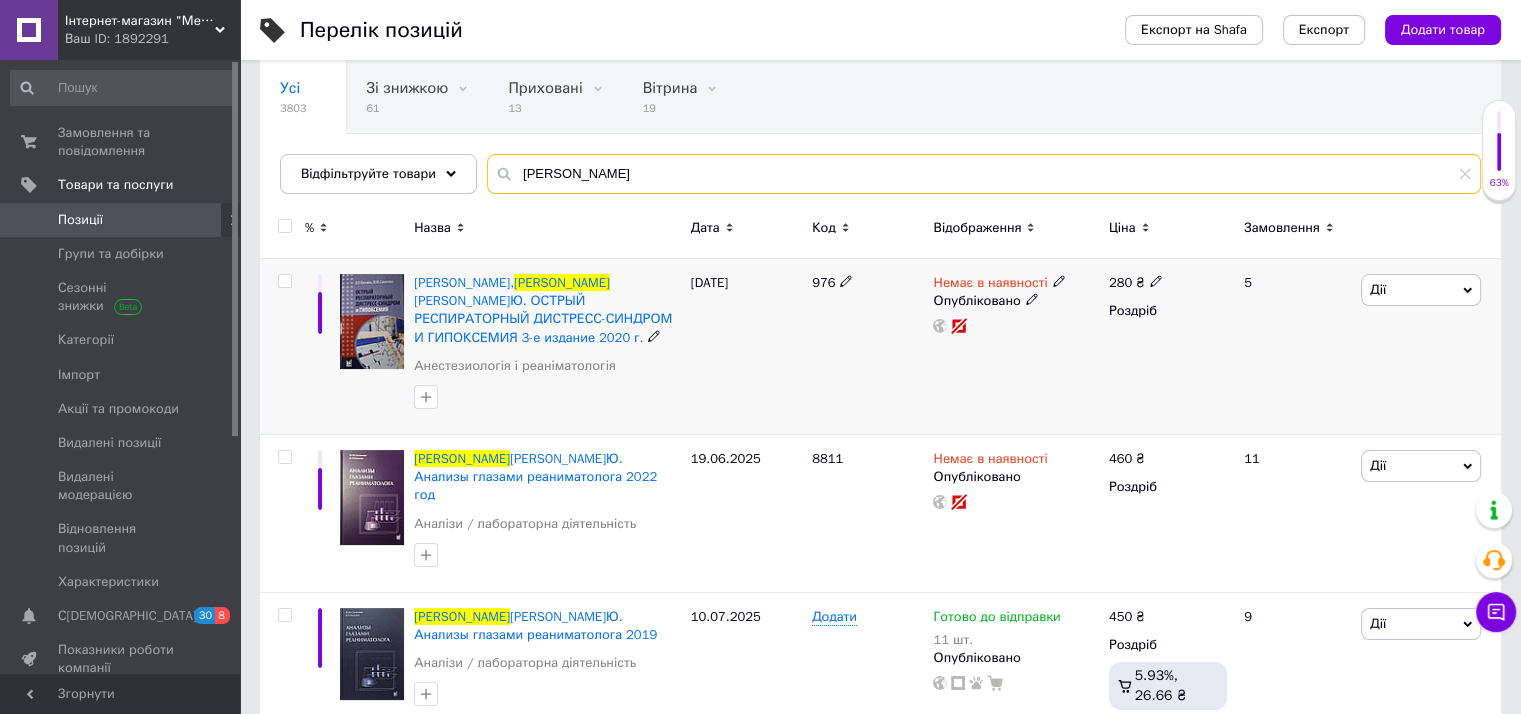 scroll, scrollTop: 145, scrollLeft: 0, axis: vertical 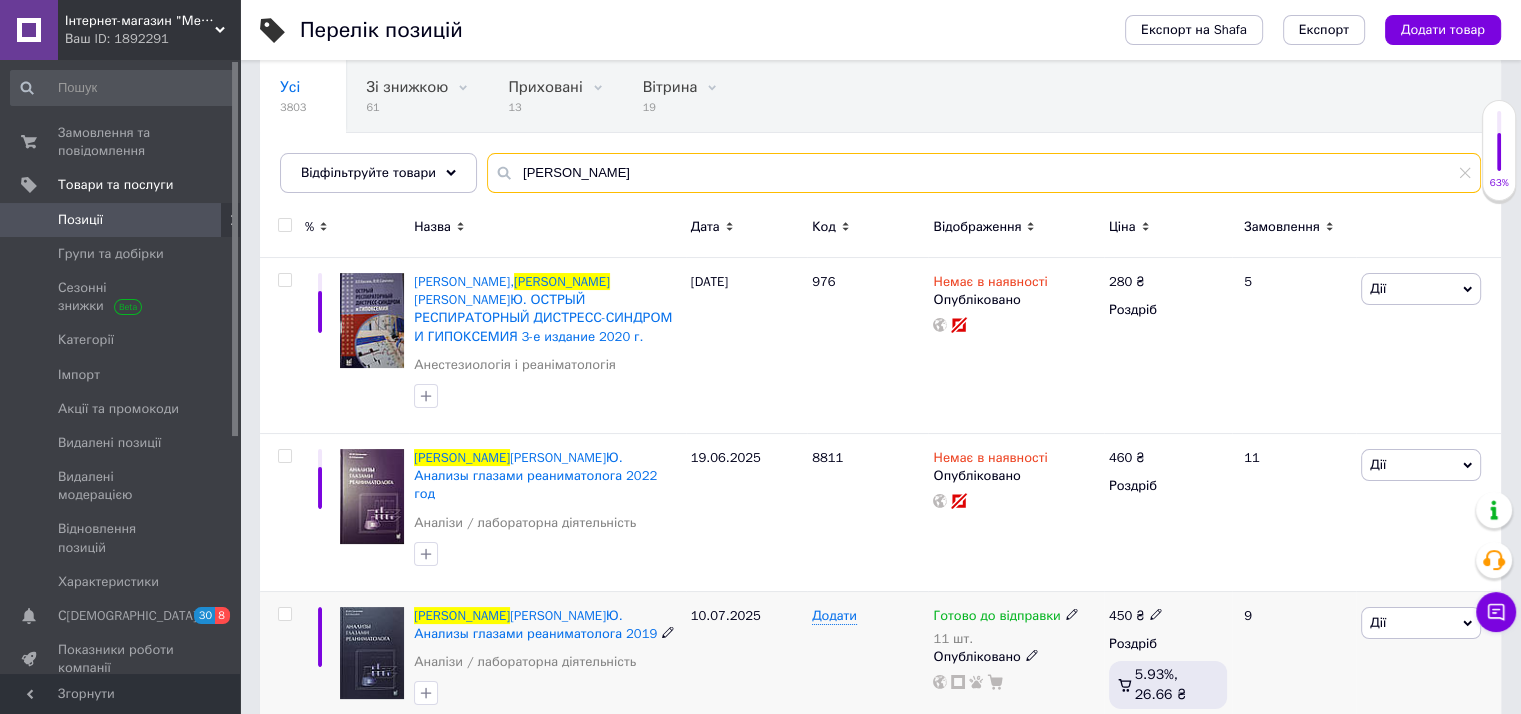 type on "[PERSON_NAME]" 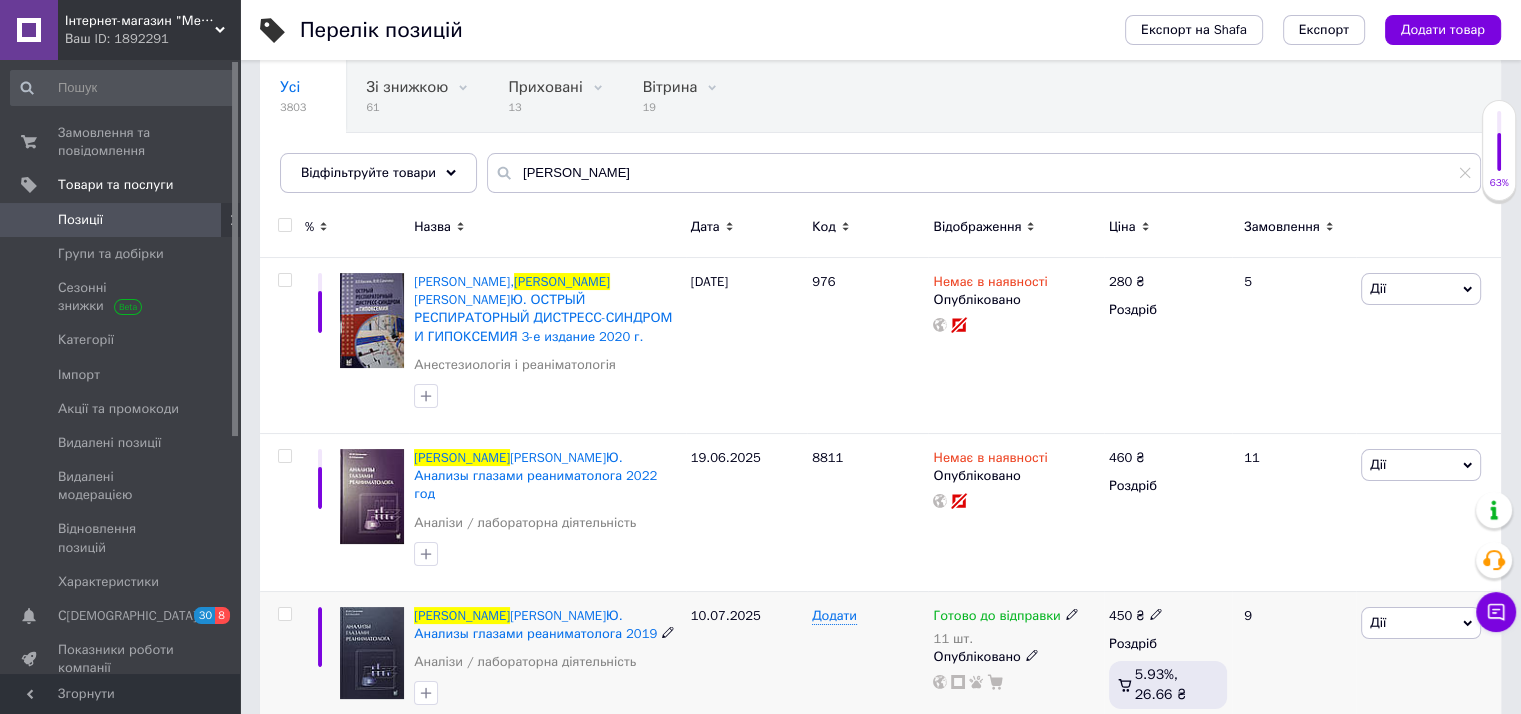 click 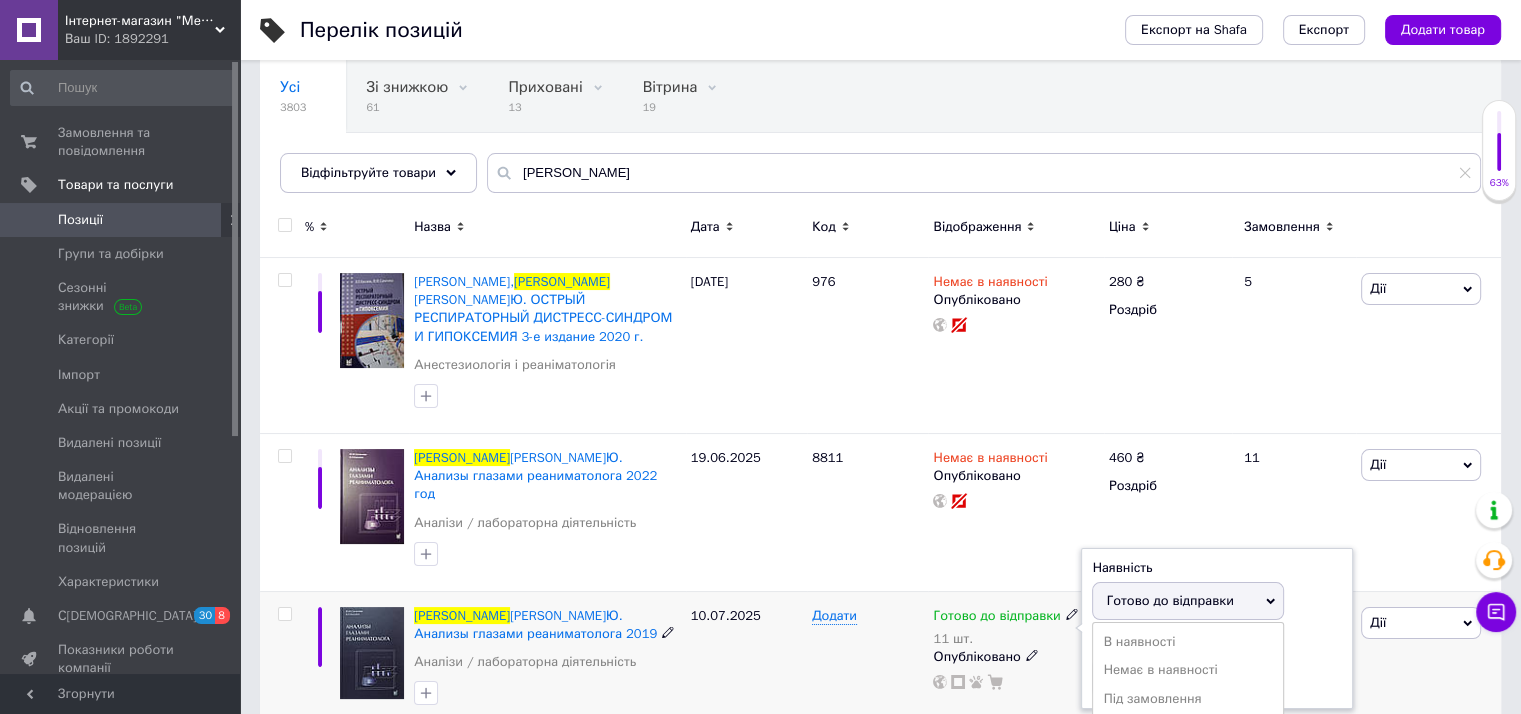 click on "Готово до відправки" at bounding box center (1169, 600) 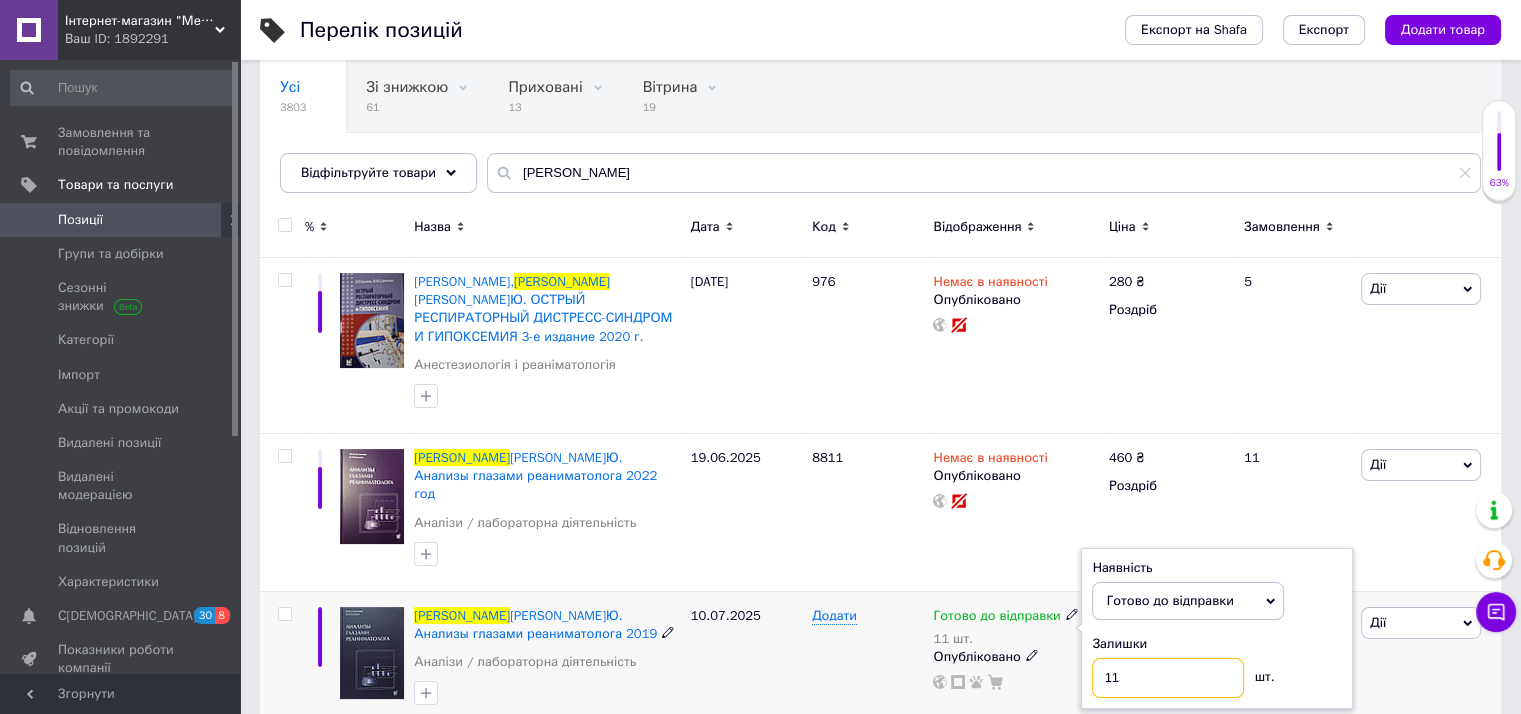 click on "11" at bounding box center [1168, 678] 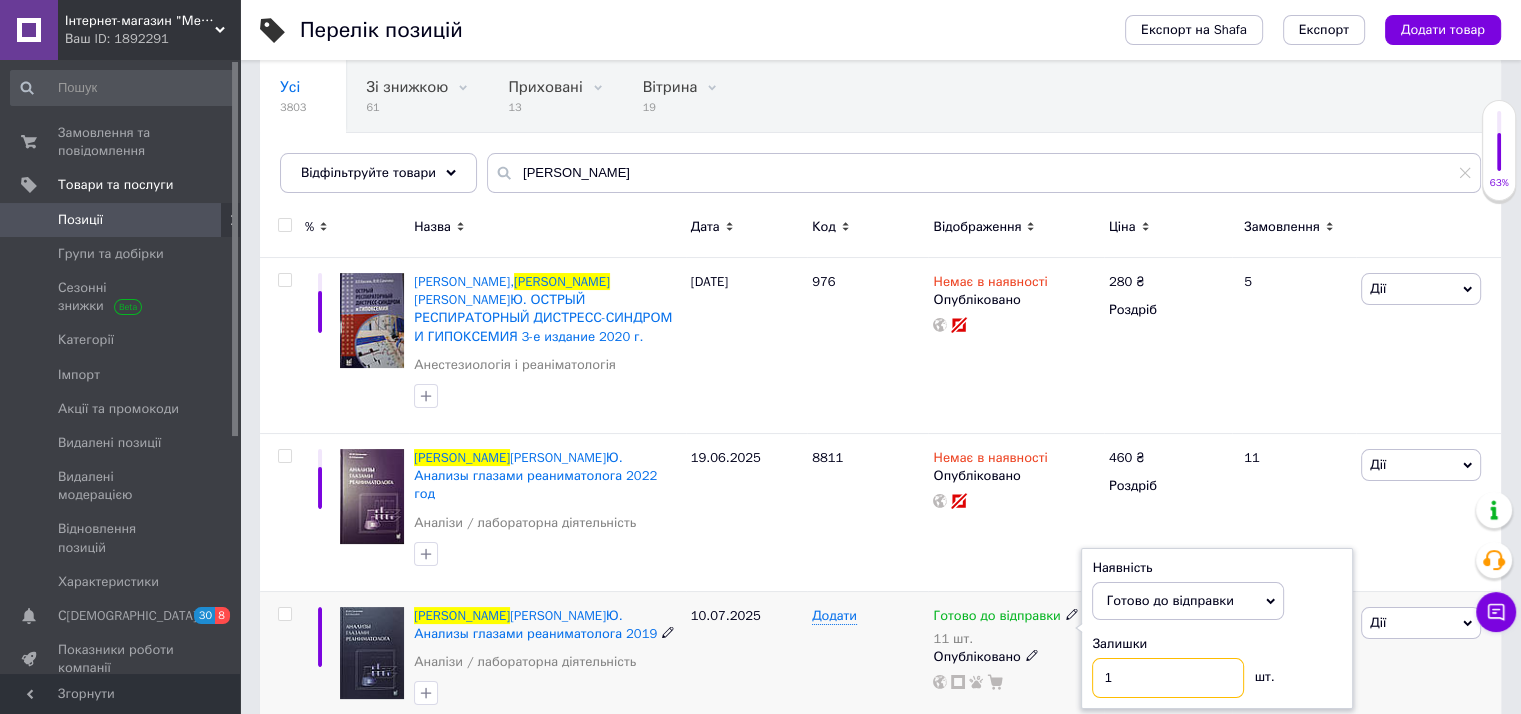 type on "10" 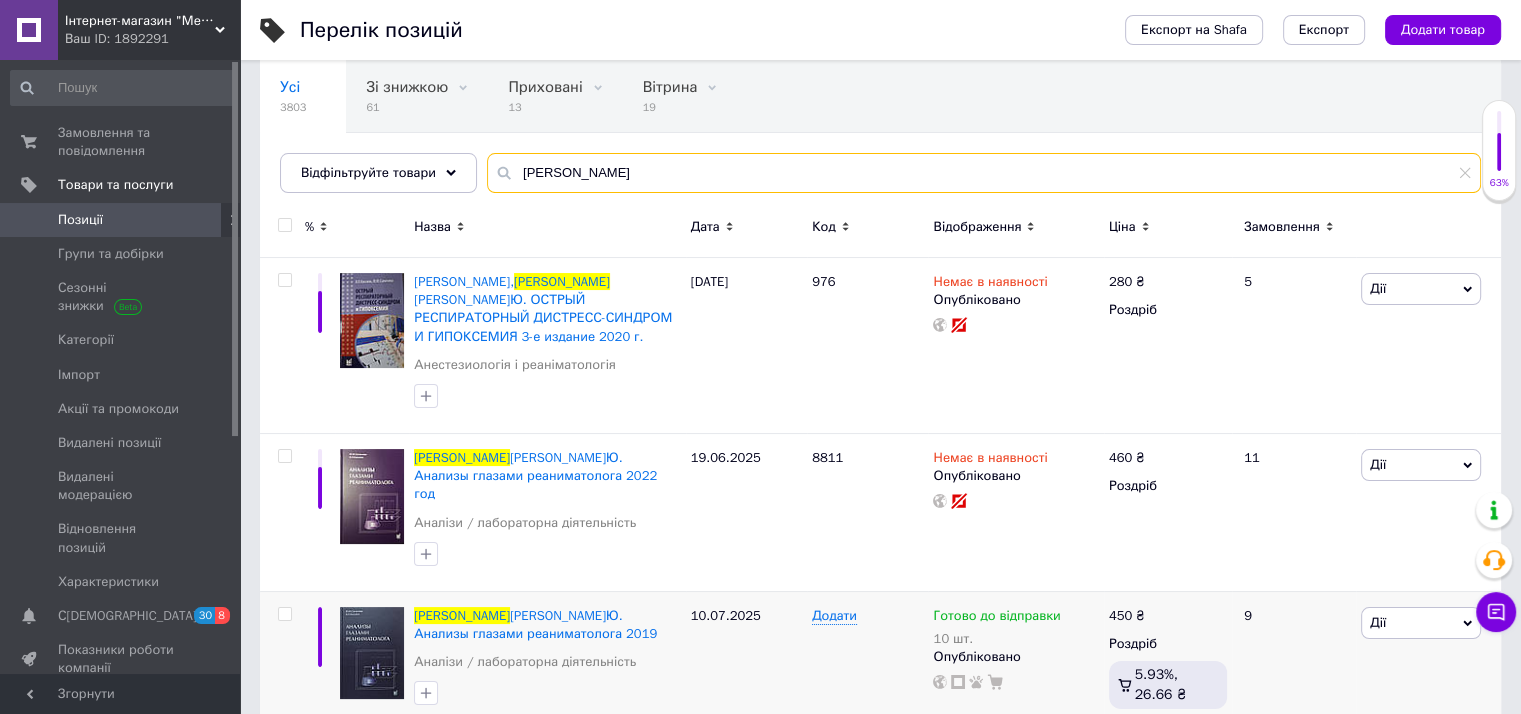 drag, startPoint x: 593, startPoint y: 171, endPoint x: 304, endPoint y: 83, distance: 302.10098 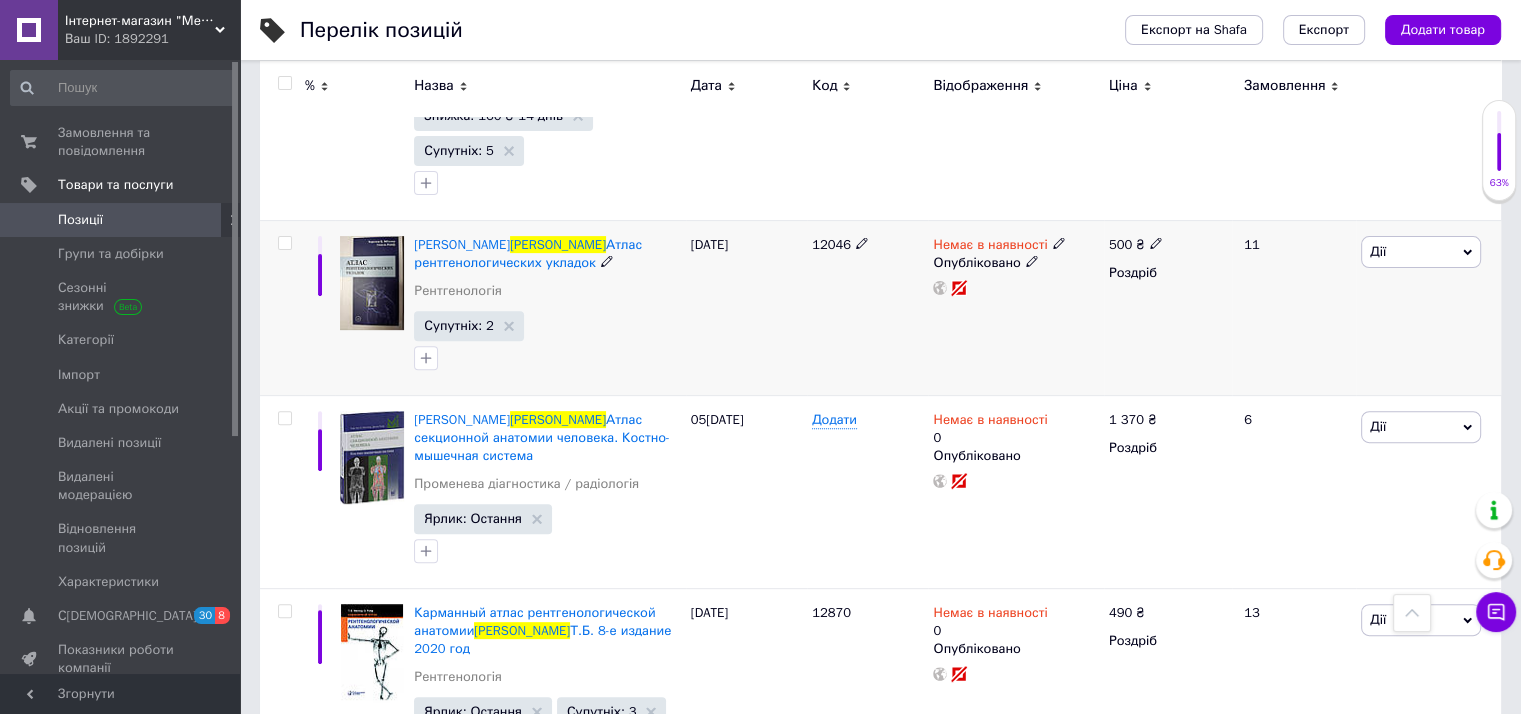 scroll, scrollTop: 1000, scrollLeft: 0, axis: vertical 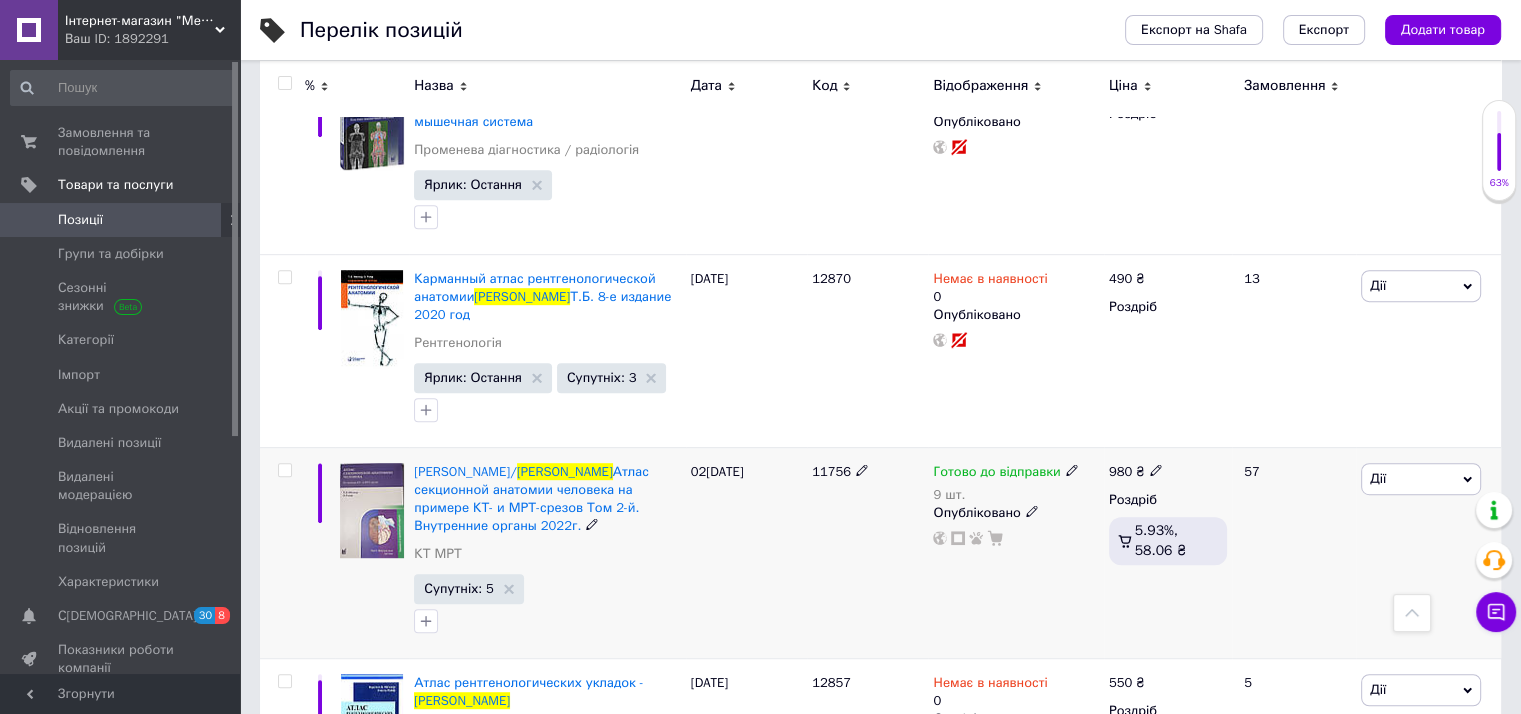type on "[PERSON_NAME]" 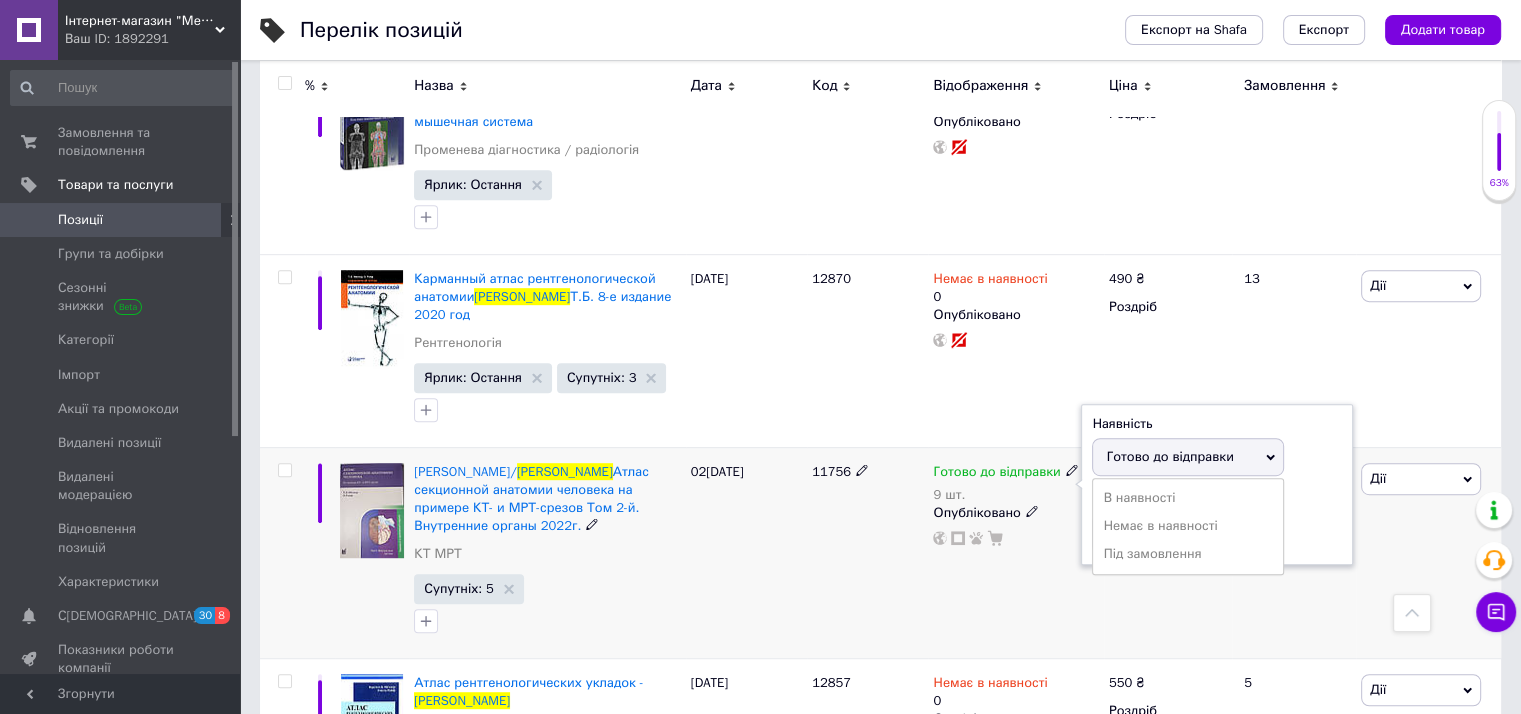 click on "Готово до відправки" at bounding box center (1188, 457) 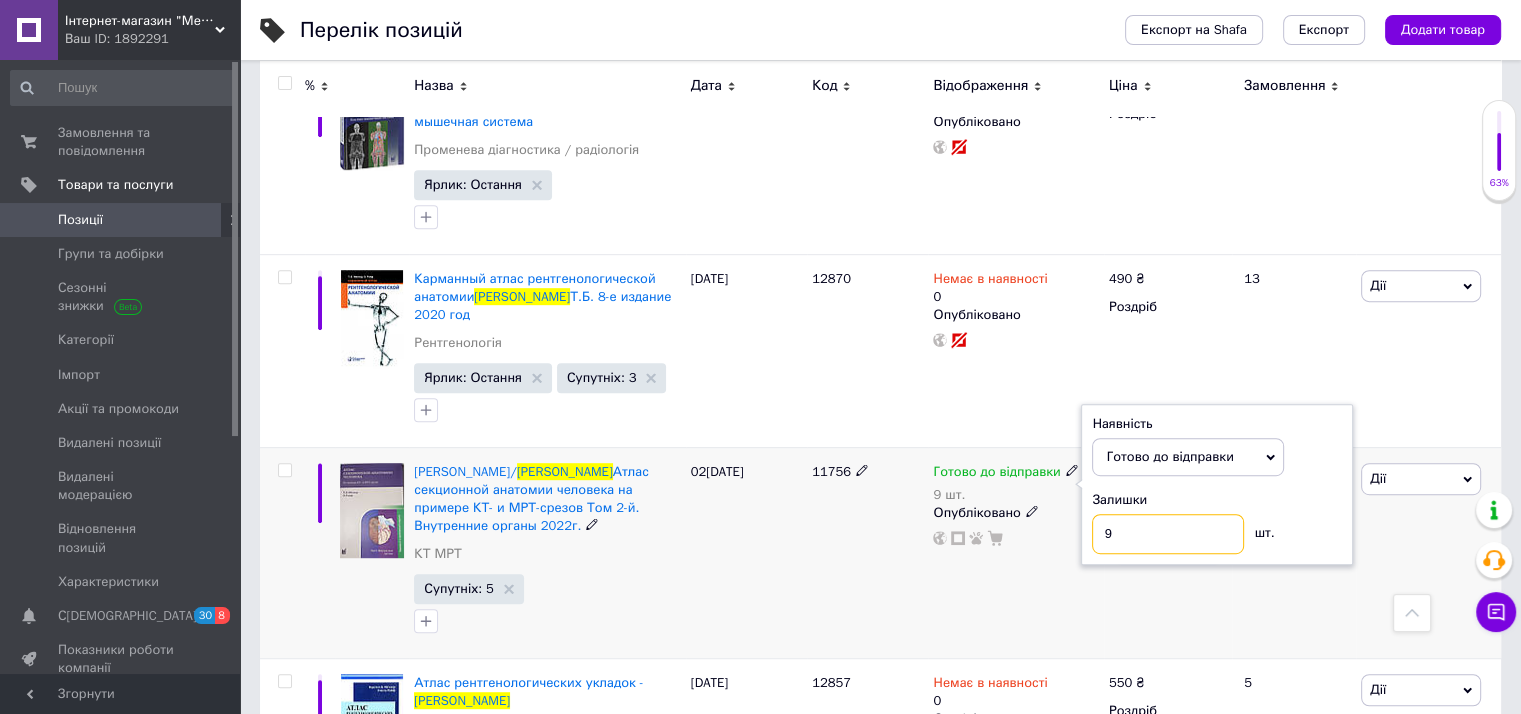 drag, startPoint x: 1136, startPoint y: 473, endPoint x: 1092, endPoint y: 469, distance: 44.181442 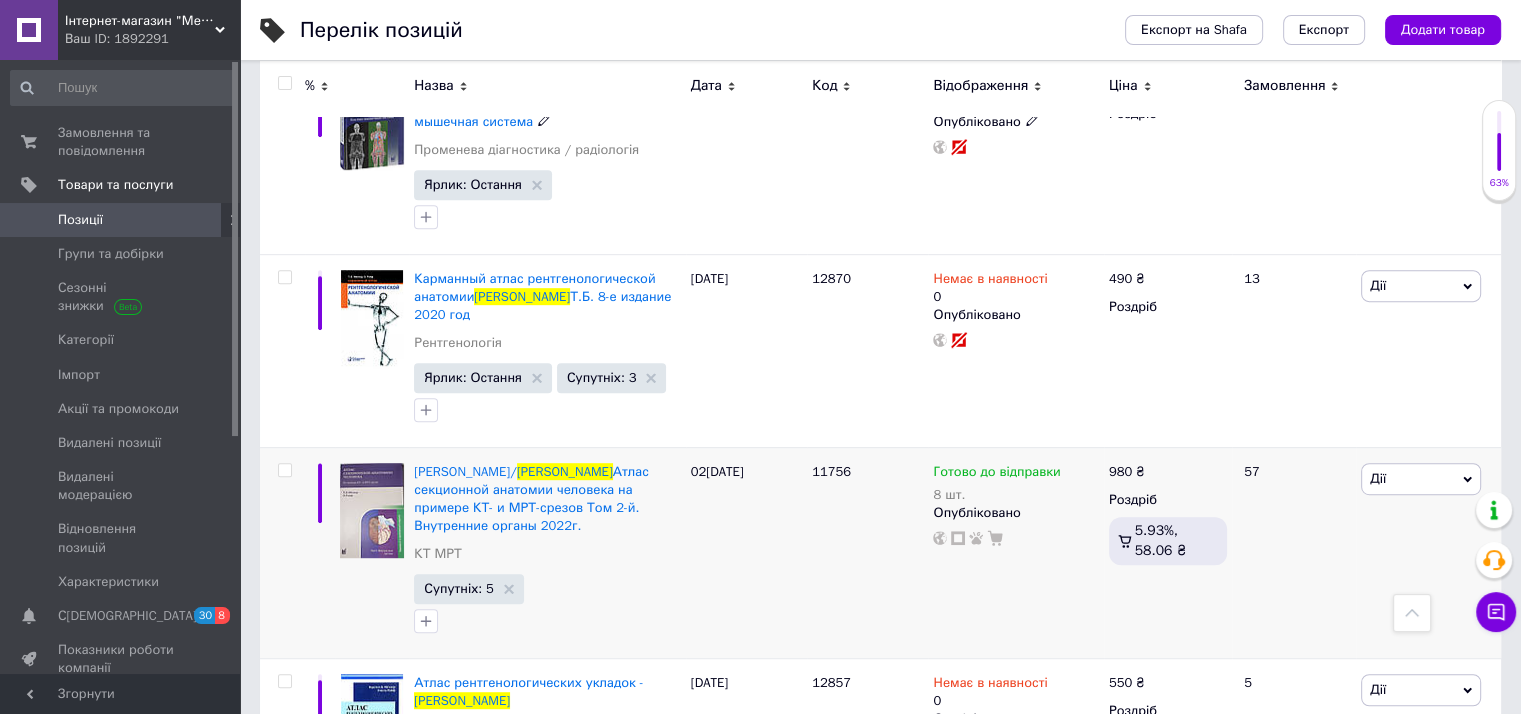 scroll, scrollTop: 0, scrollLeft: 0, axis: both 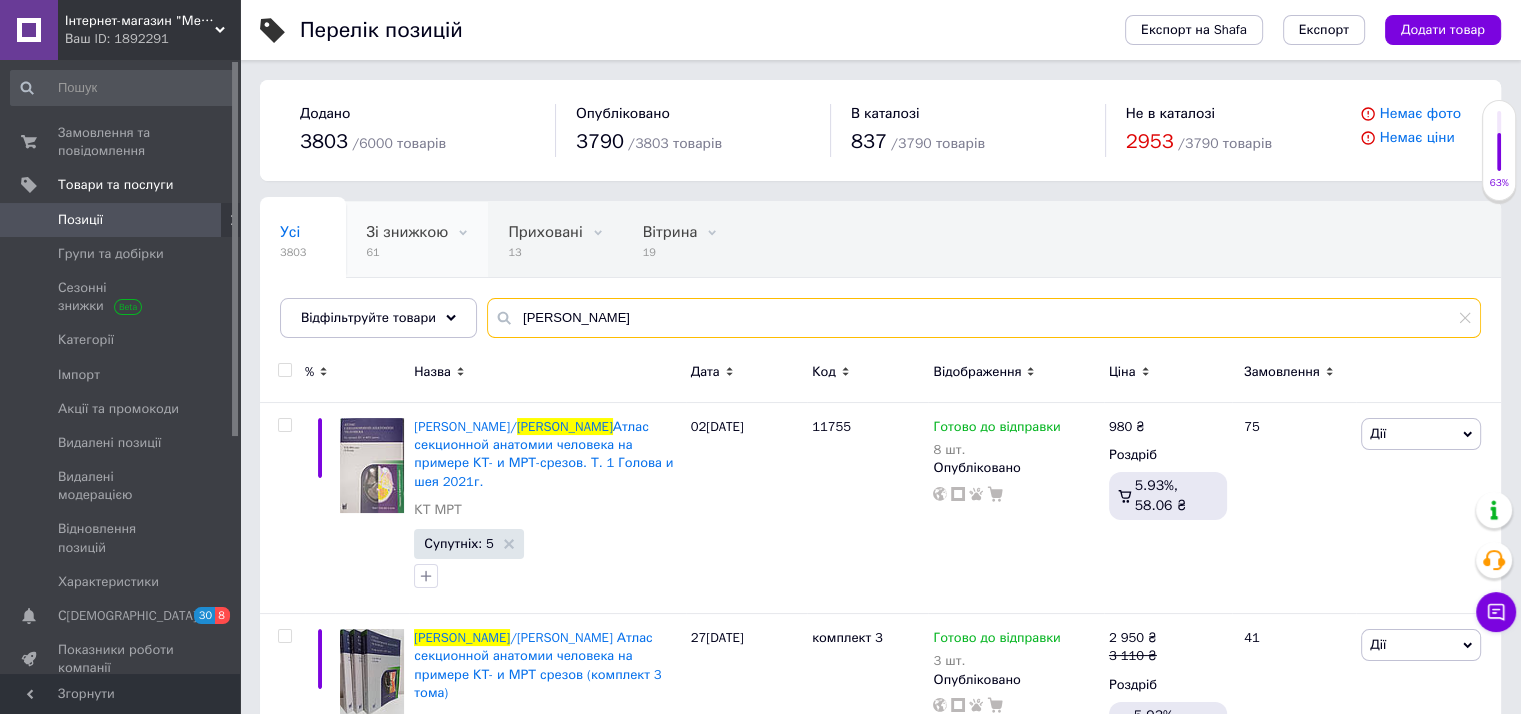 drag, startPoint x: 530, startPoint y: 291, endPoint x: 460, endPoint y: 263, distance: 75.39231 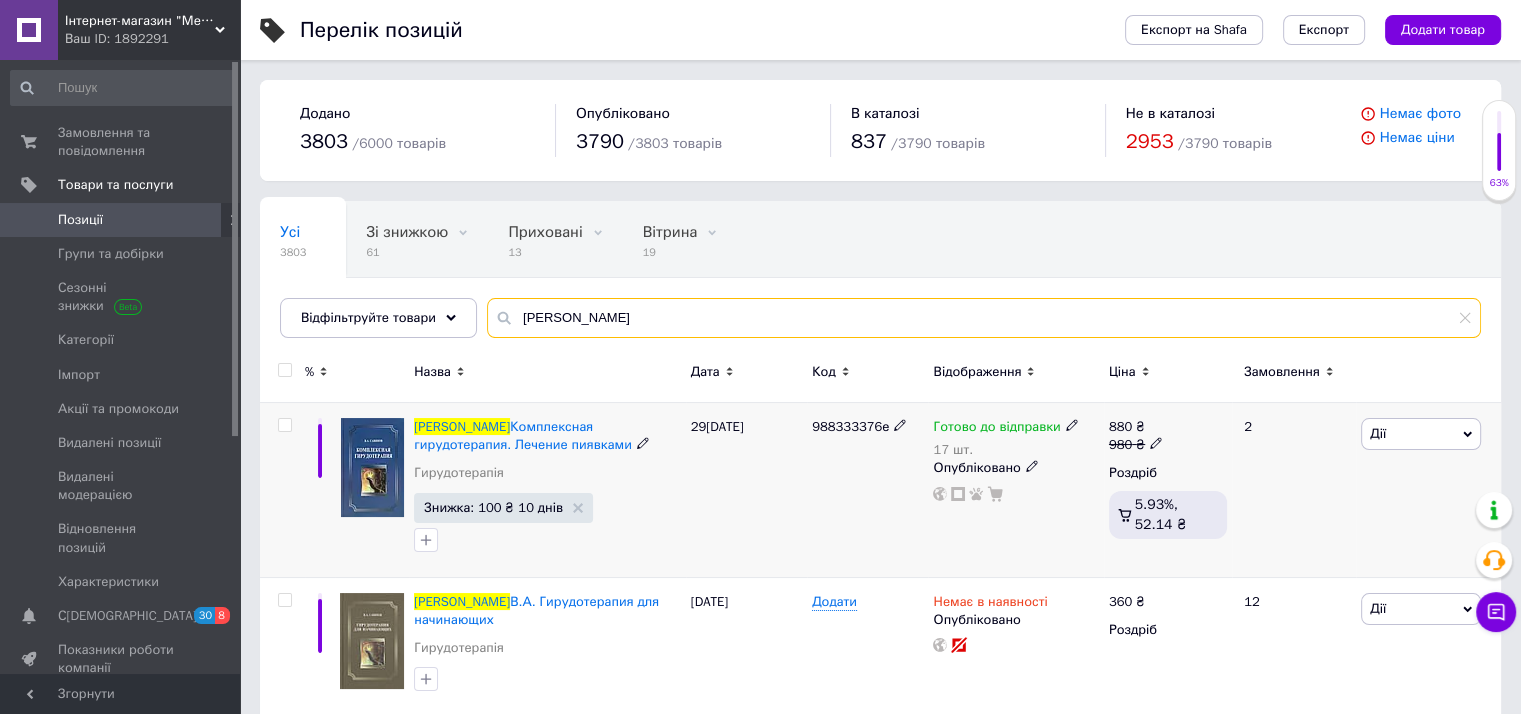 type on "[PERSON_NAME]" 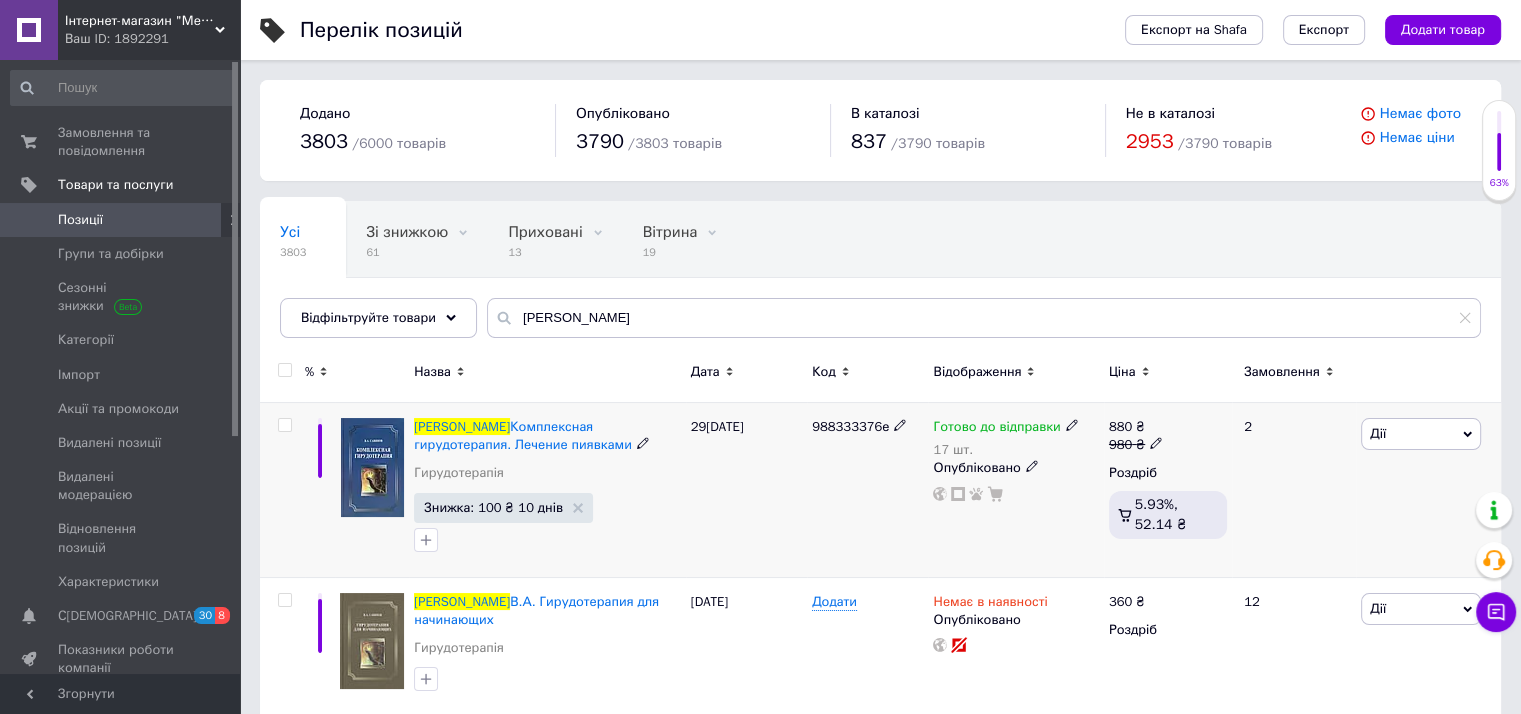 click 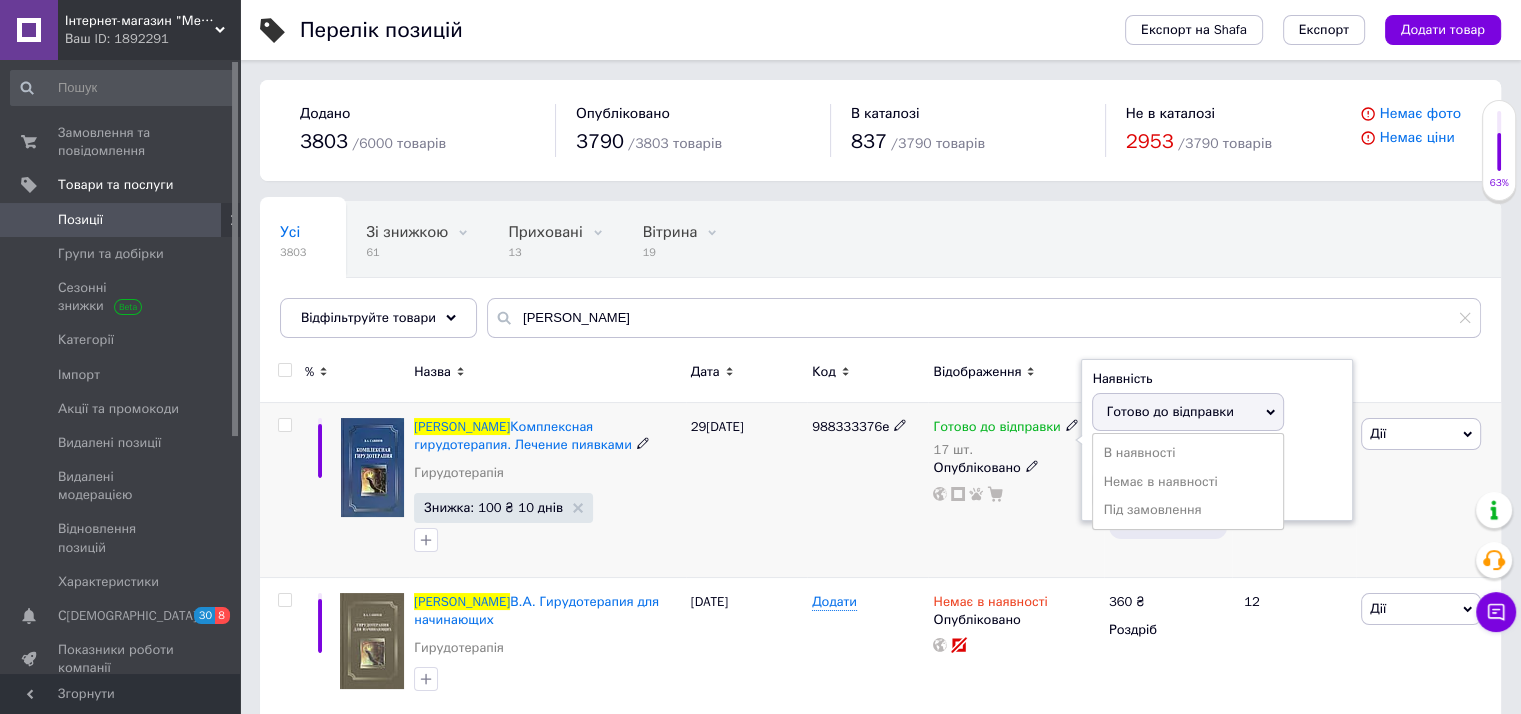 click on "Готово до відправки" at bounding box center [1188, 412] 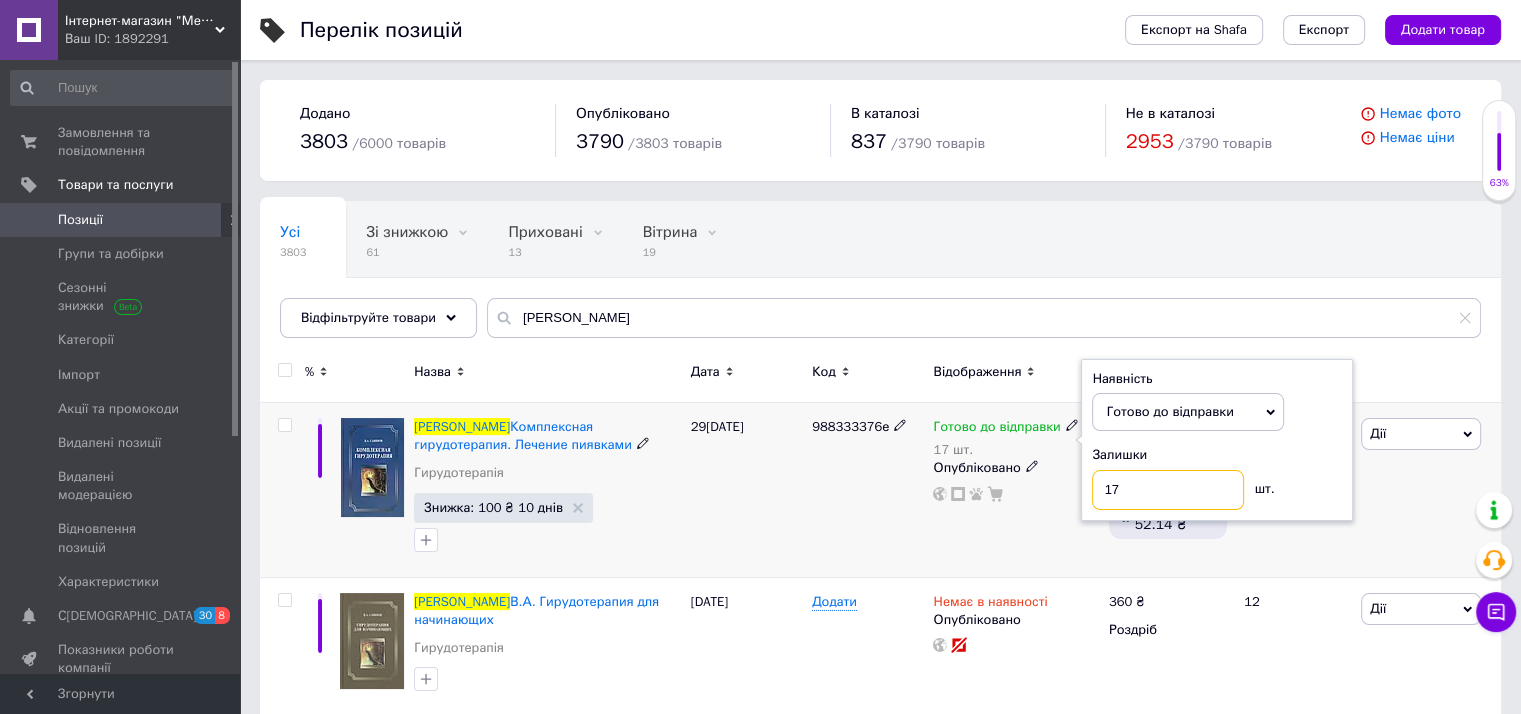 click on "17" at bounding box center (1168, 490) 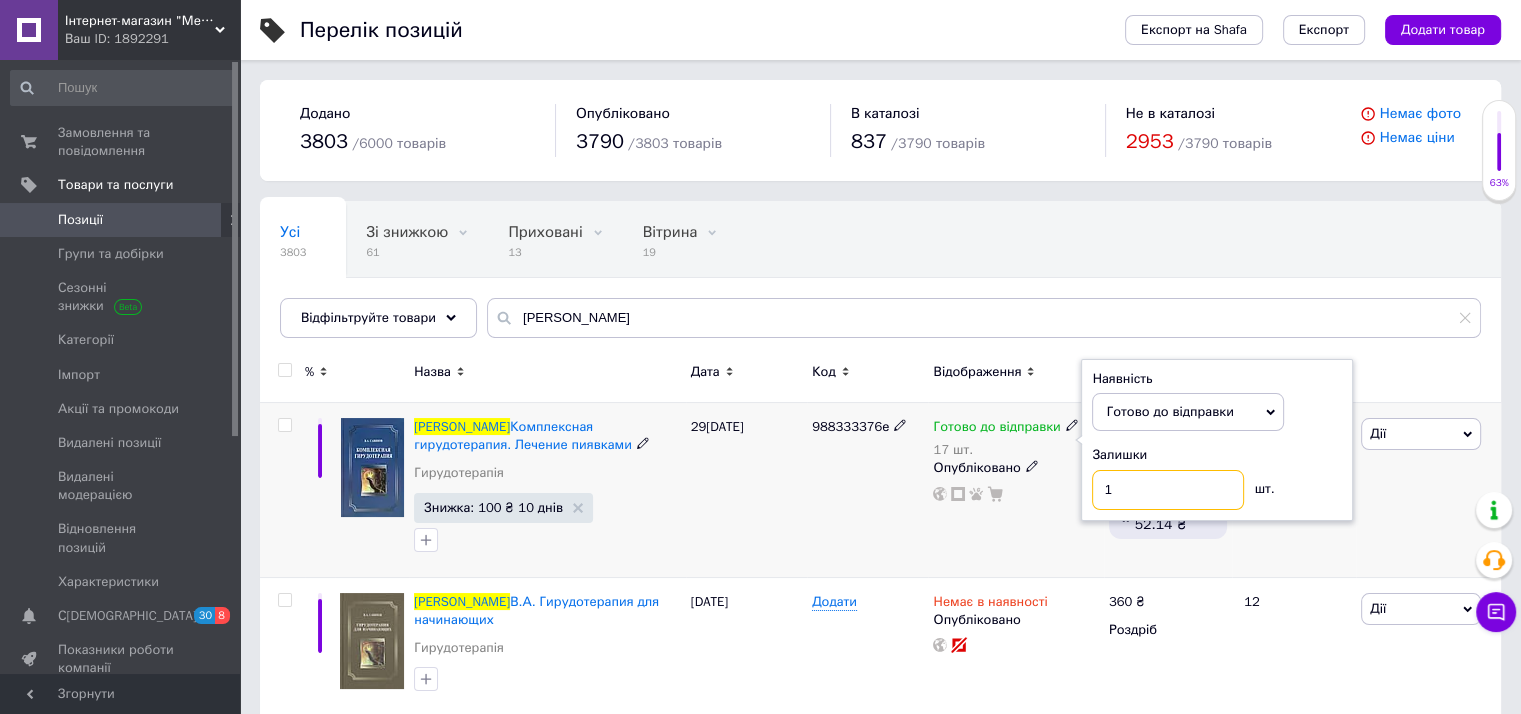 type on "16" 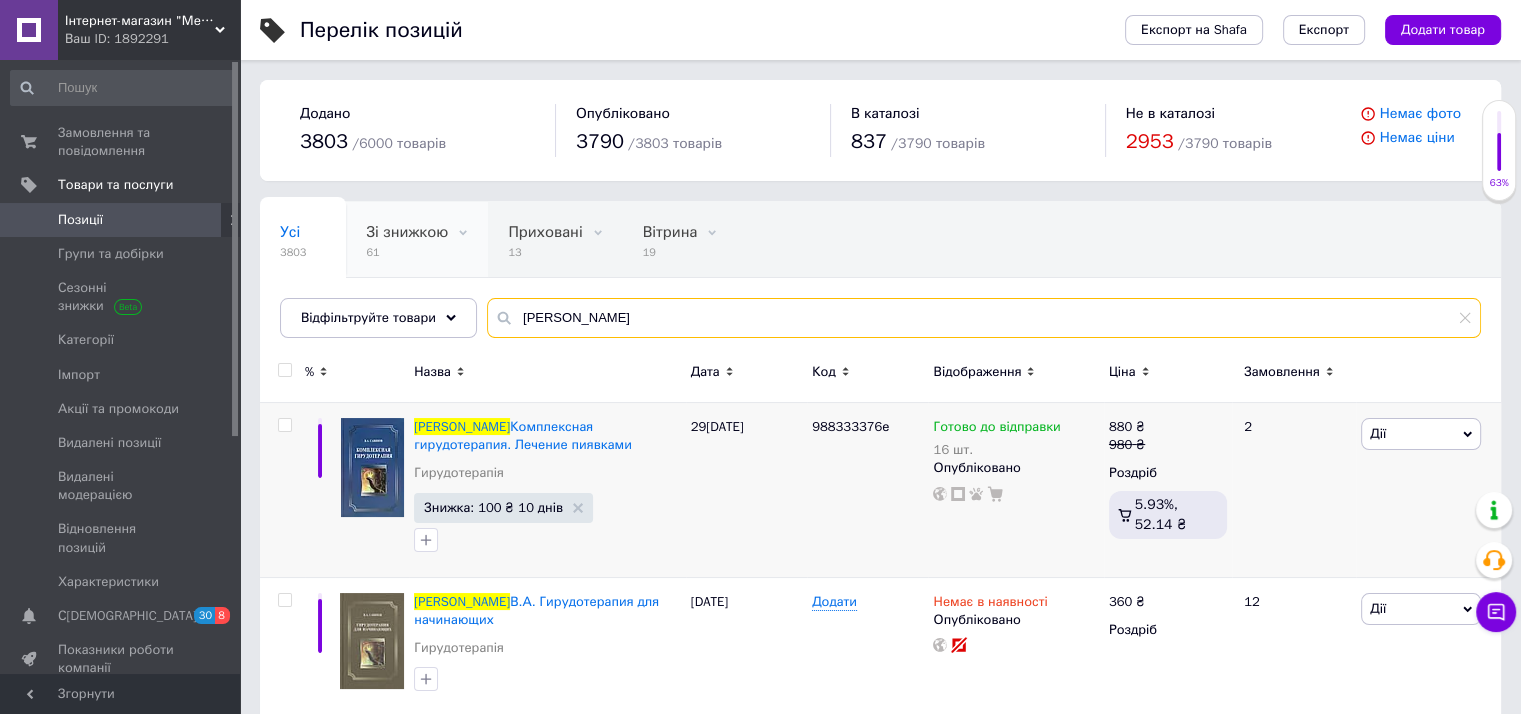 drag, startPoint x: 565, startPoint y: 308, endPoint x: 372, endPoint y: 243, distance: 203.65166 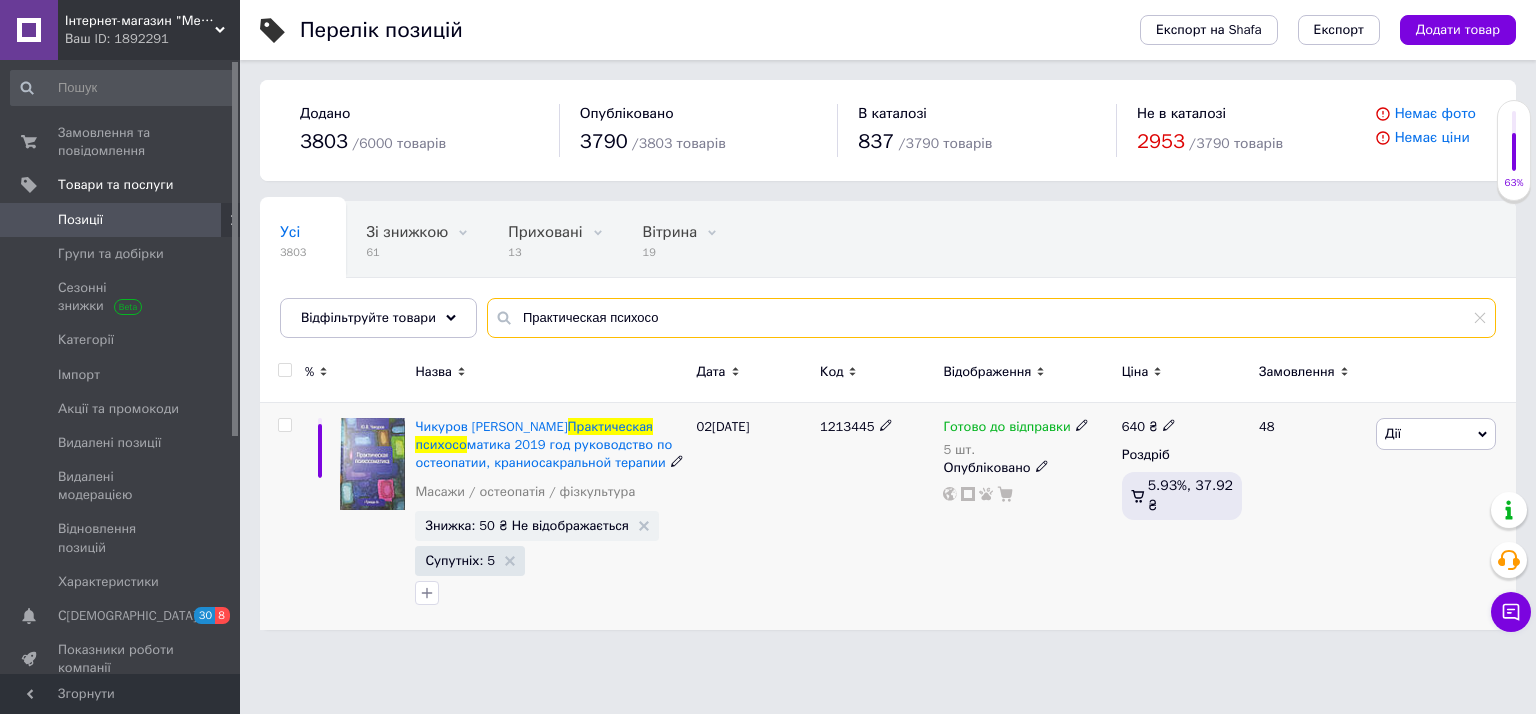 type on "Практическая психосо" 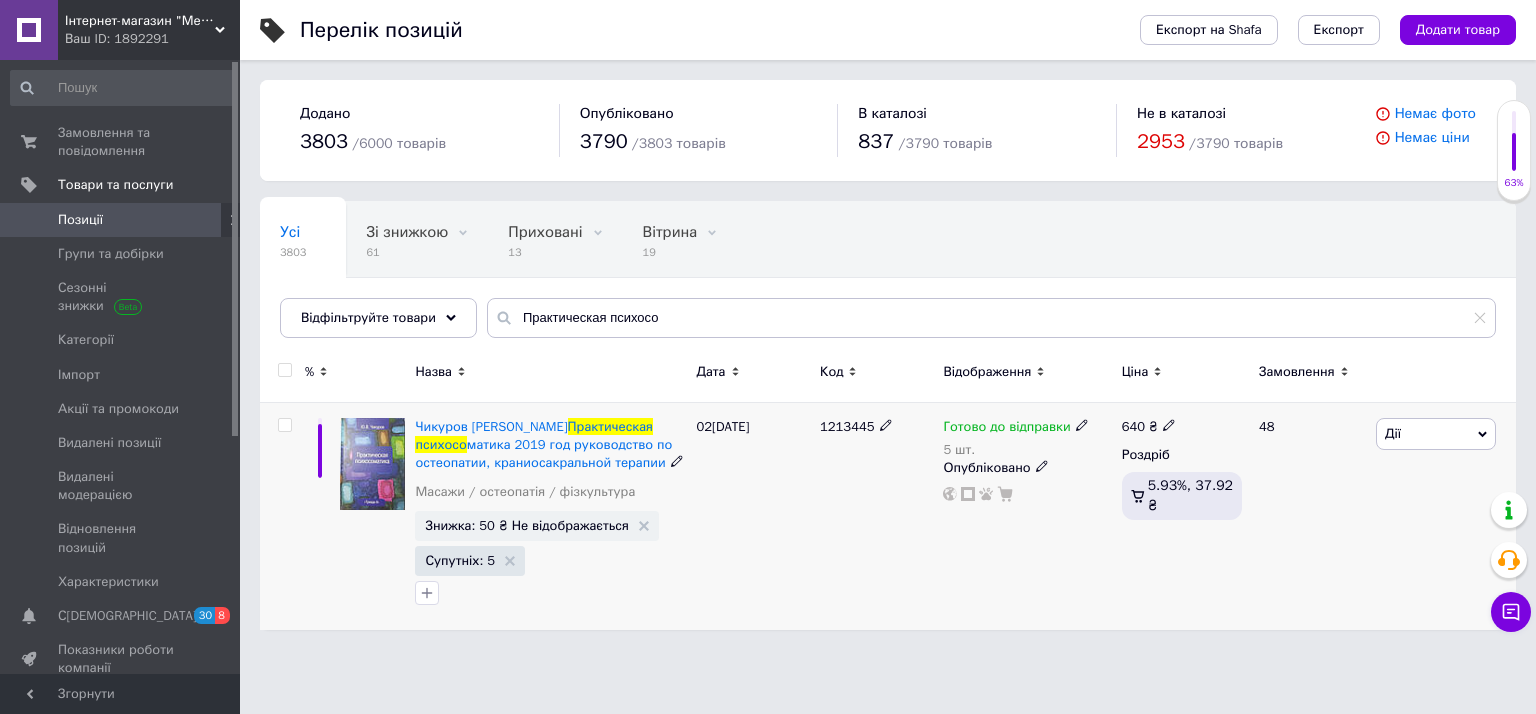 click 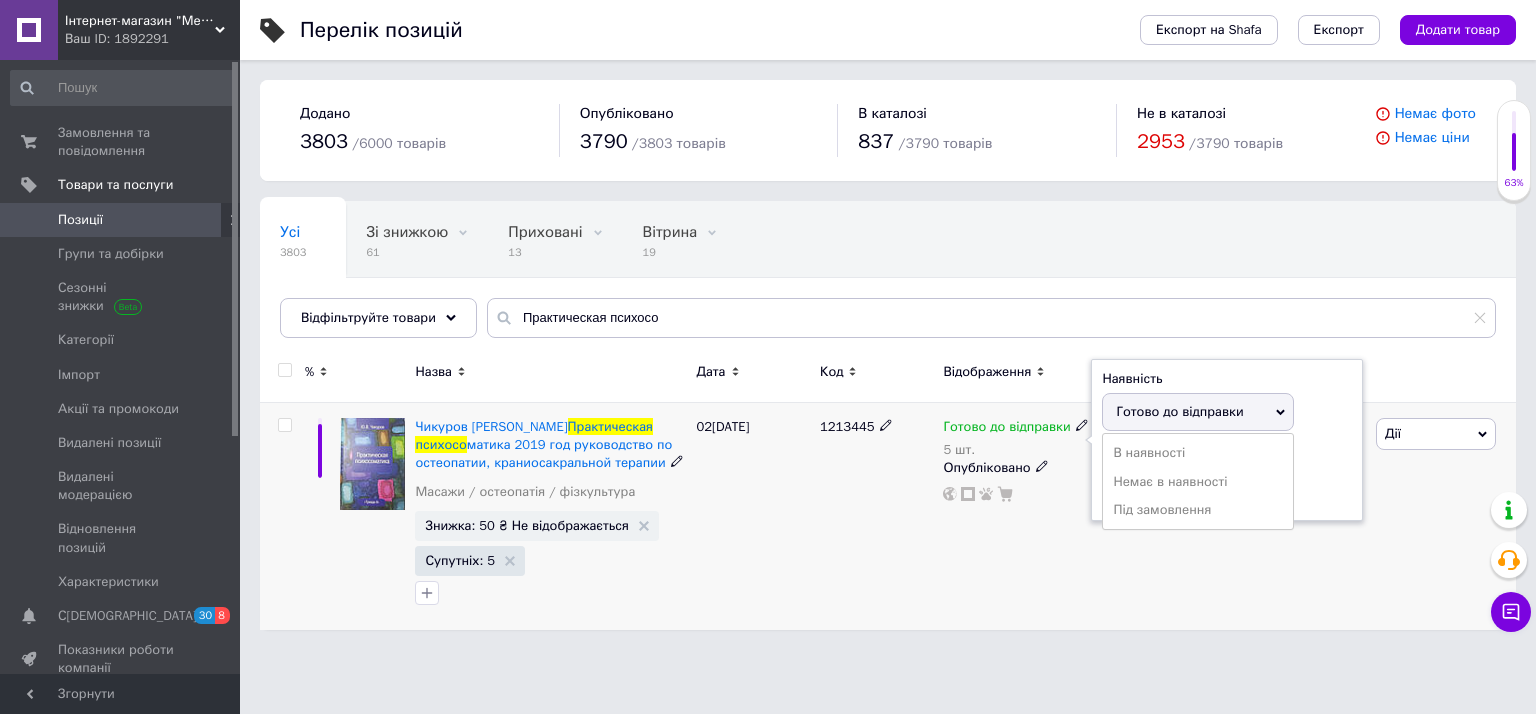 click on "Готово до відправки" at bounding box center [1179, 411] 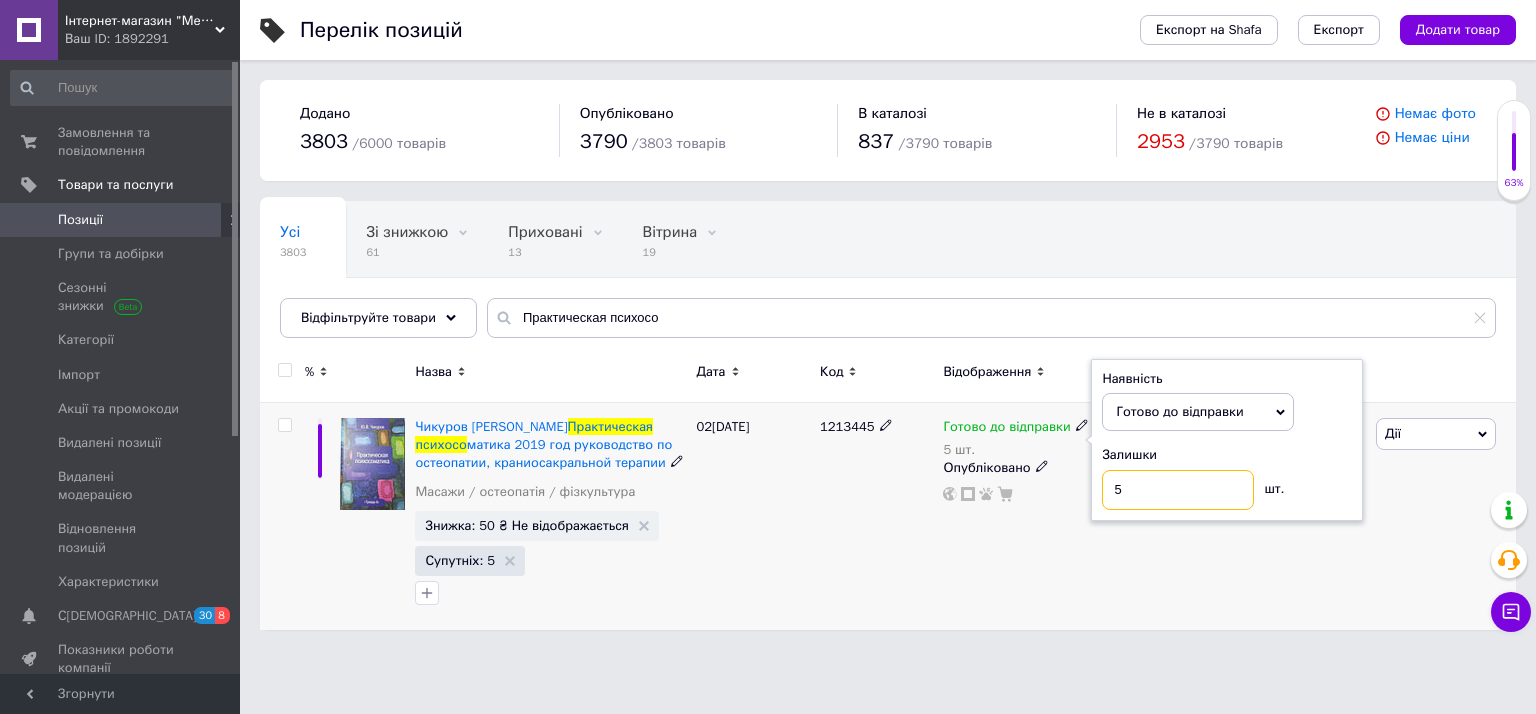 drag, startPoint x: 1118, startPoint y: 483, endPoint x: 1087, endPoint y: 471, distance: 33.24154 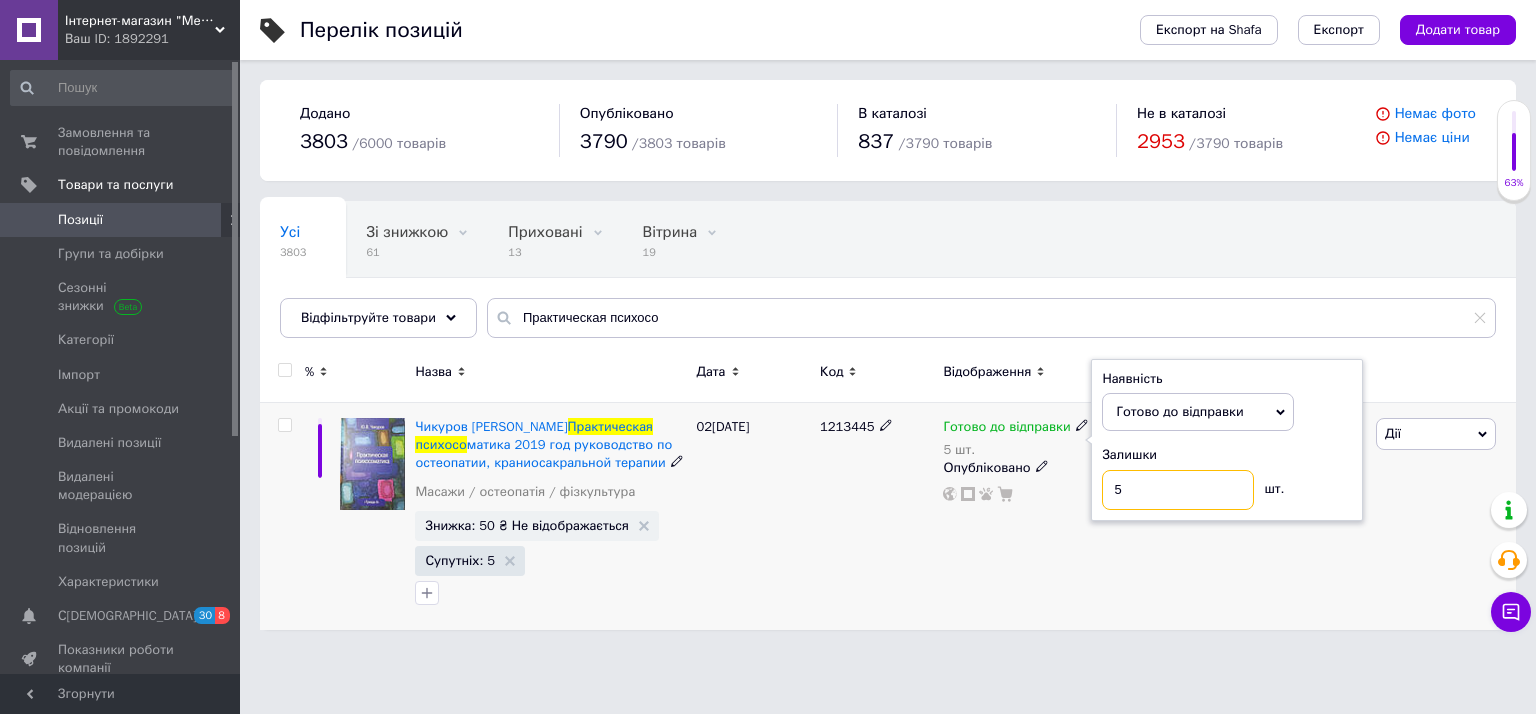 type on "4" 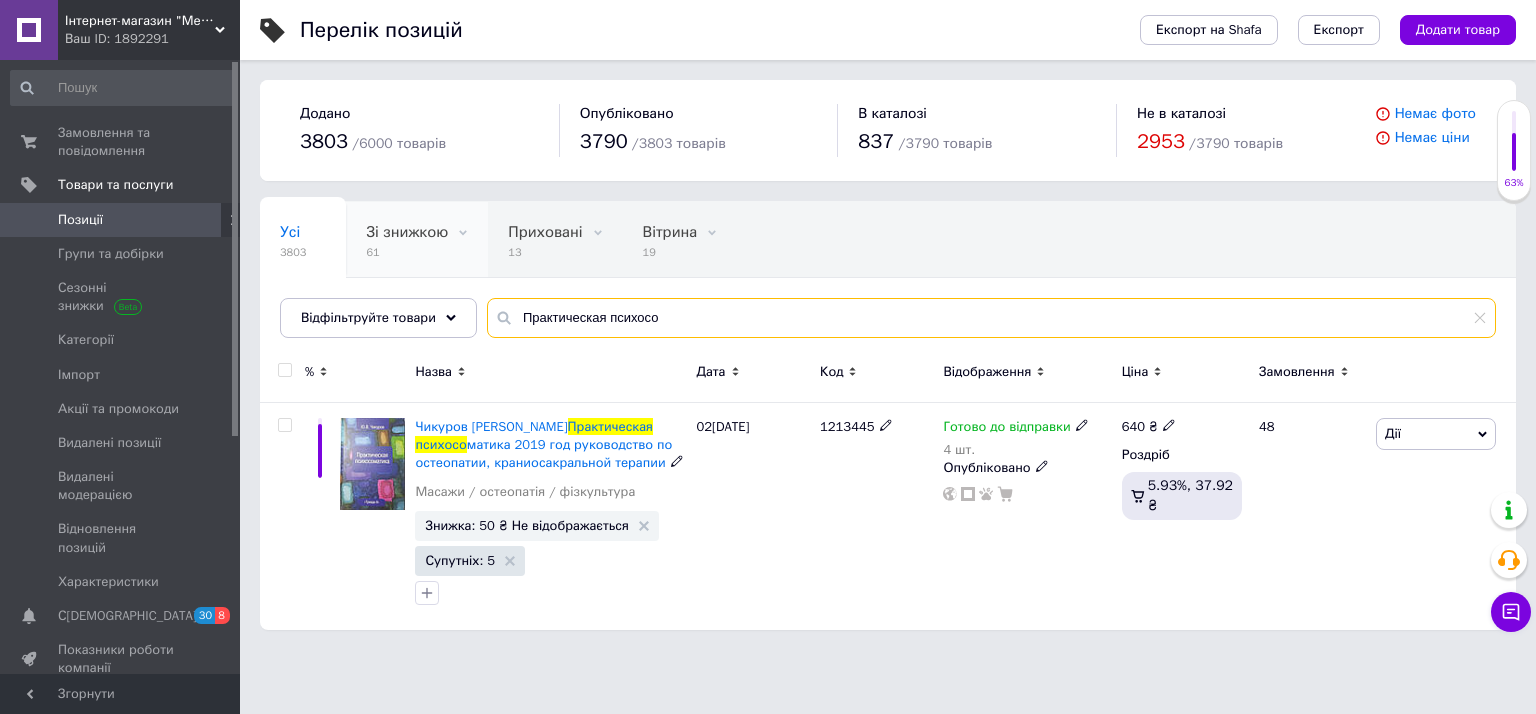 drag, startPoint x: 674, startPoint y: 298, endPoint x: 404, endPoint y: 267, distance: 271.7738 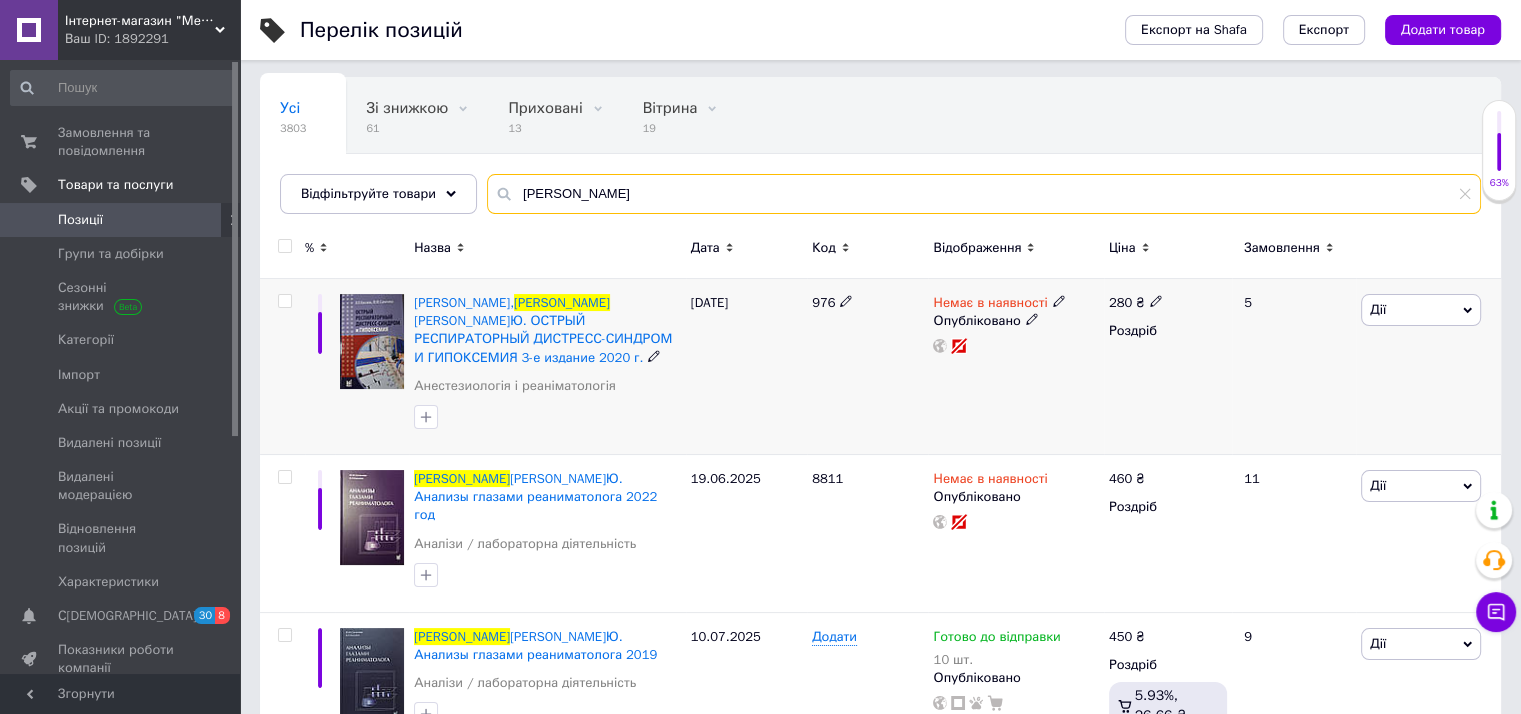 scroll, scrollTop: 145, scrollLeft: 0, axis: vertical 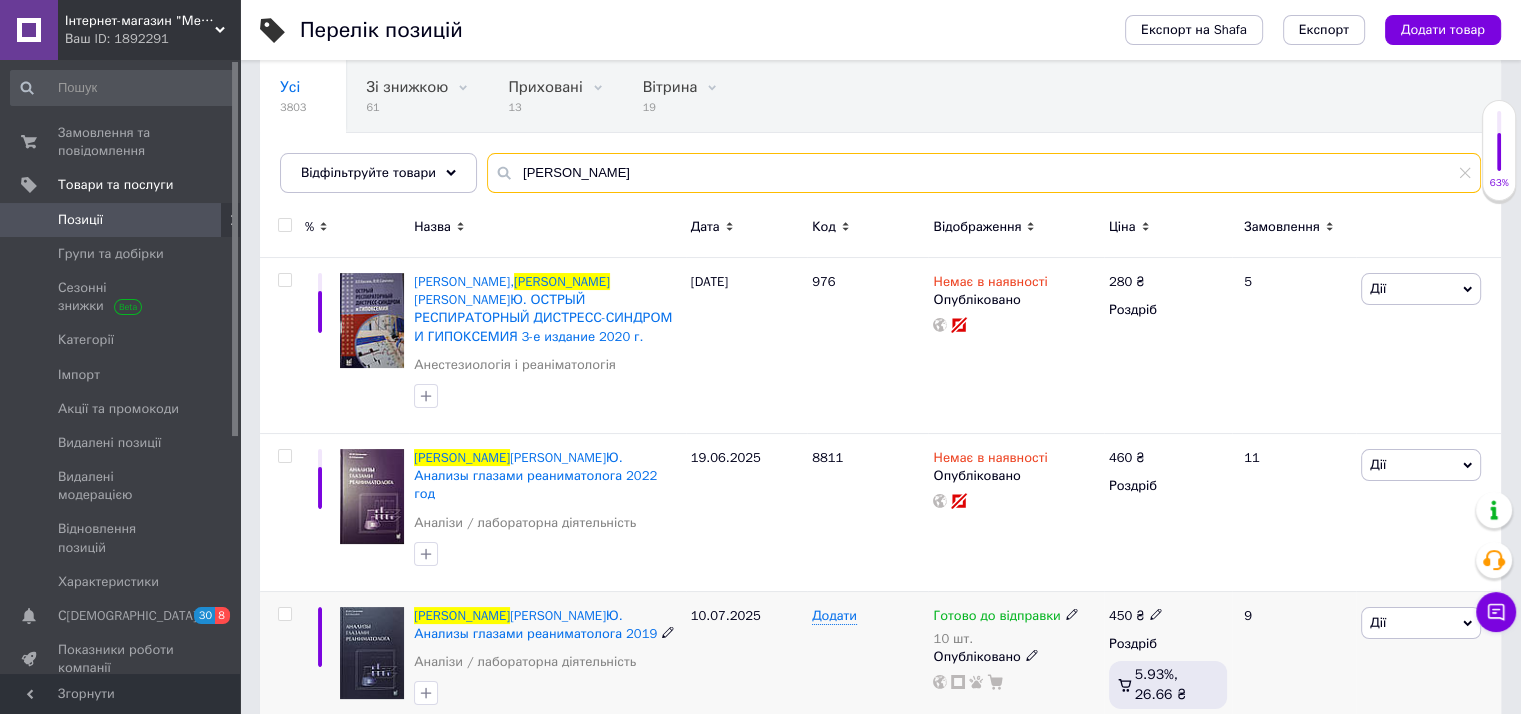 type on "[PERSON_NAME]" 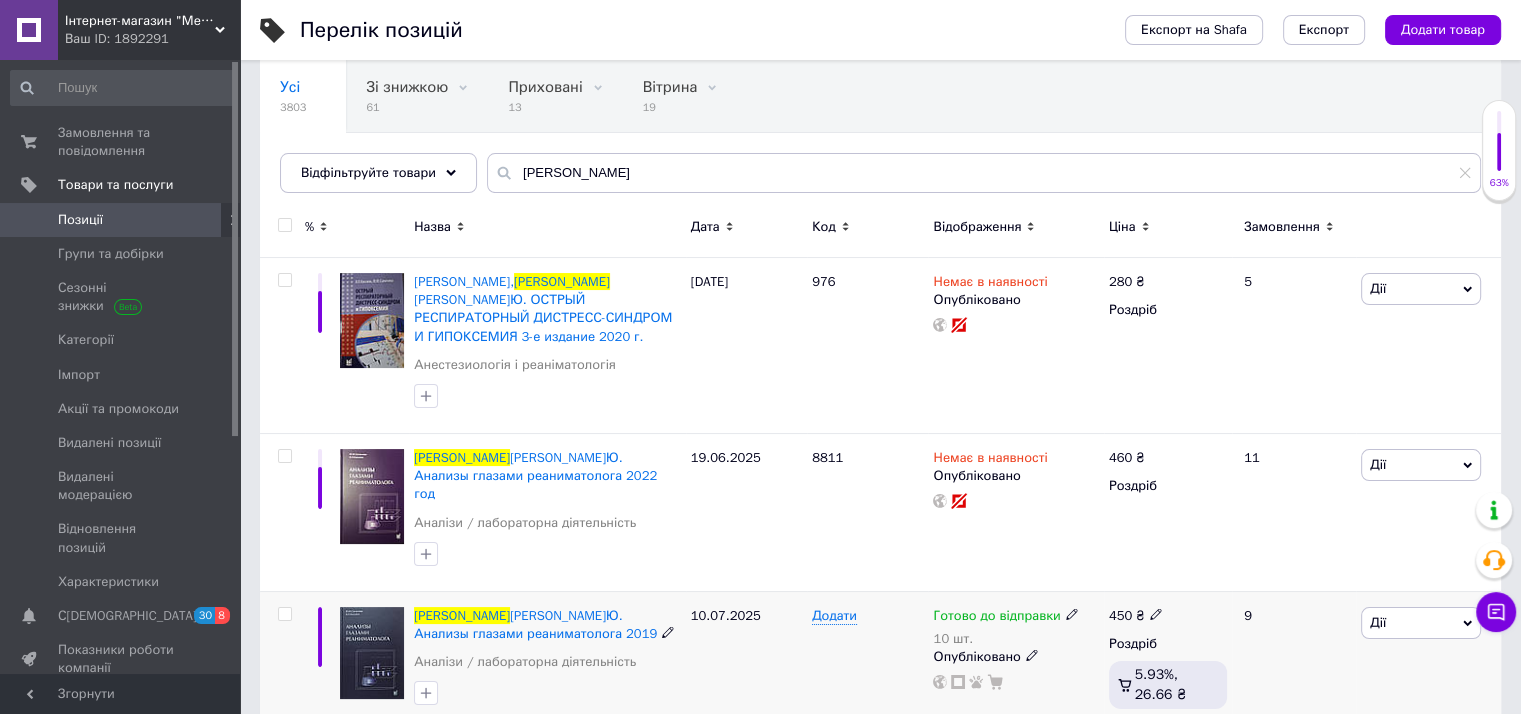 click on "Готово до відправки" at bounding box center [1005, 616] 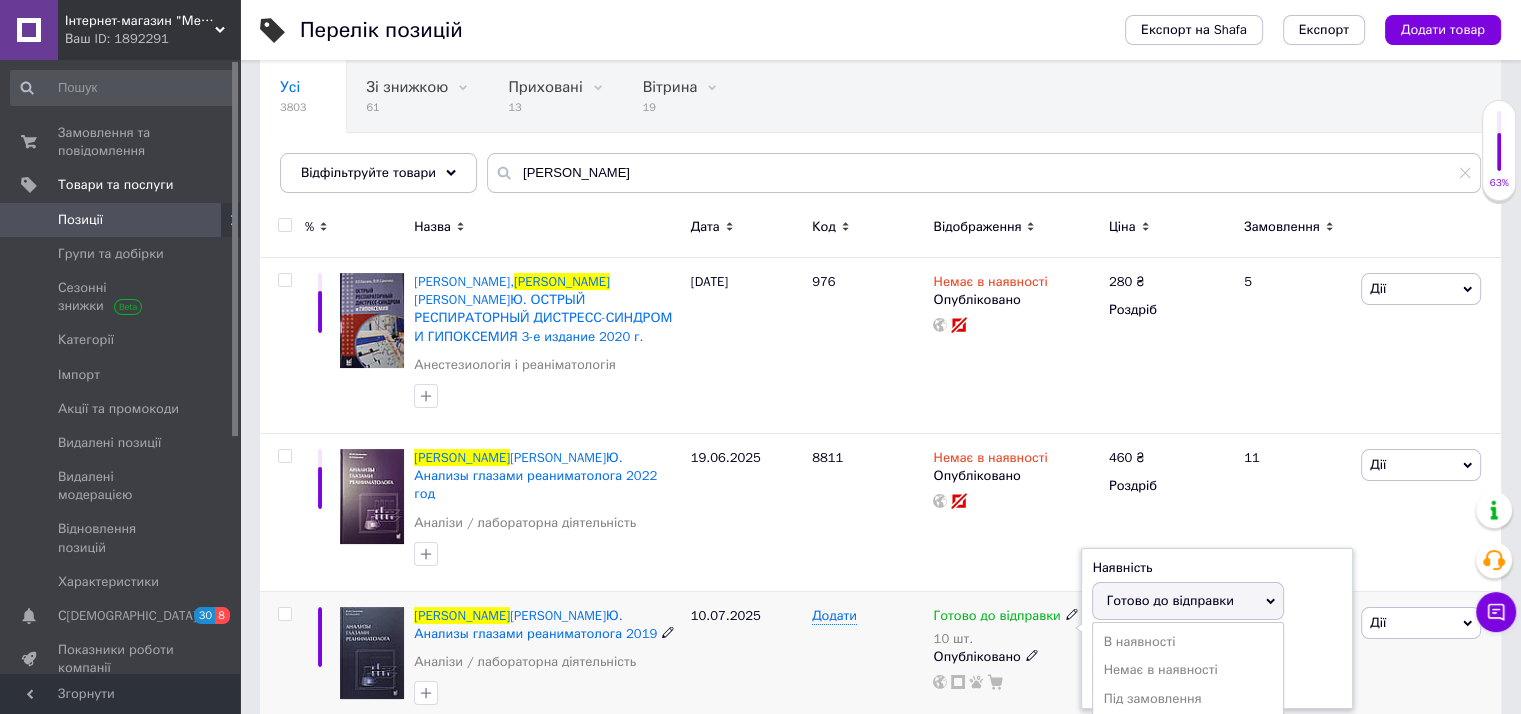 drag, startPoint x: 1125, startPoint y: 561, endPoint x: 1125, endPoint y: 578, distance: 17 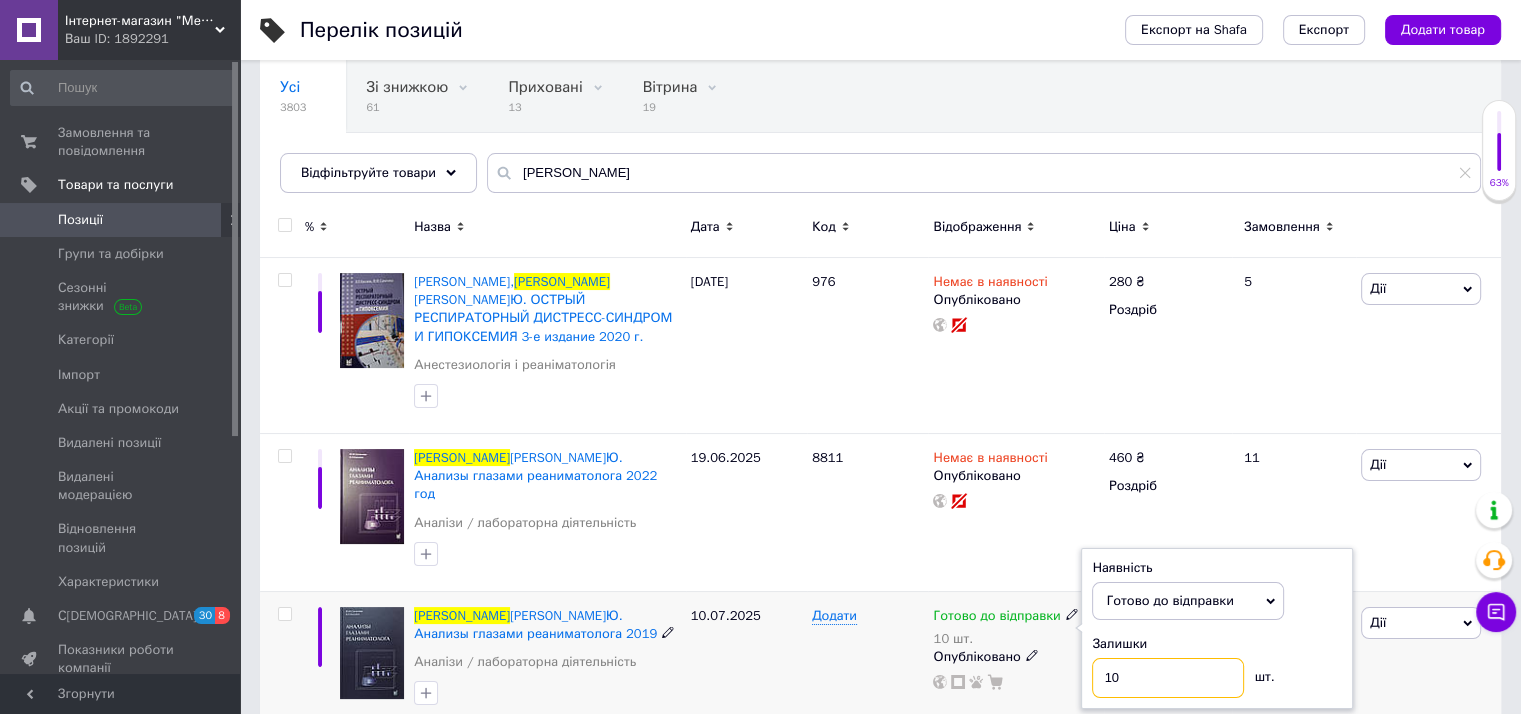 click on "10" at bounding box center [1168, 678] 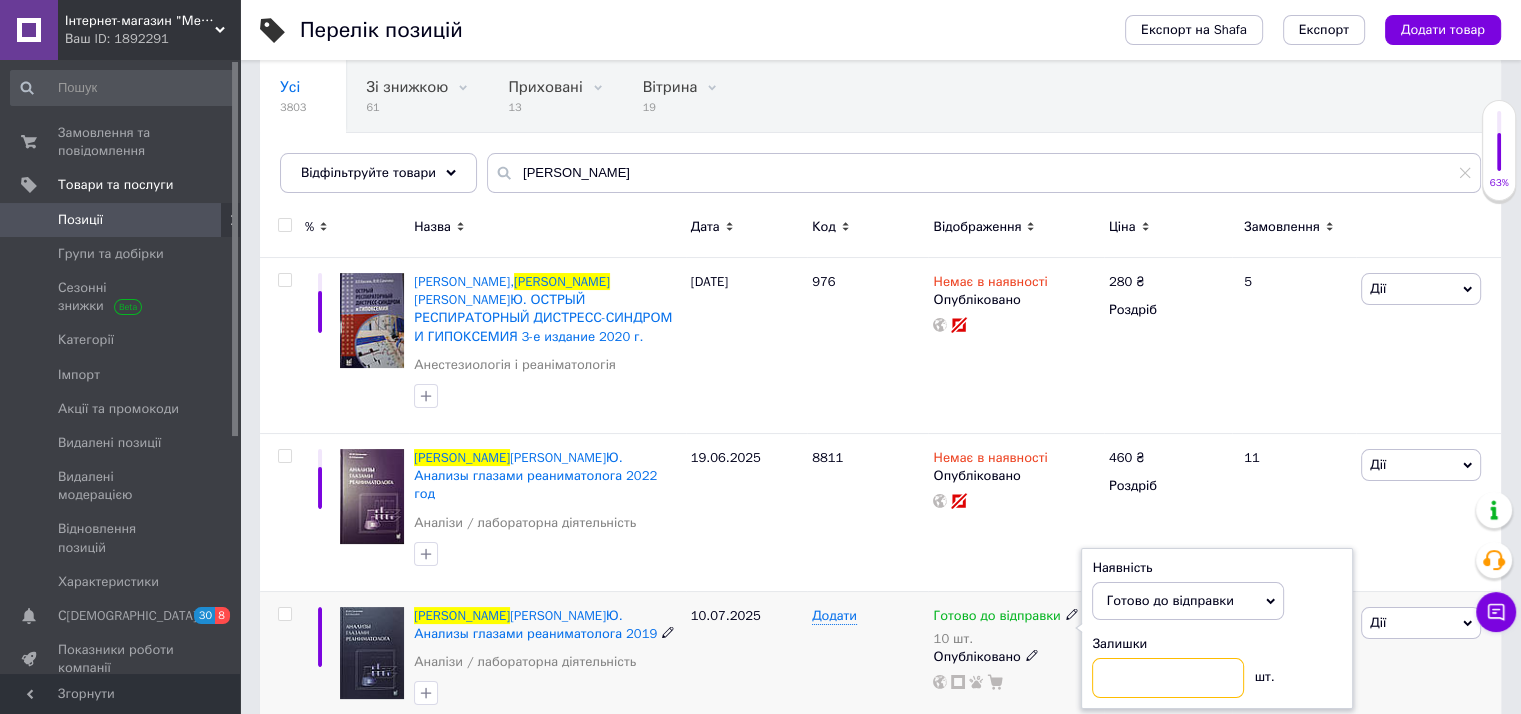type on "9" 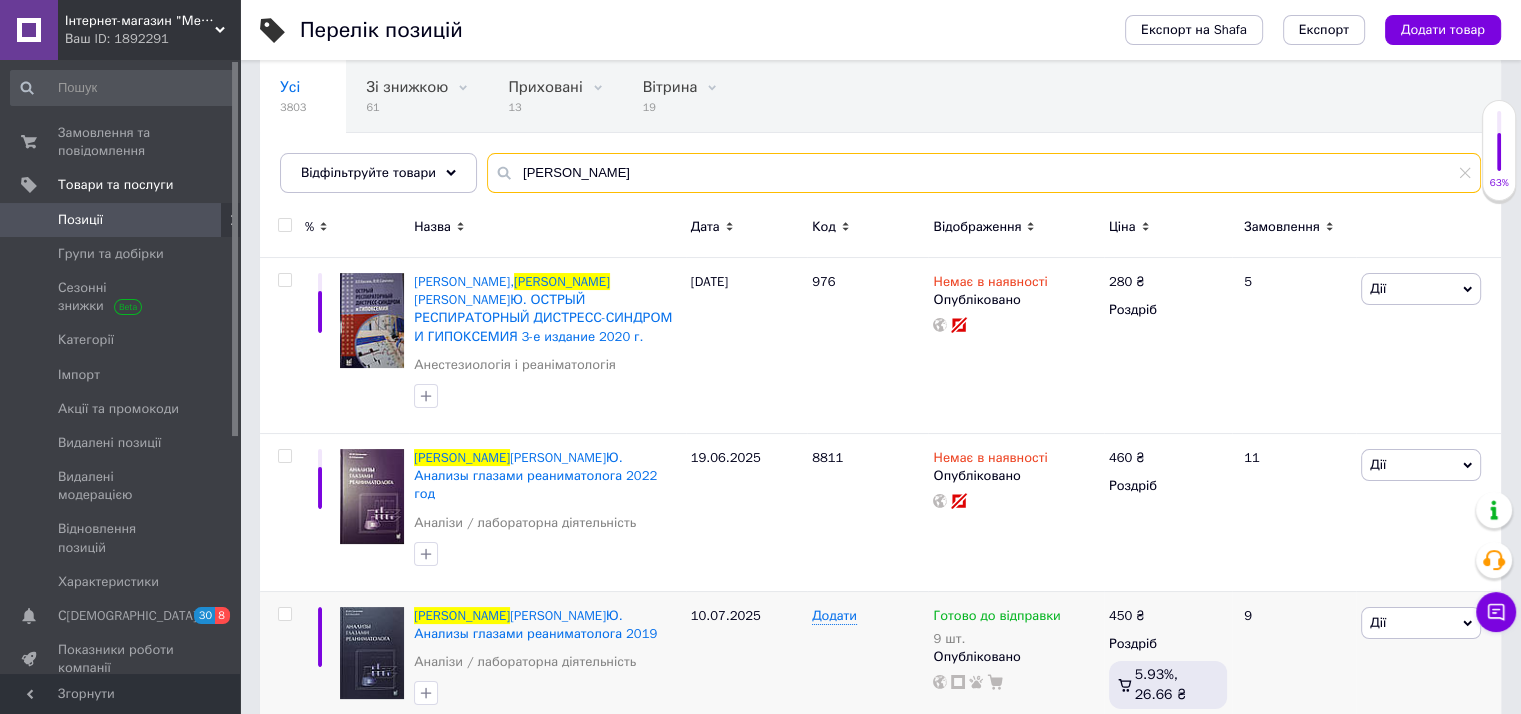 drag, startPoint x: 579, startPoint y: 159, endPoint x: 300, endPoint y: 90, distance: 287.40564 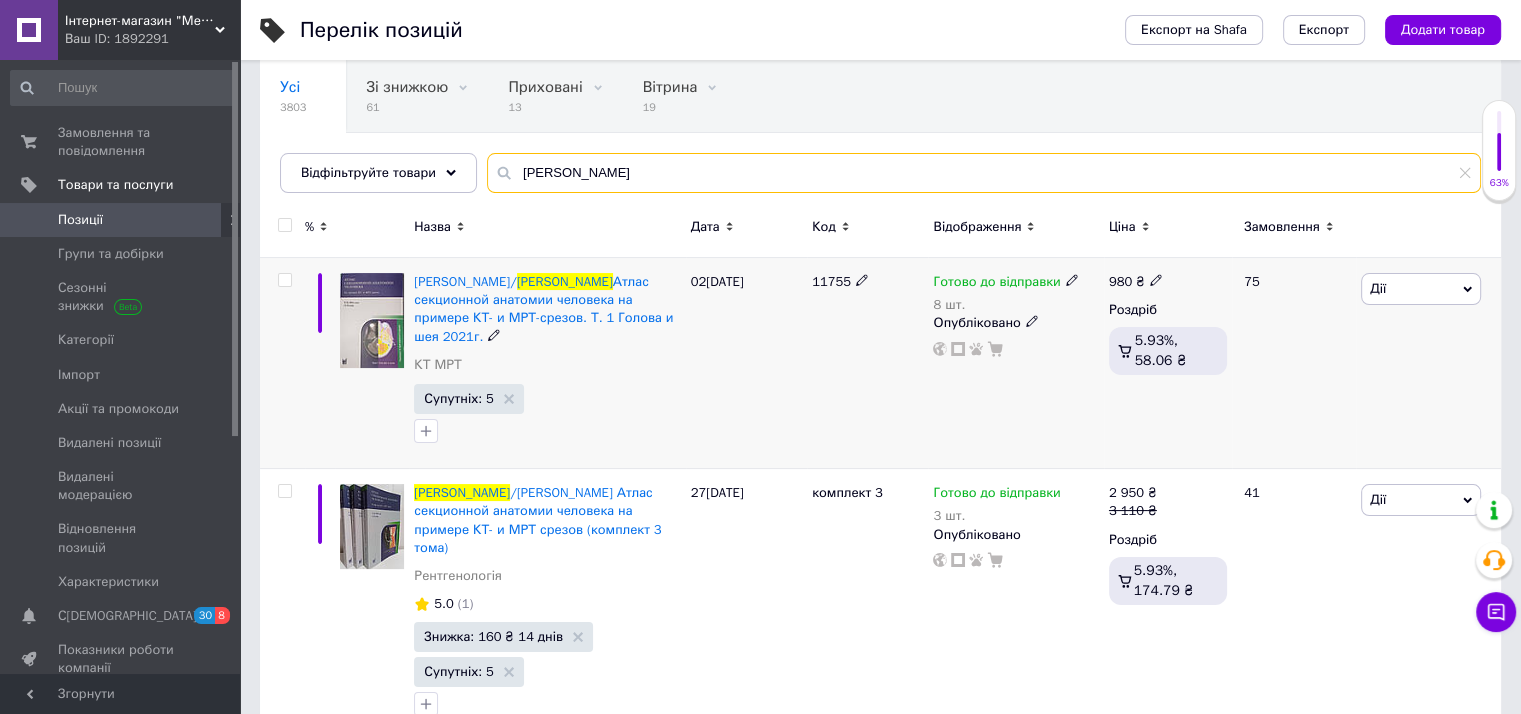 type on "[PERSON_NAME]" 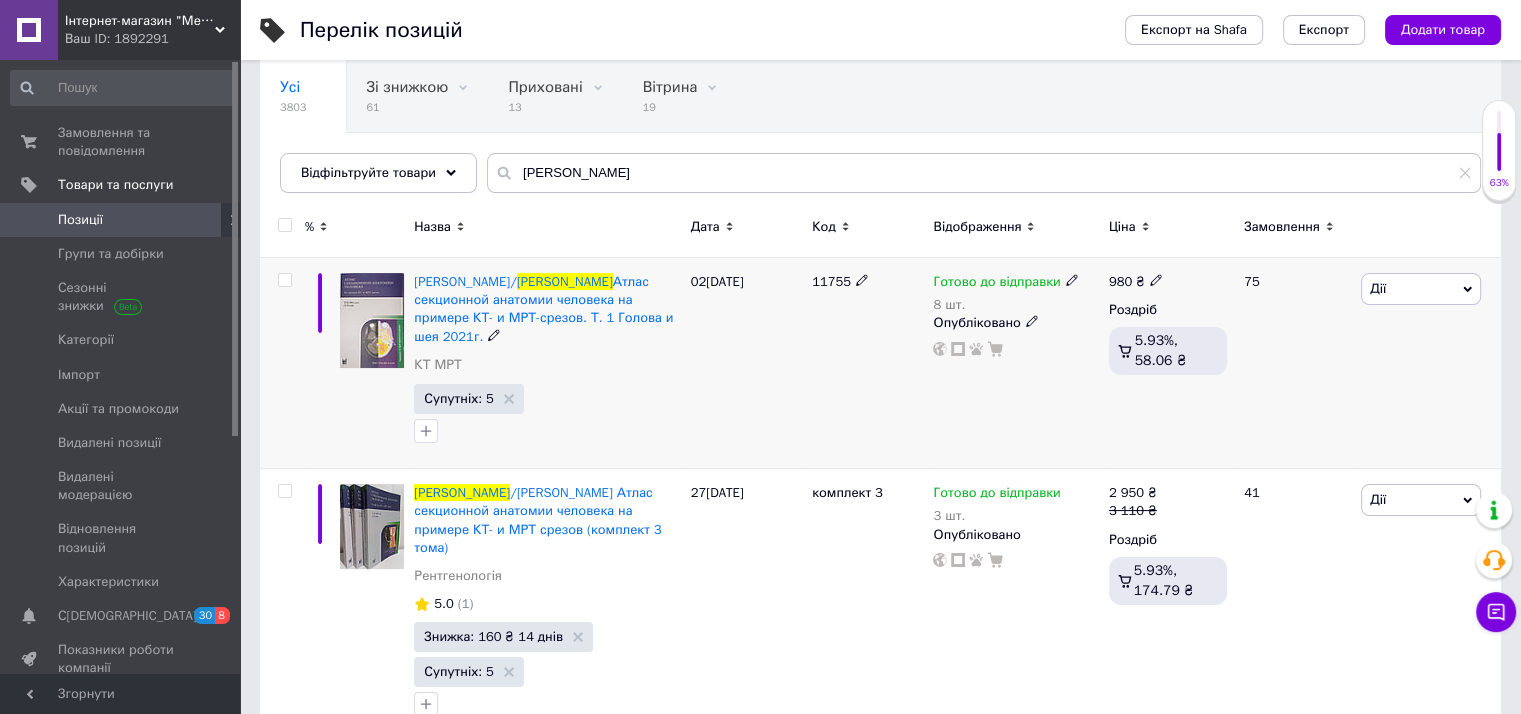 click at bounding box center [1072, 279] 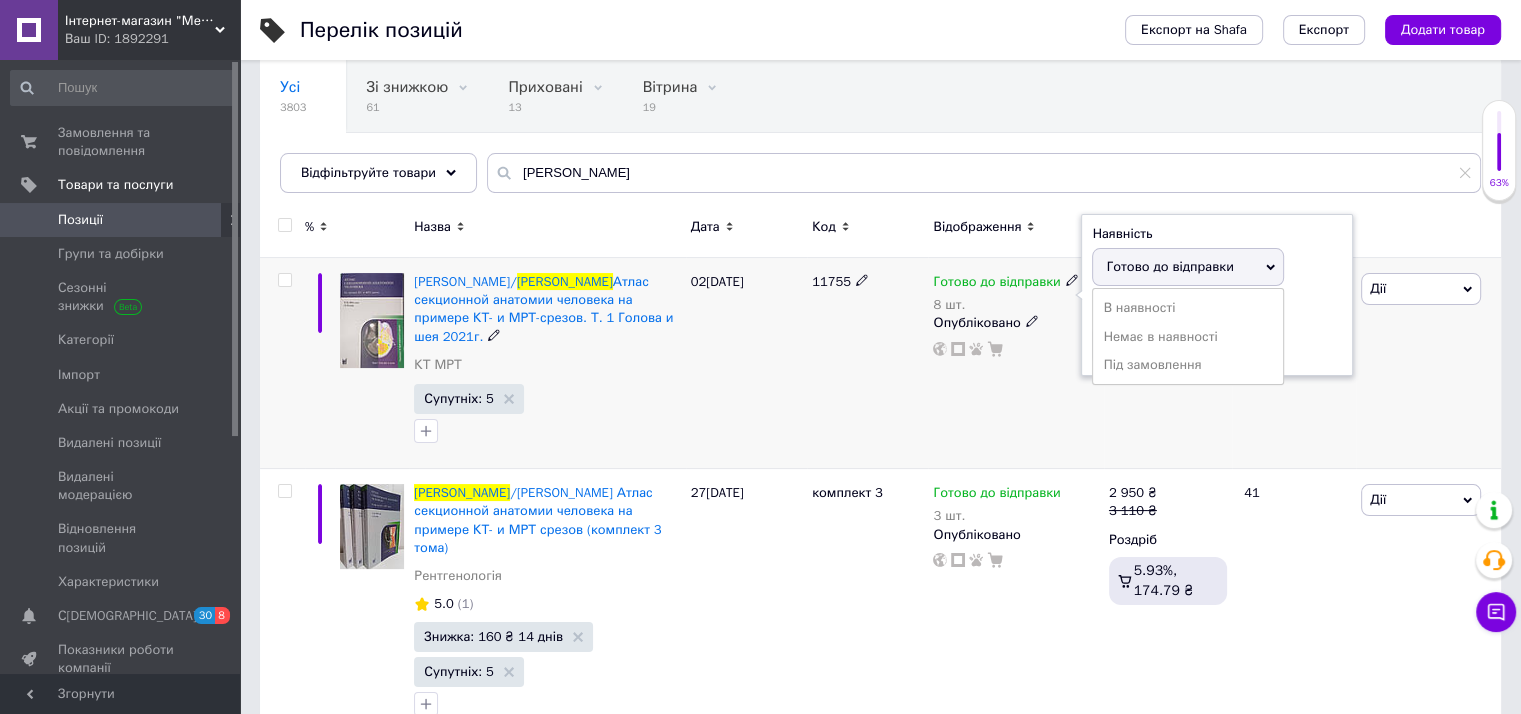click on "Готово до відправки" at bounding box center (1169, 266) 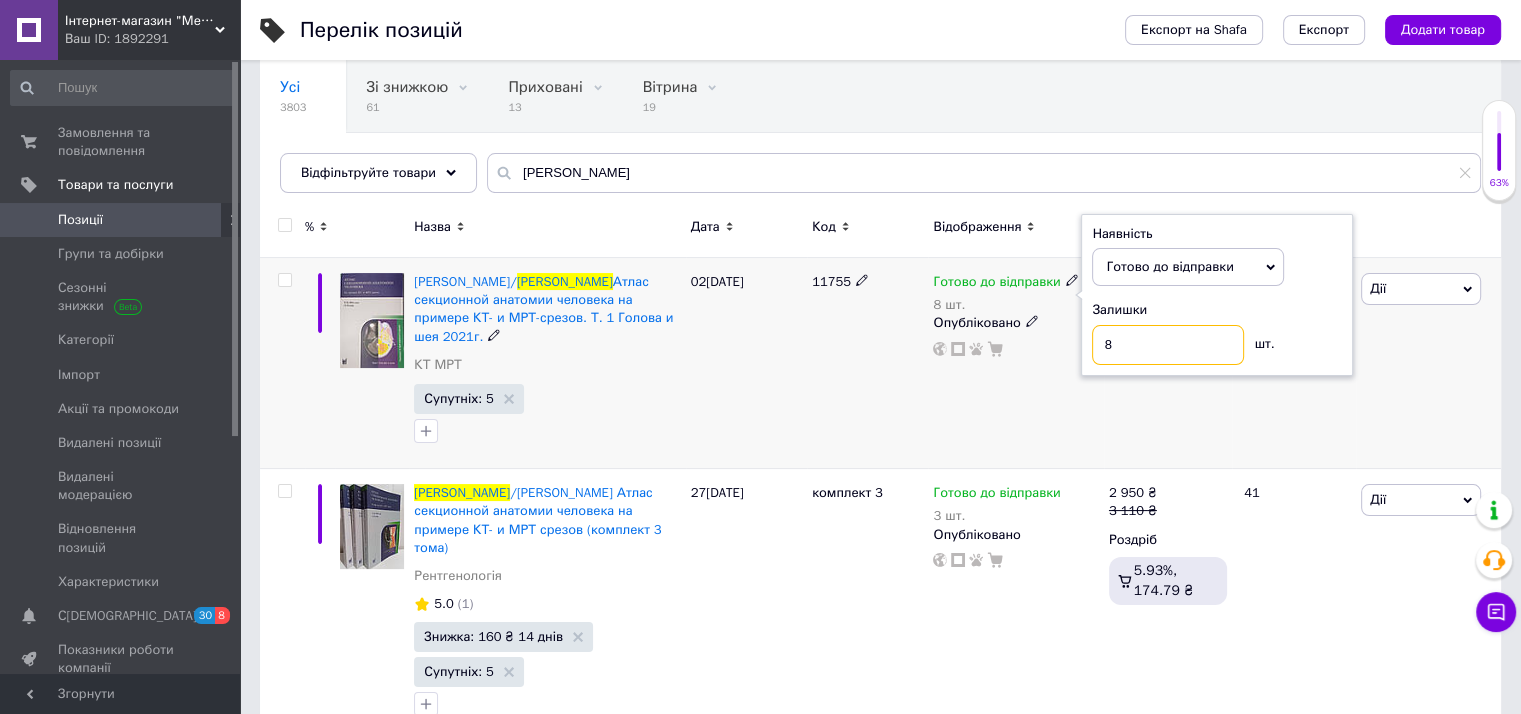 drag, startPoint x: 1111, startPoint y: 335, endPoint x: 1100, endPoint y: 331, distance: 11.7046995 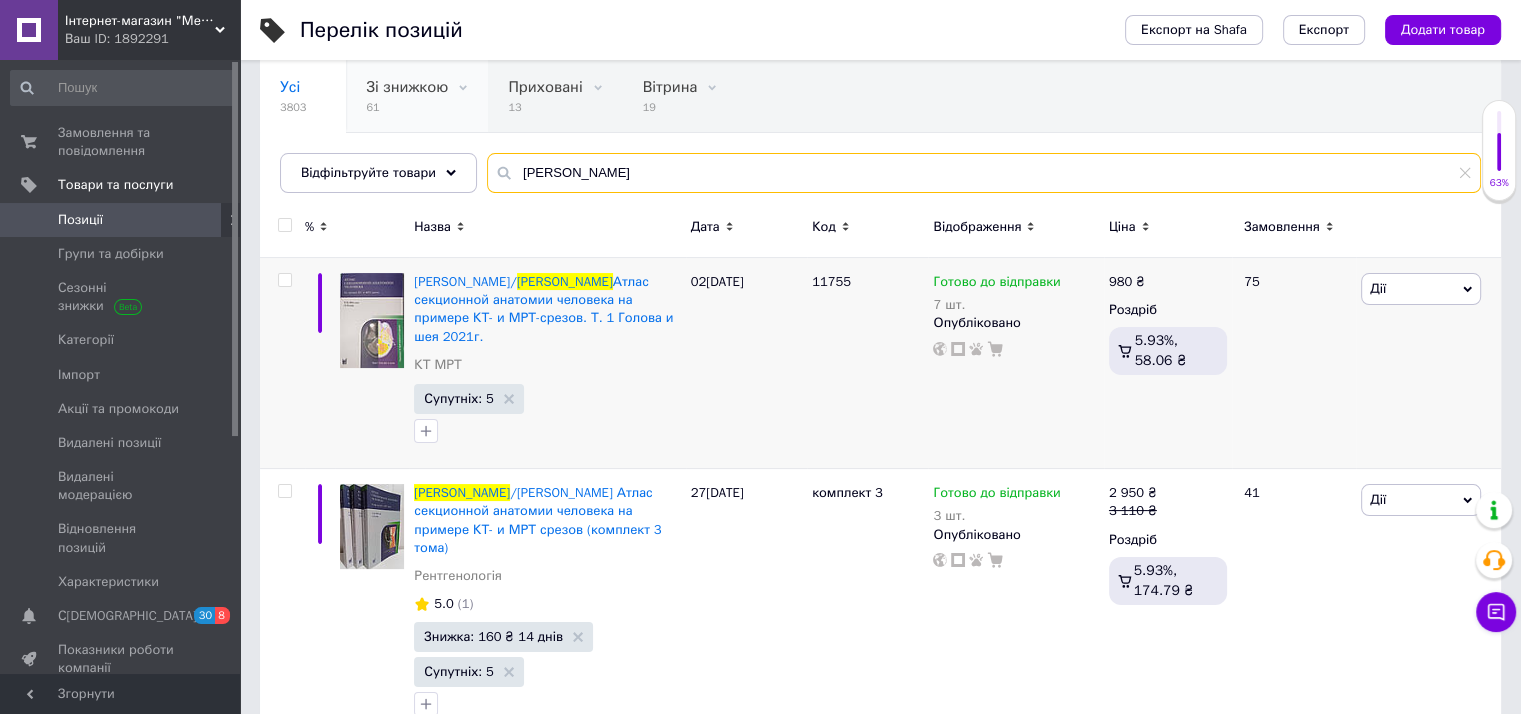 drag, startPoint x: 591, startPoint y: 167, endPoint x: 388, endPoint y: 111, distance: 210.58252 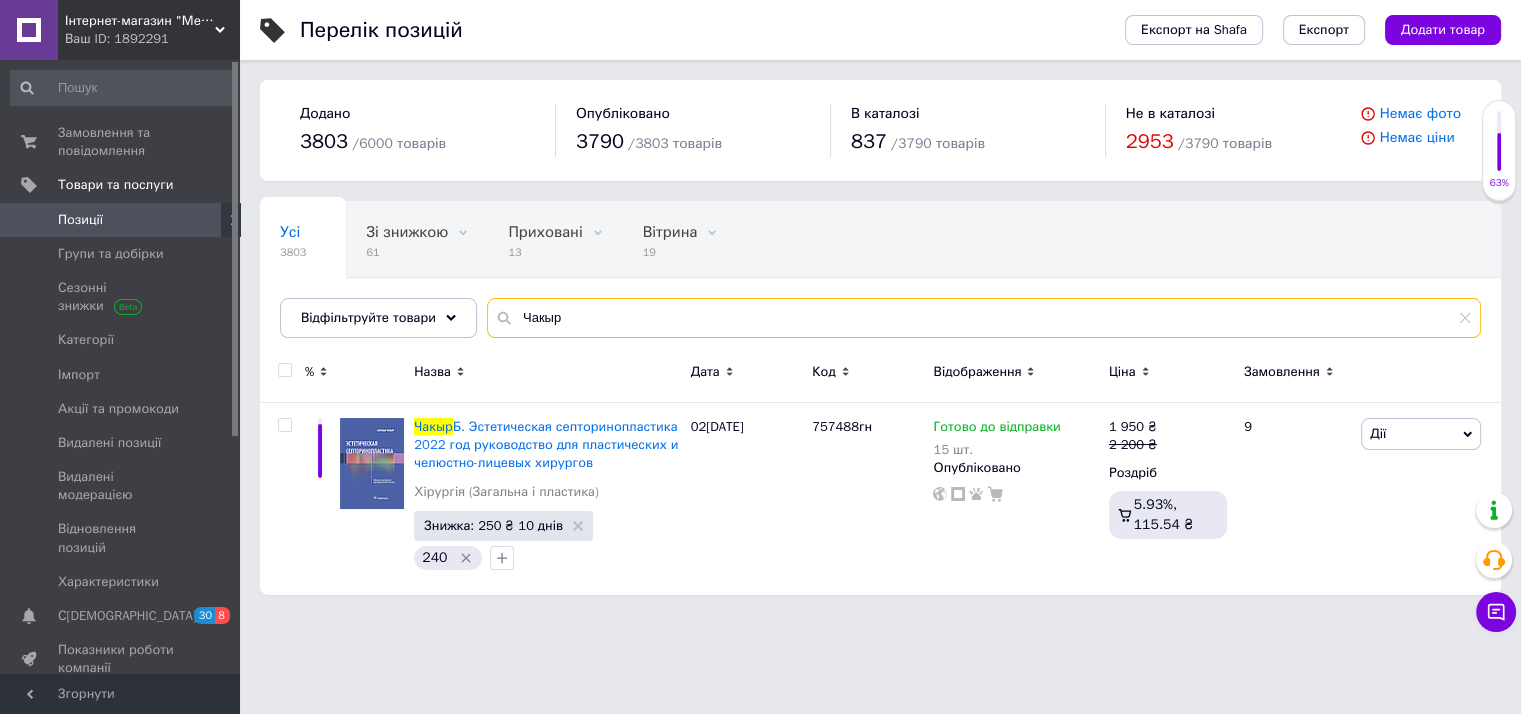 scroll, scrollTop: 0, scrollLeft: 0, axis: both 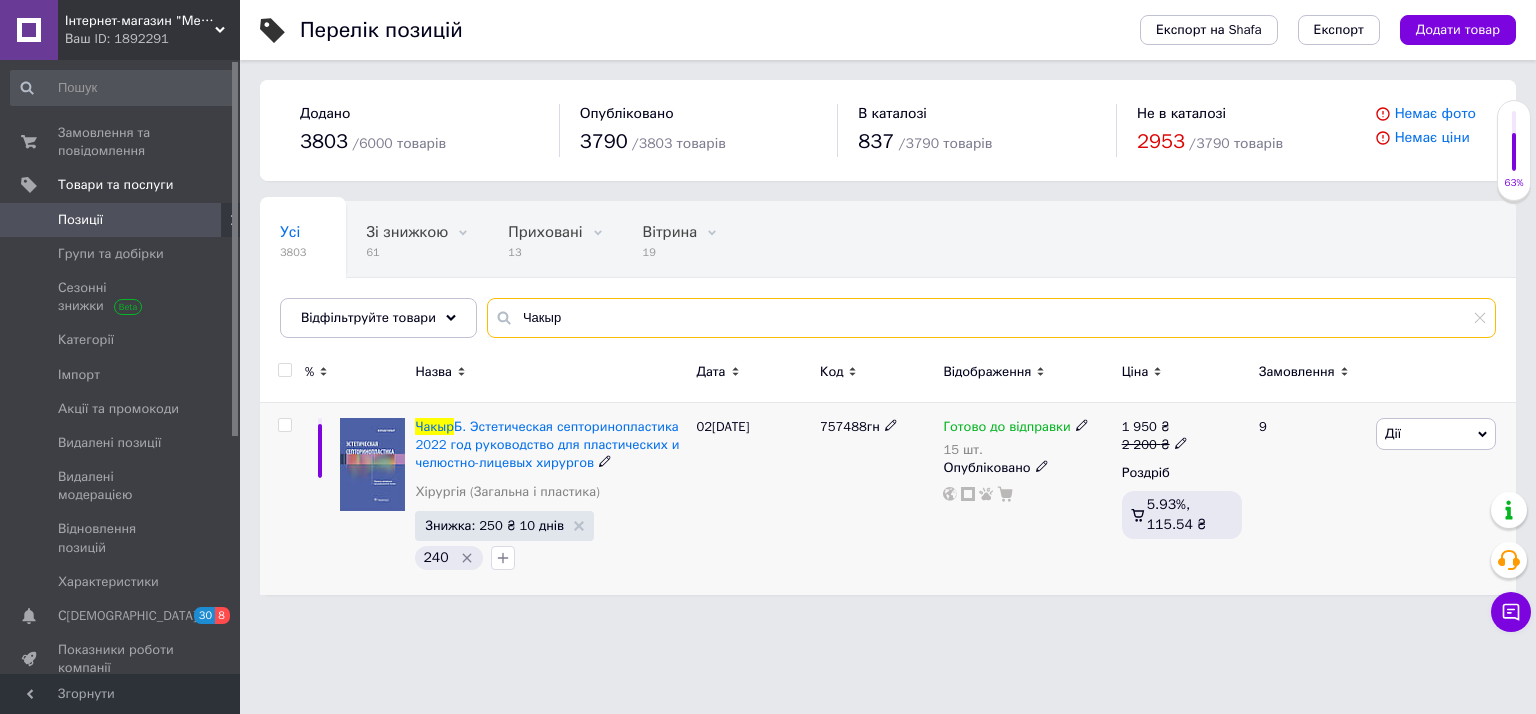 type on "Чакыр" 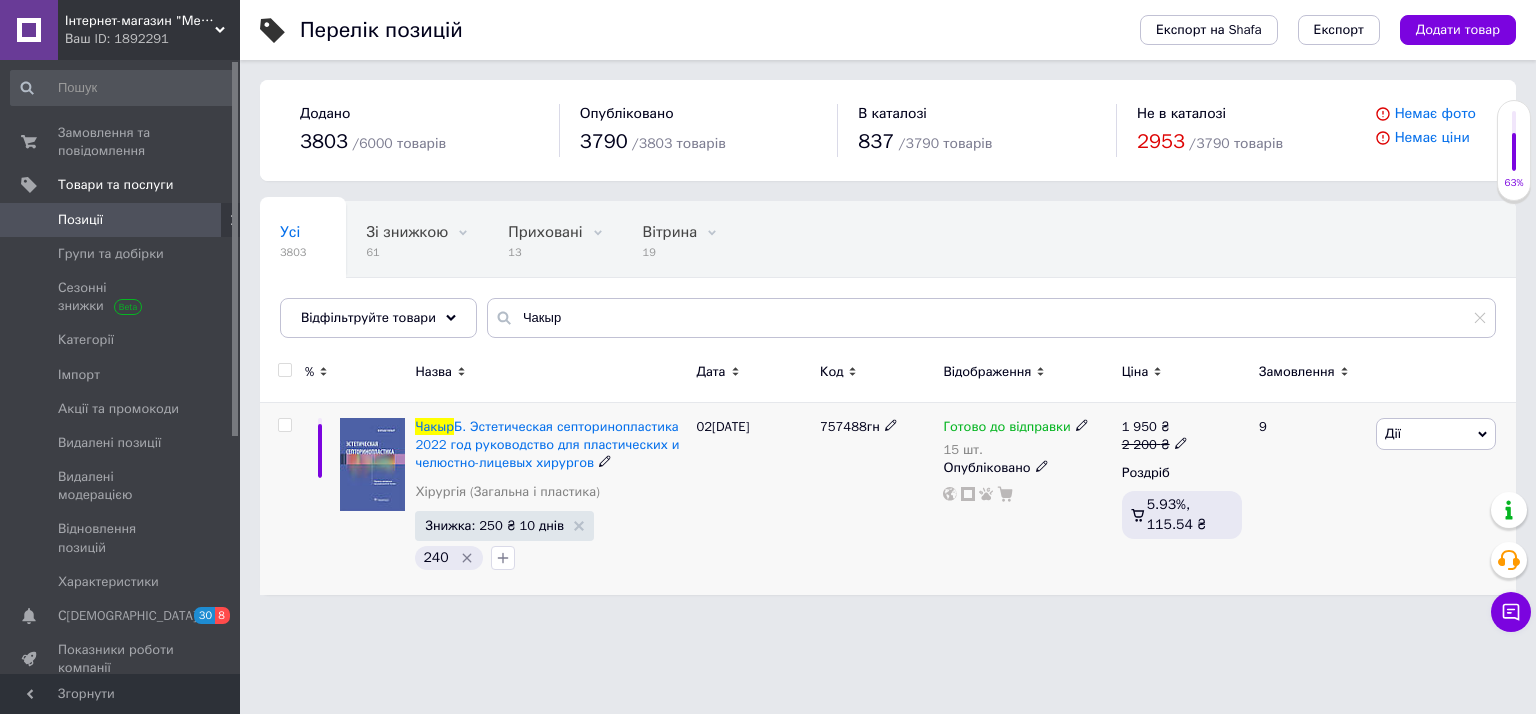 click 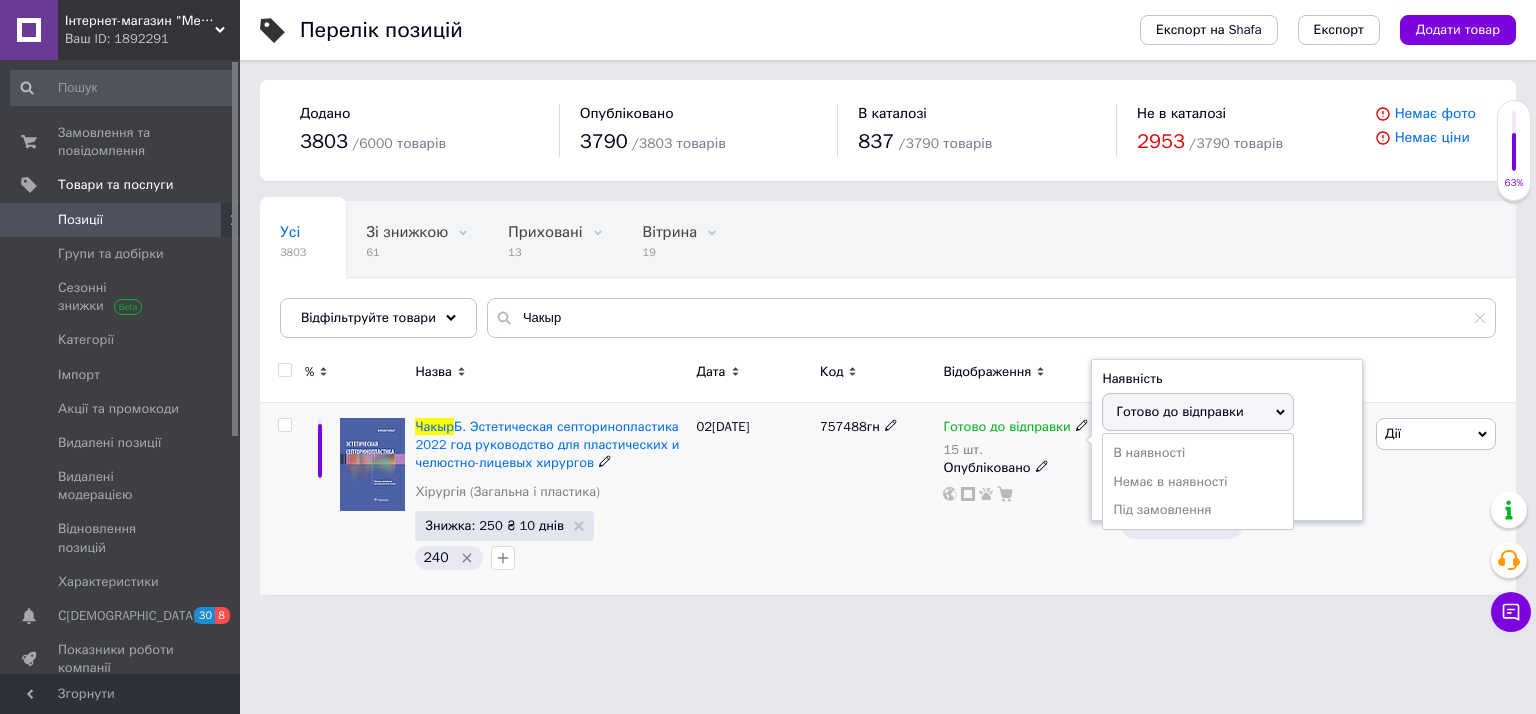 click on "Готово до відправки" at bounding box center [1179, 411] 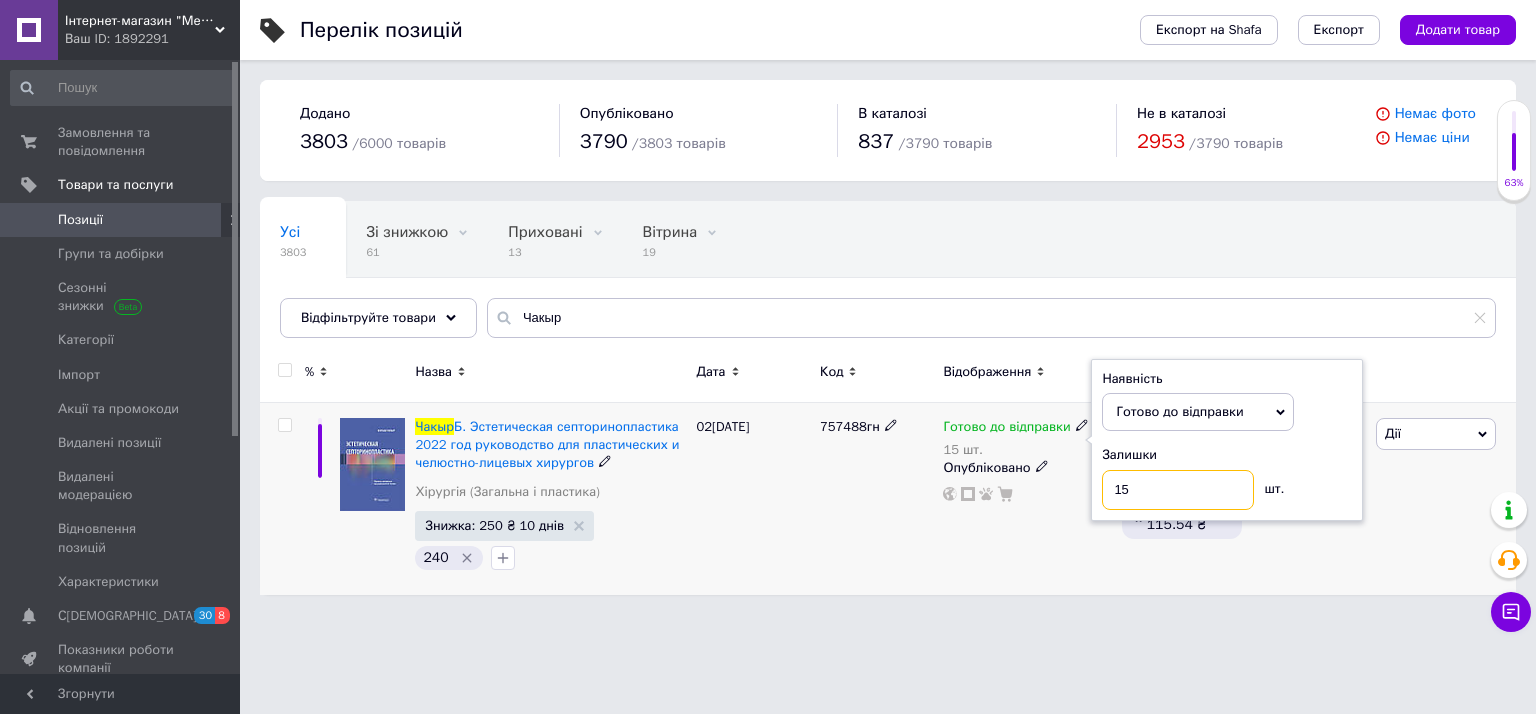 click on "15" at bounding box center [1178, 490] 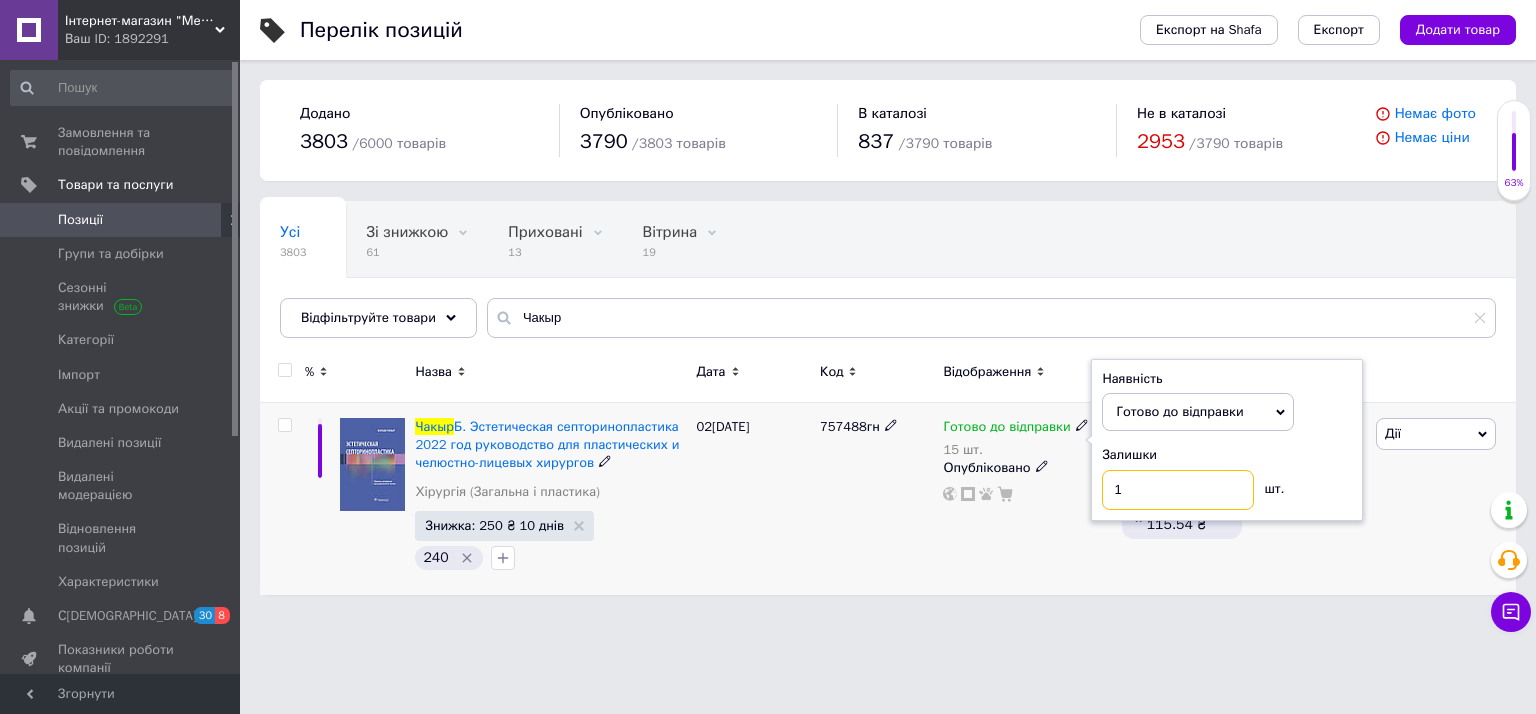 type on "14" 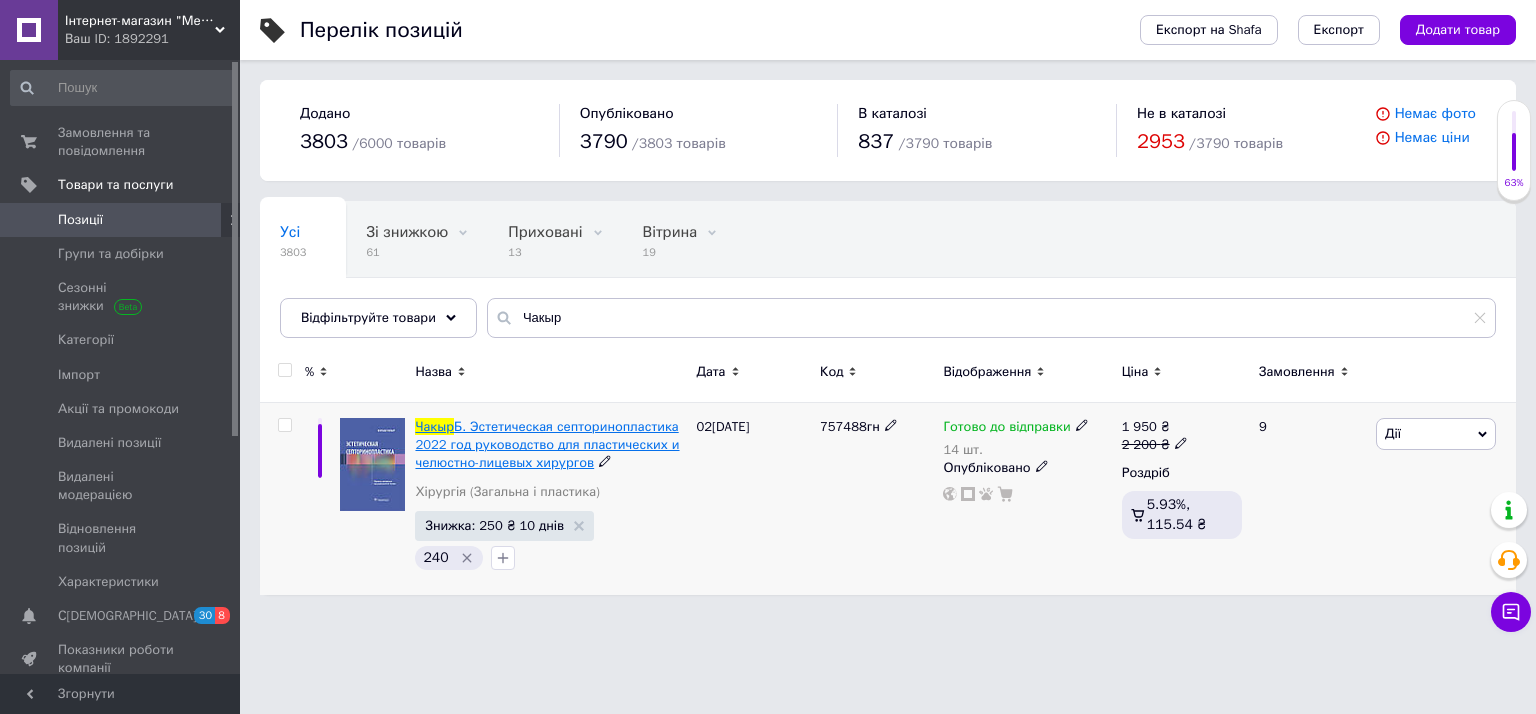 click on "Б. Эстетическая септоринопластика 2022 год руководство для пластических и челюстно-лицевых хирургов" at bounding box center (547, 444) 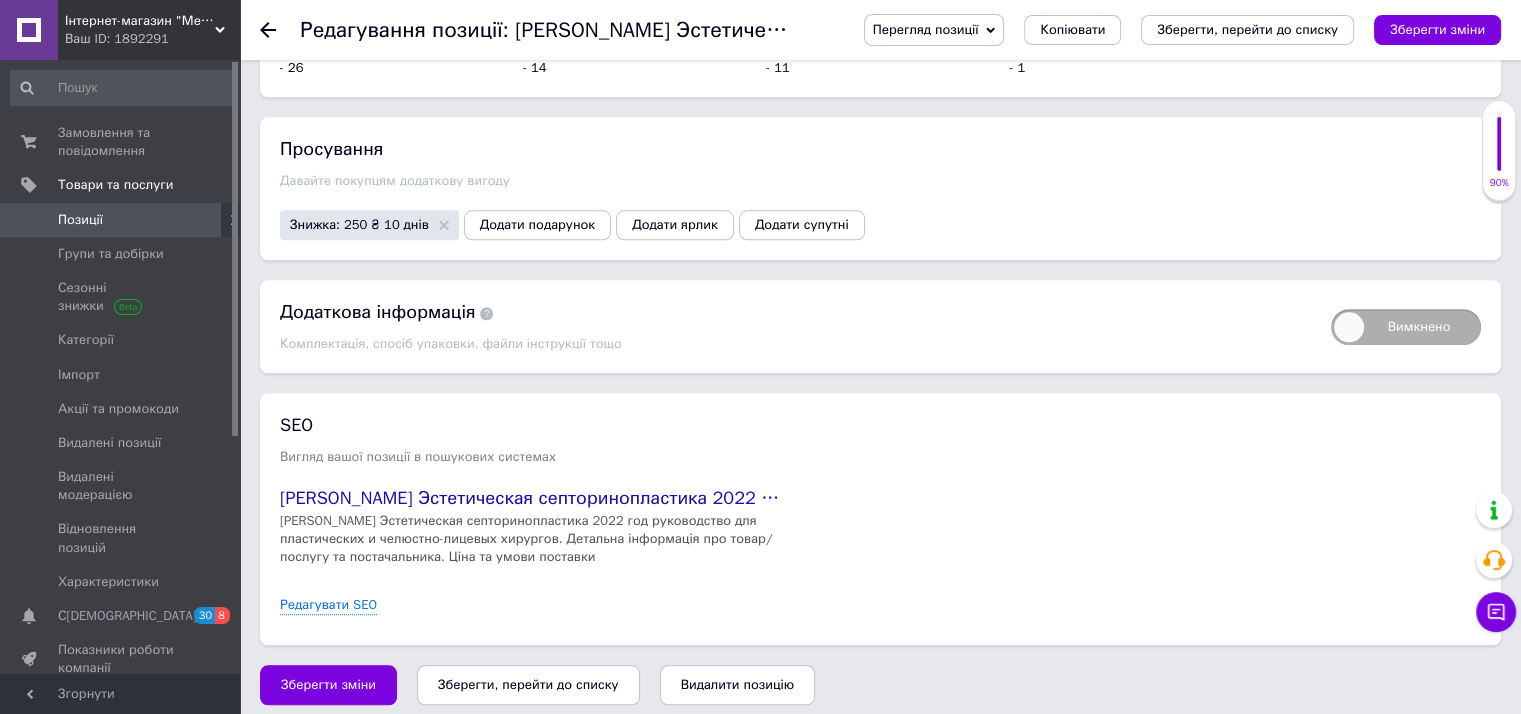 scroll, scrollTop: 2138, scrollLeft: 0, axis: vertical 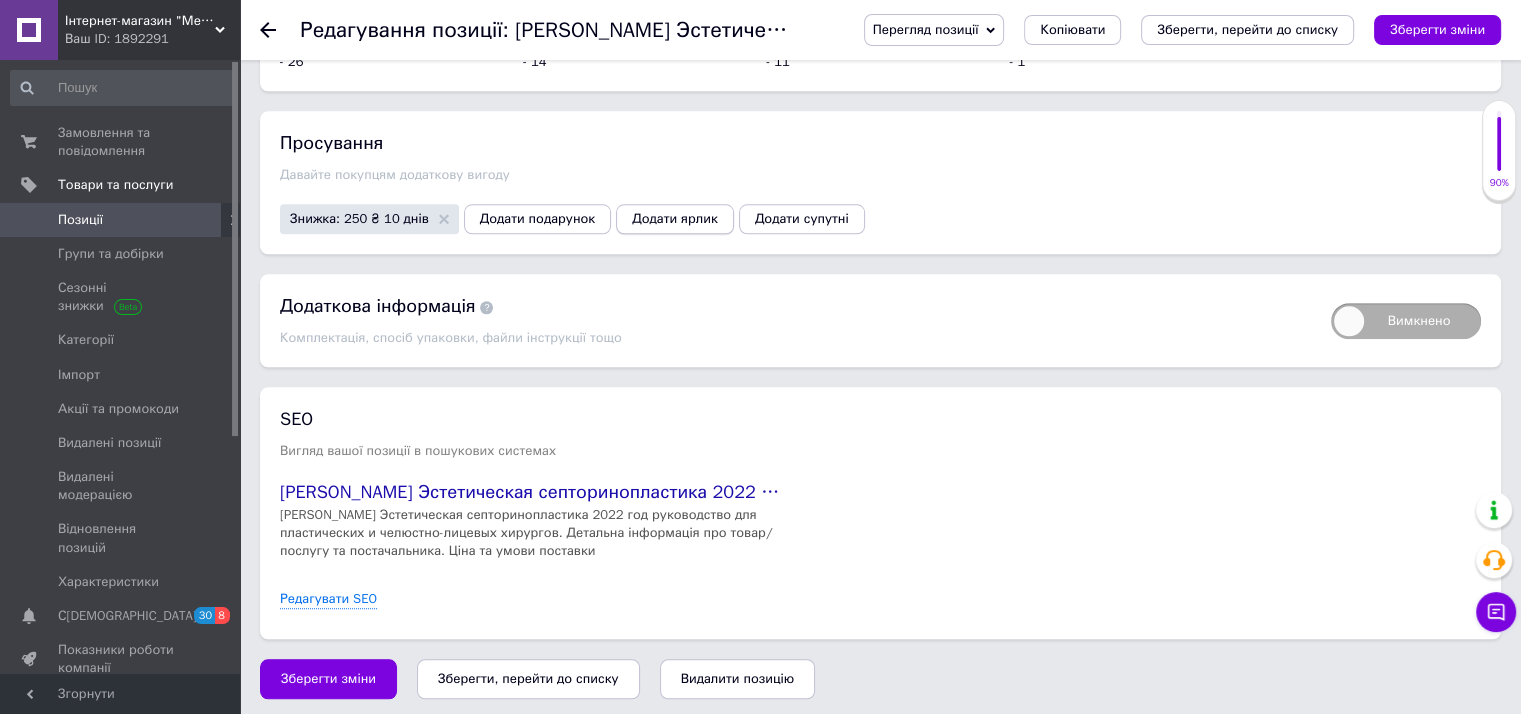 click on "Додати ярлик" at bounding box center [675, 219] 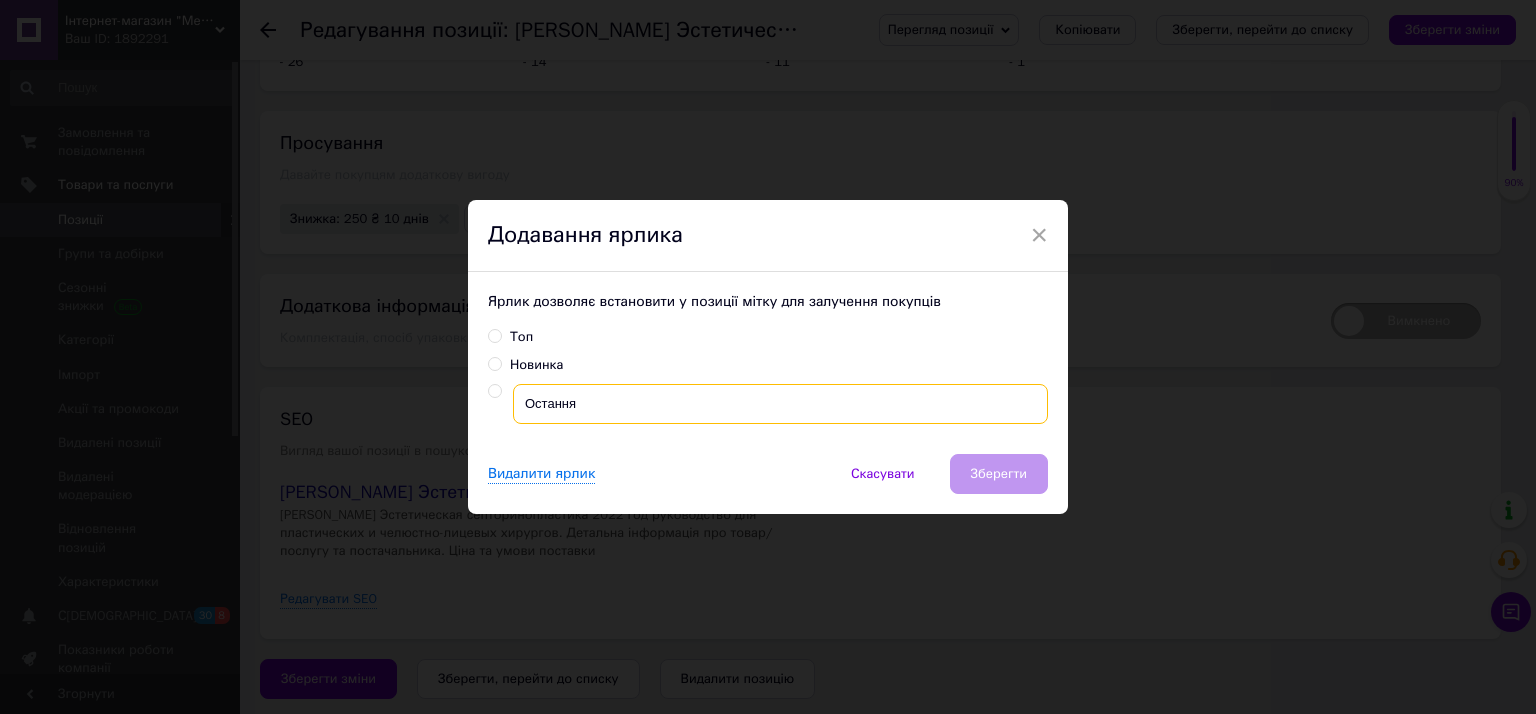click on "Остання" at bounding box center (780, 404) 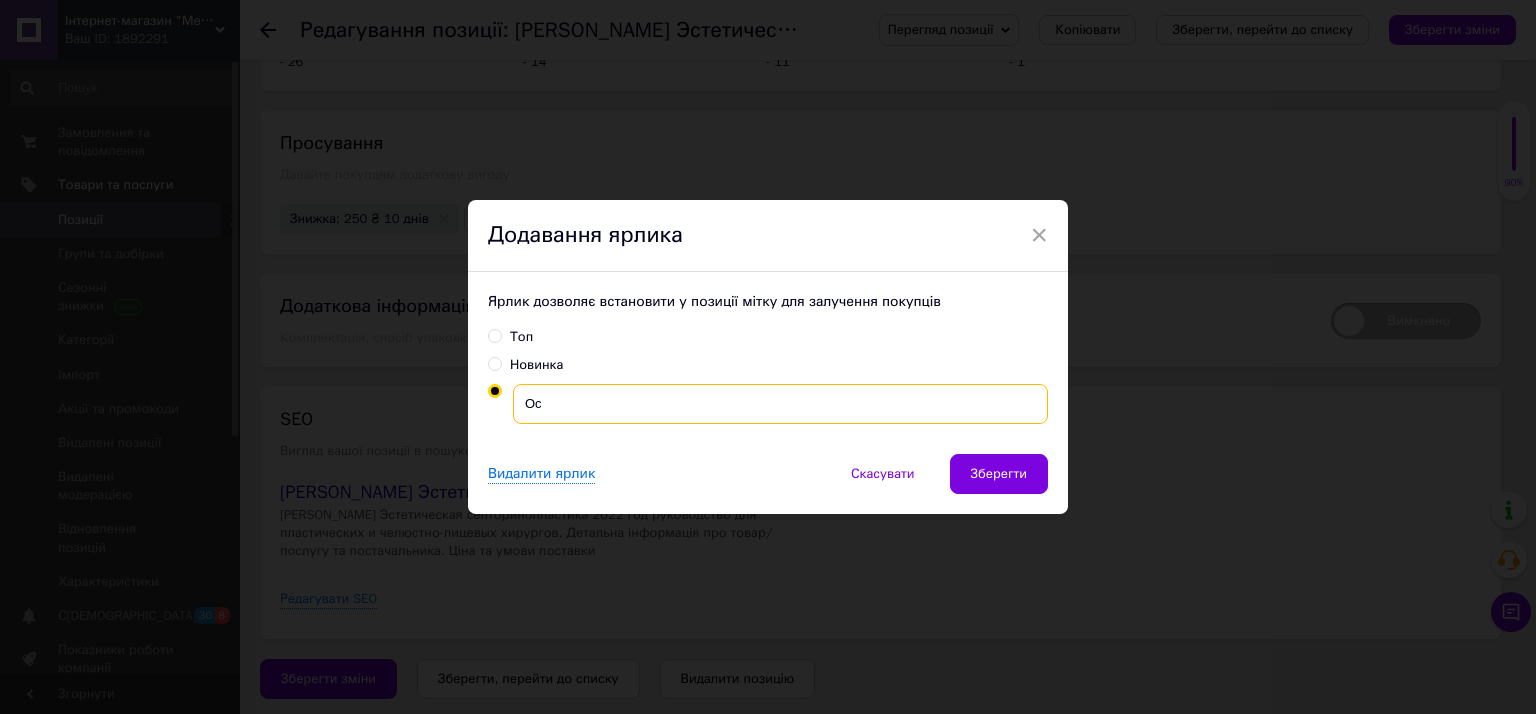 type on "О" 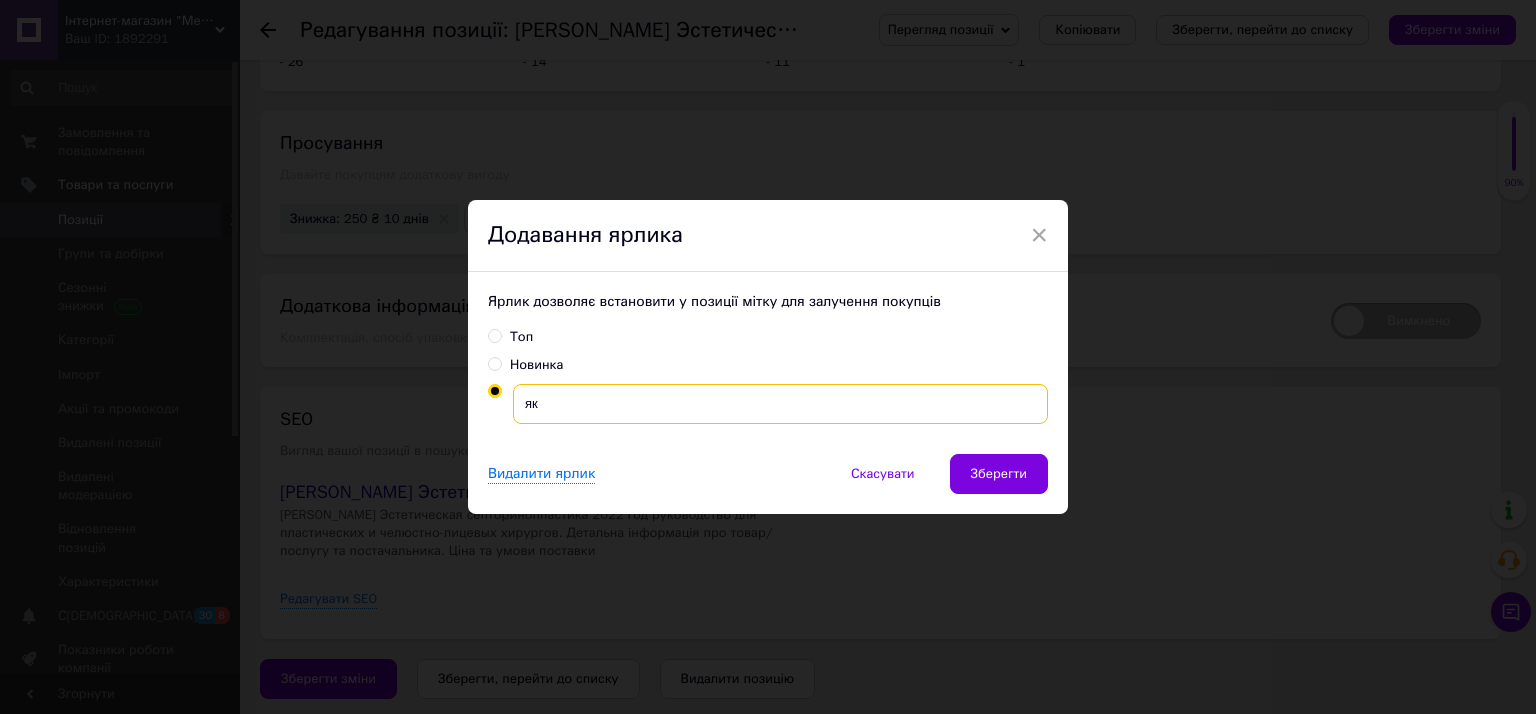type on "я" 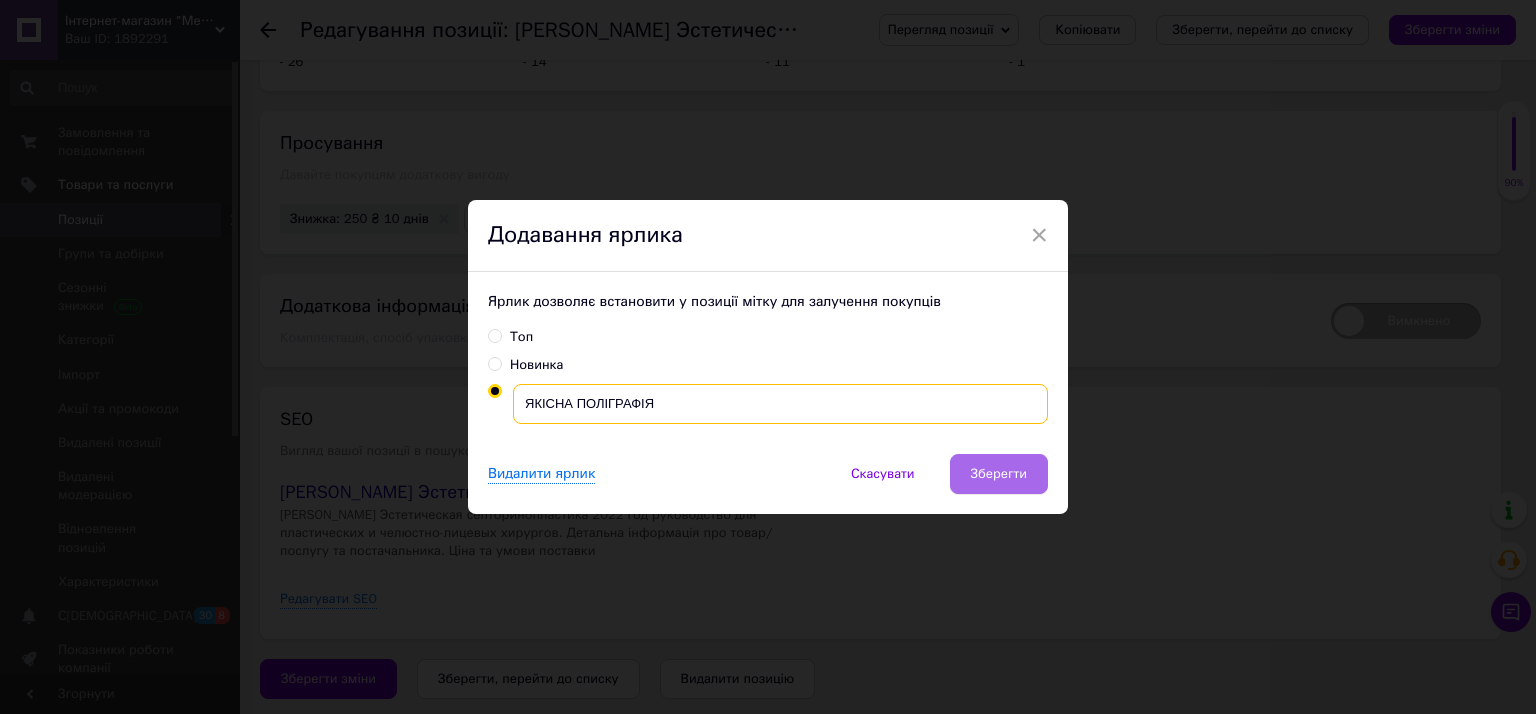 type on "ЯКІСНА ПОЛІГРАФІЯ" 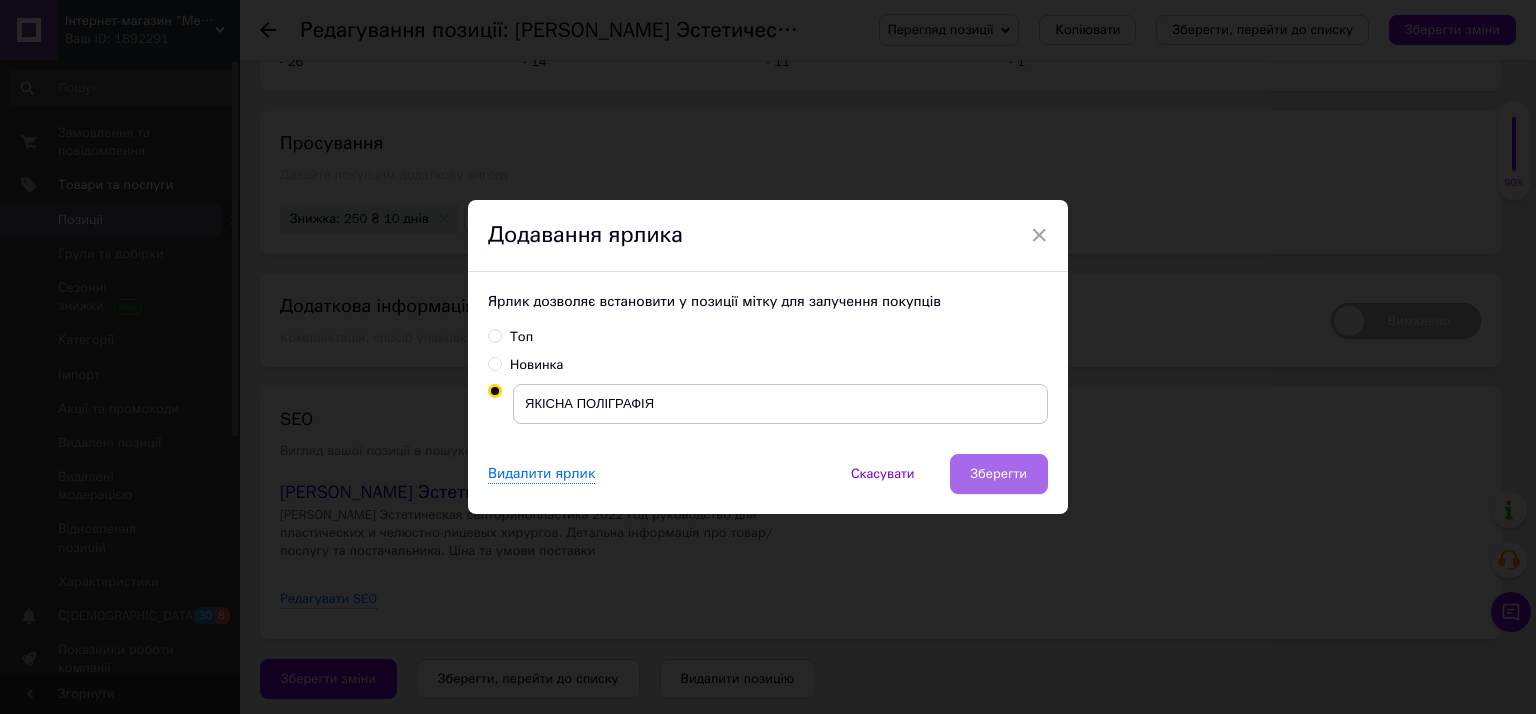 click on "Зберегти" at bounding box center (999, 474) 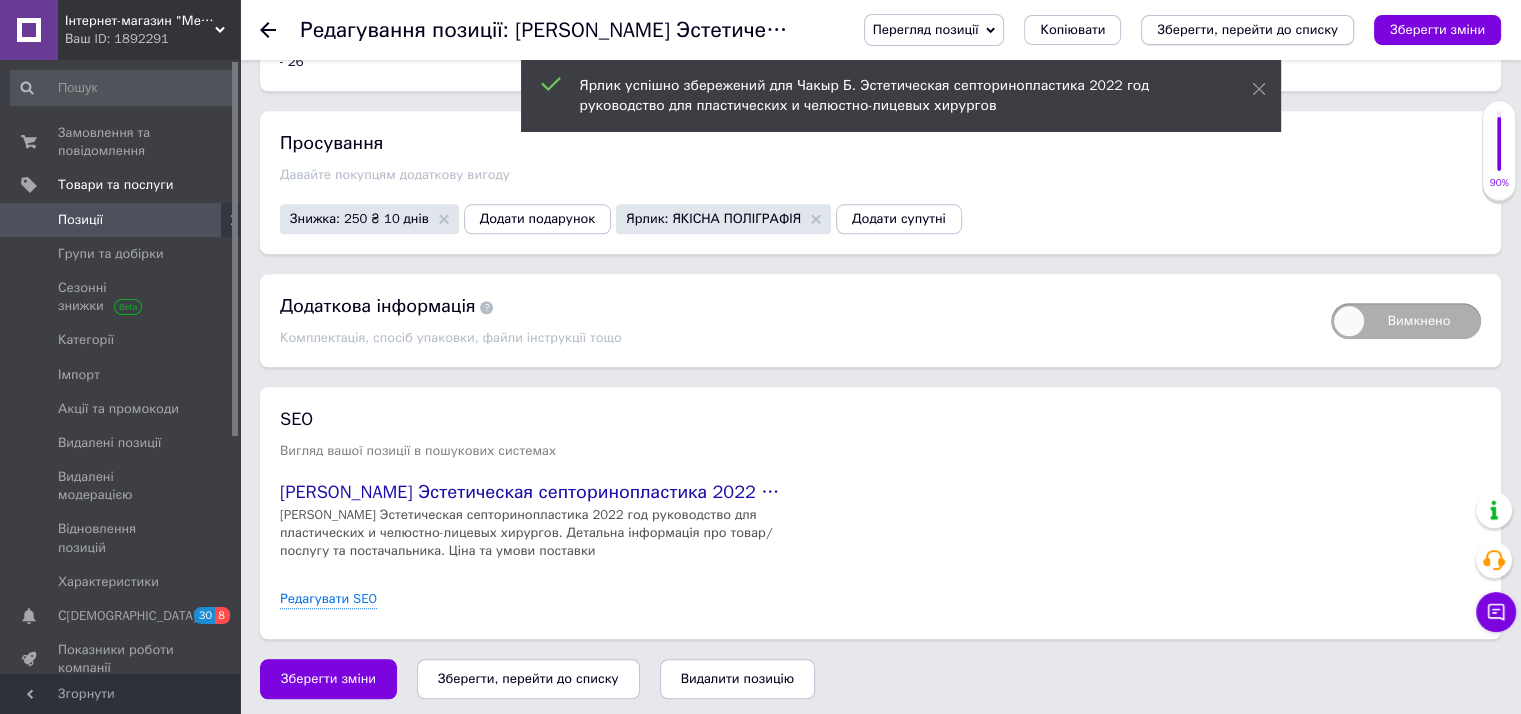 click on "Зберегти, перейти до списку" at bounding box center [1247, 29] 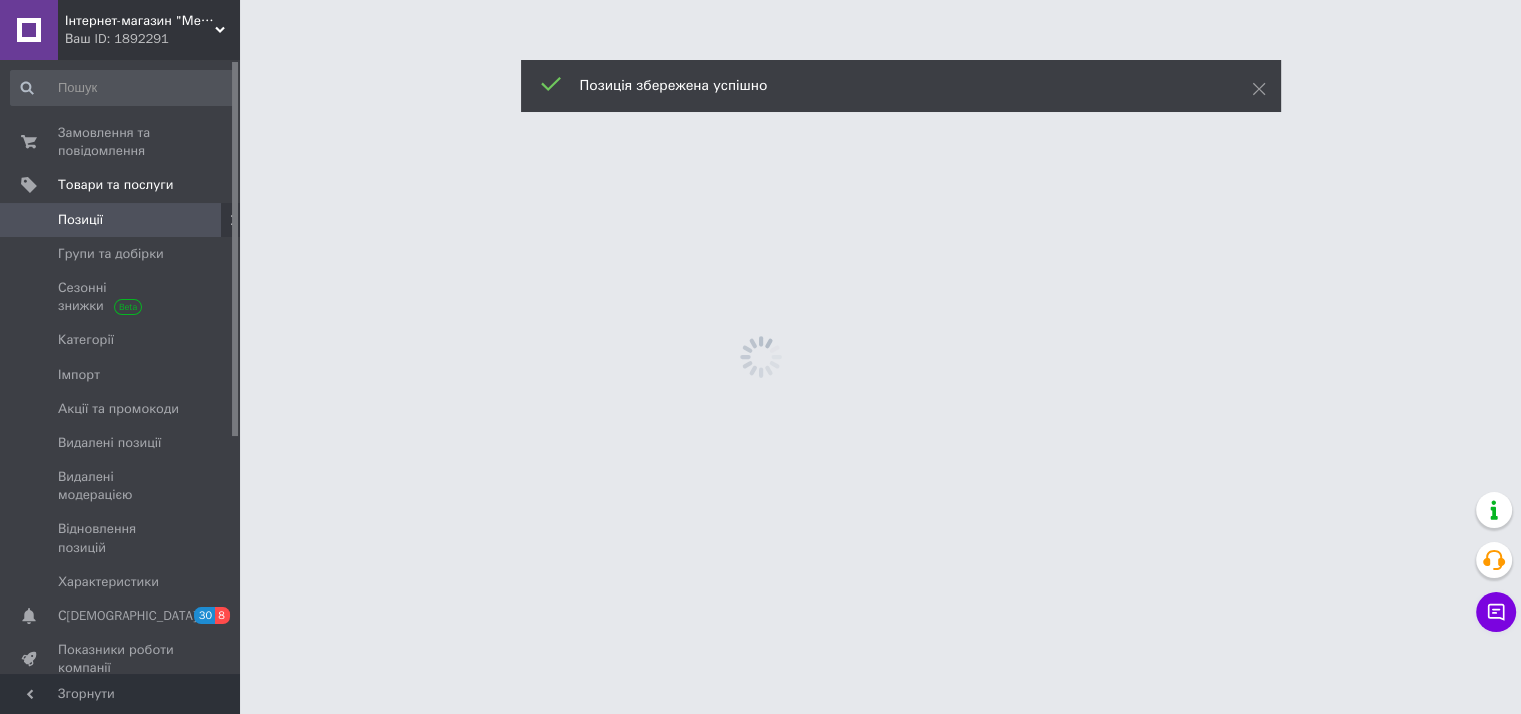 scroll, scrollTop: 0, scrollLeft: 0, axis: both 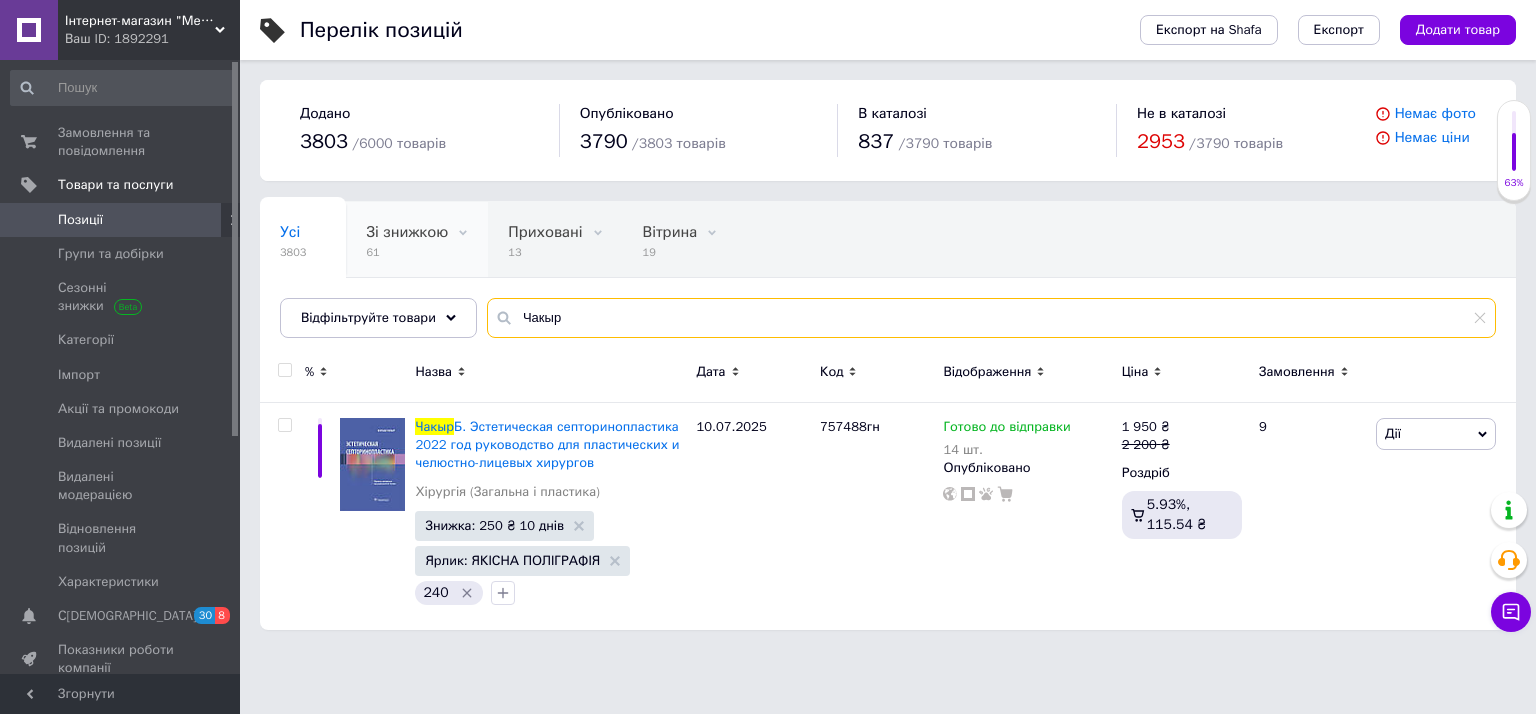 drag, startPoint x: 551, startPoint y: 301, endPoint x: 404, endPoint y: 246, distance: 156.95222 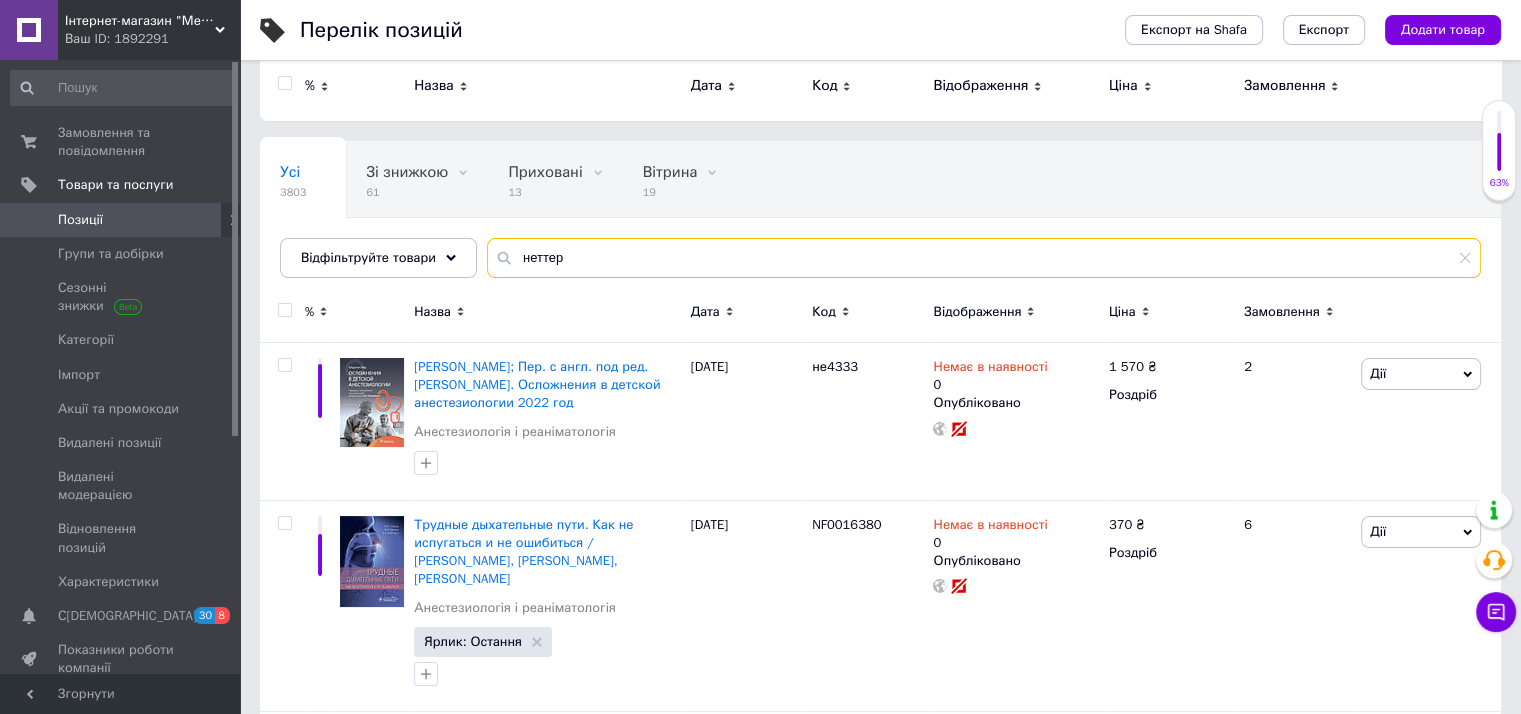 scroll, scrollTop: 0, scrollLeft: 0, axis: both 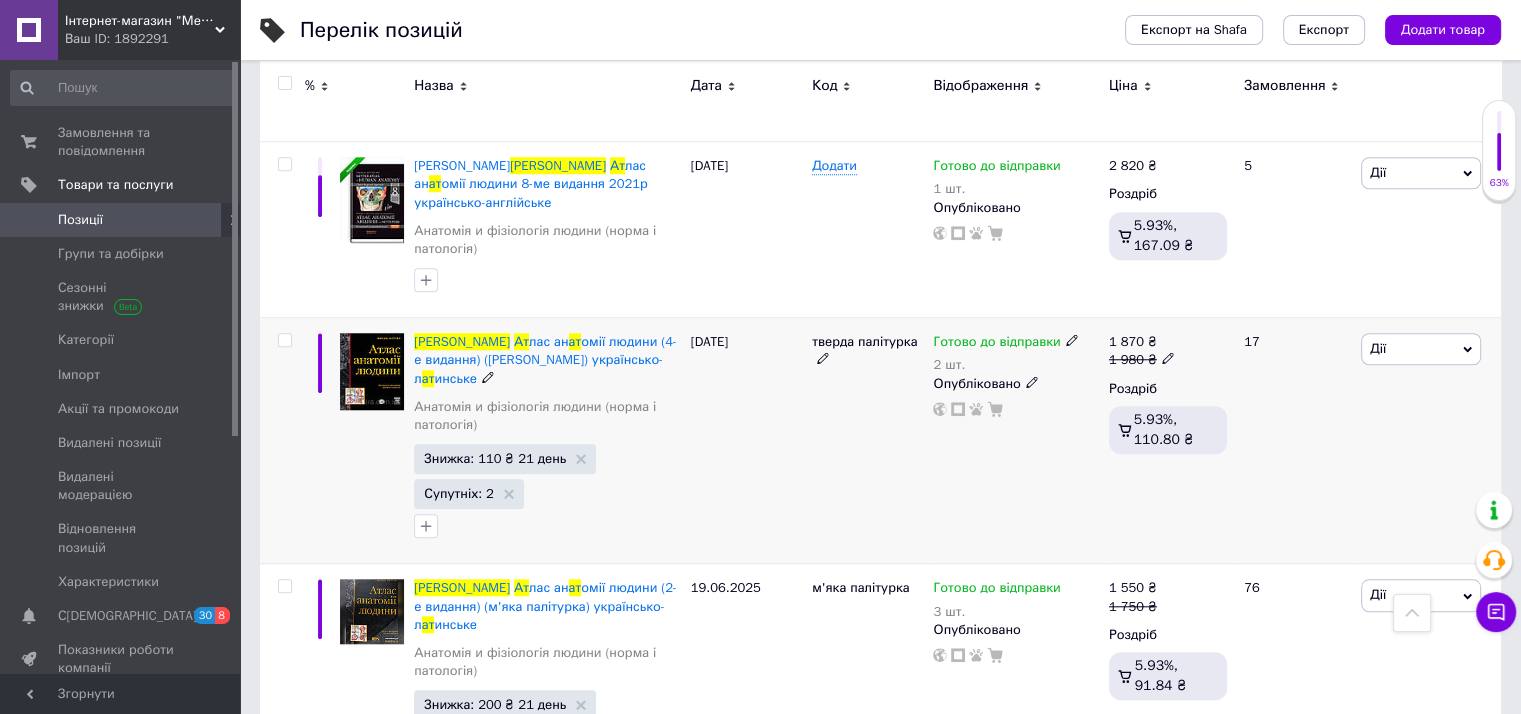 type on "неттер ат" 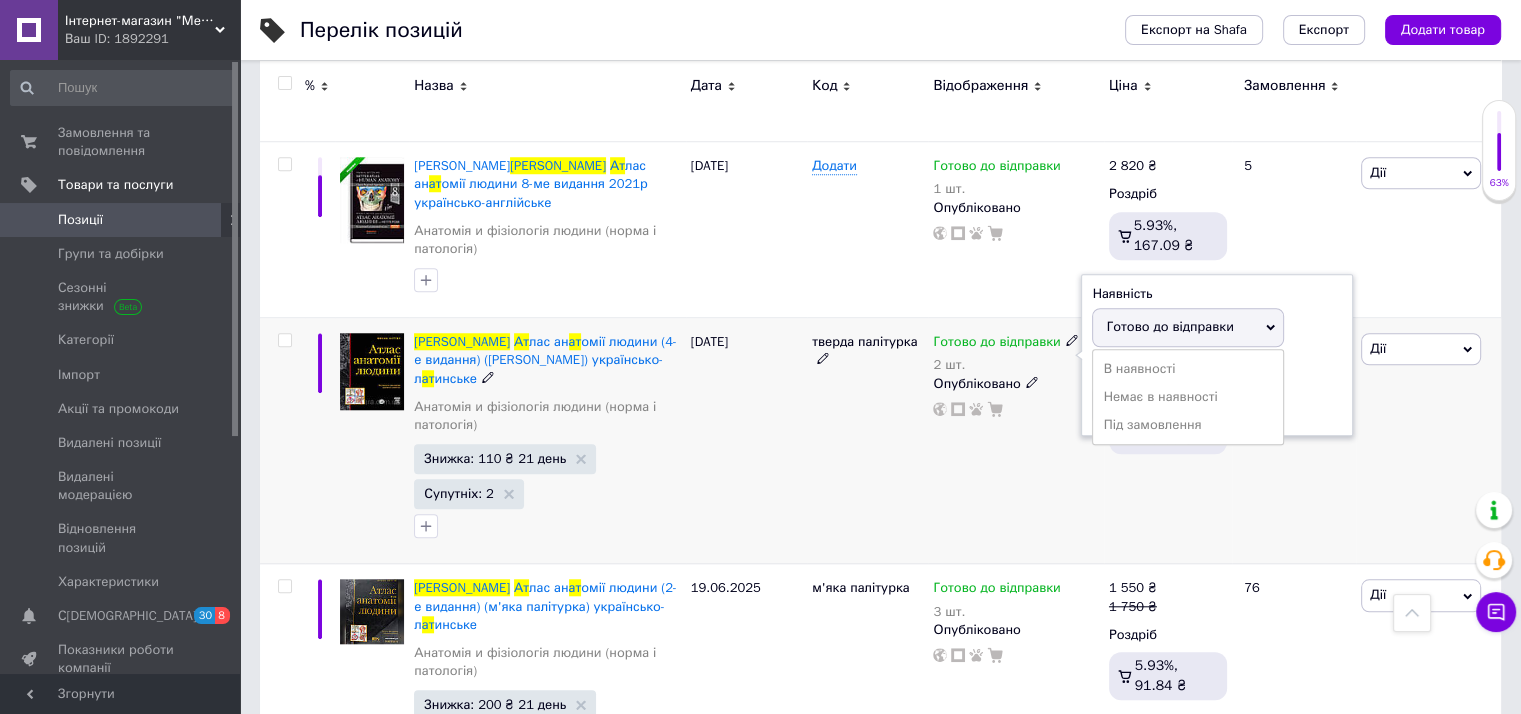 click on "Готово до відправки" at bounding box center (1169, 326) 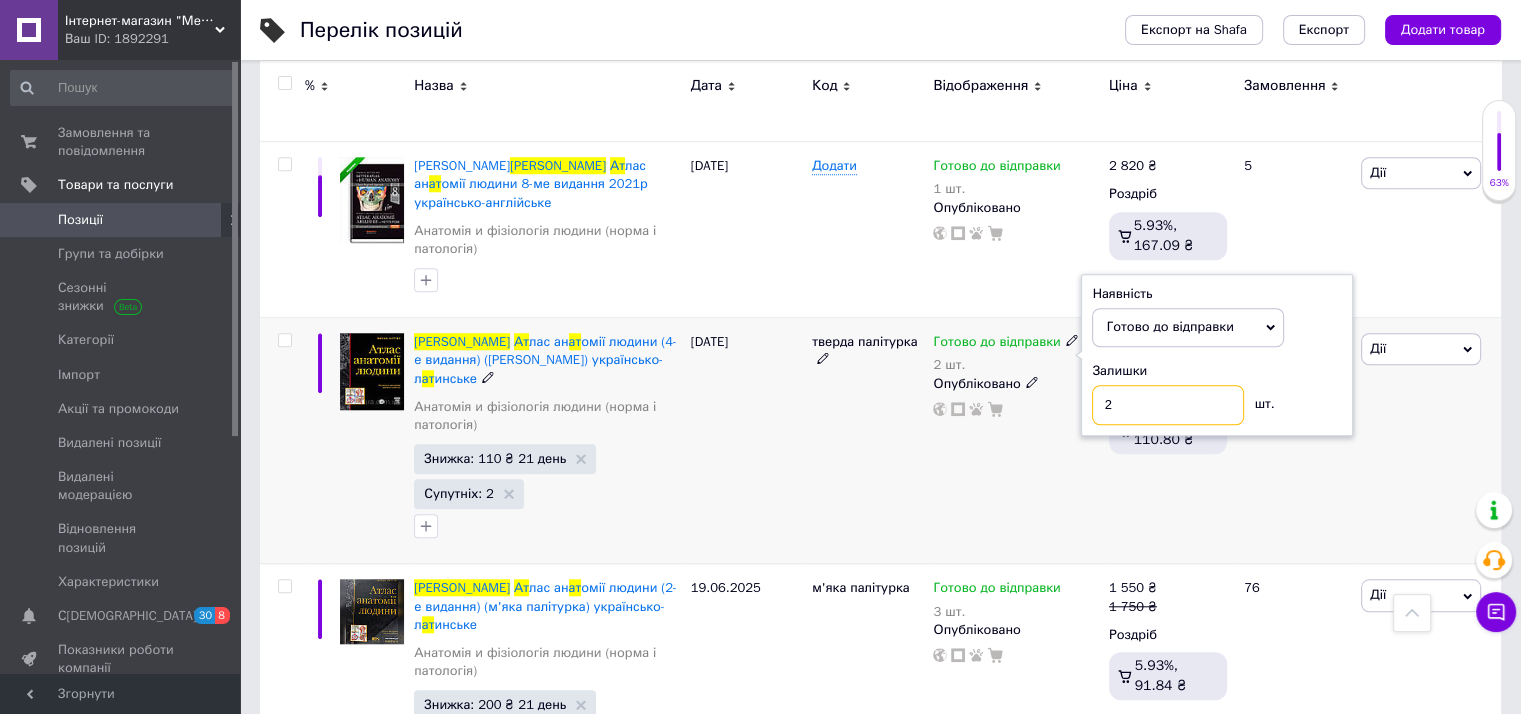 drag, startPoint x: 1076, startPoint y: 319, endPoint x: 1064, endPoint y: 316, distance: 12.369317 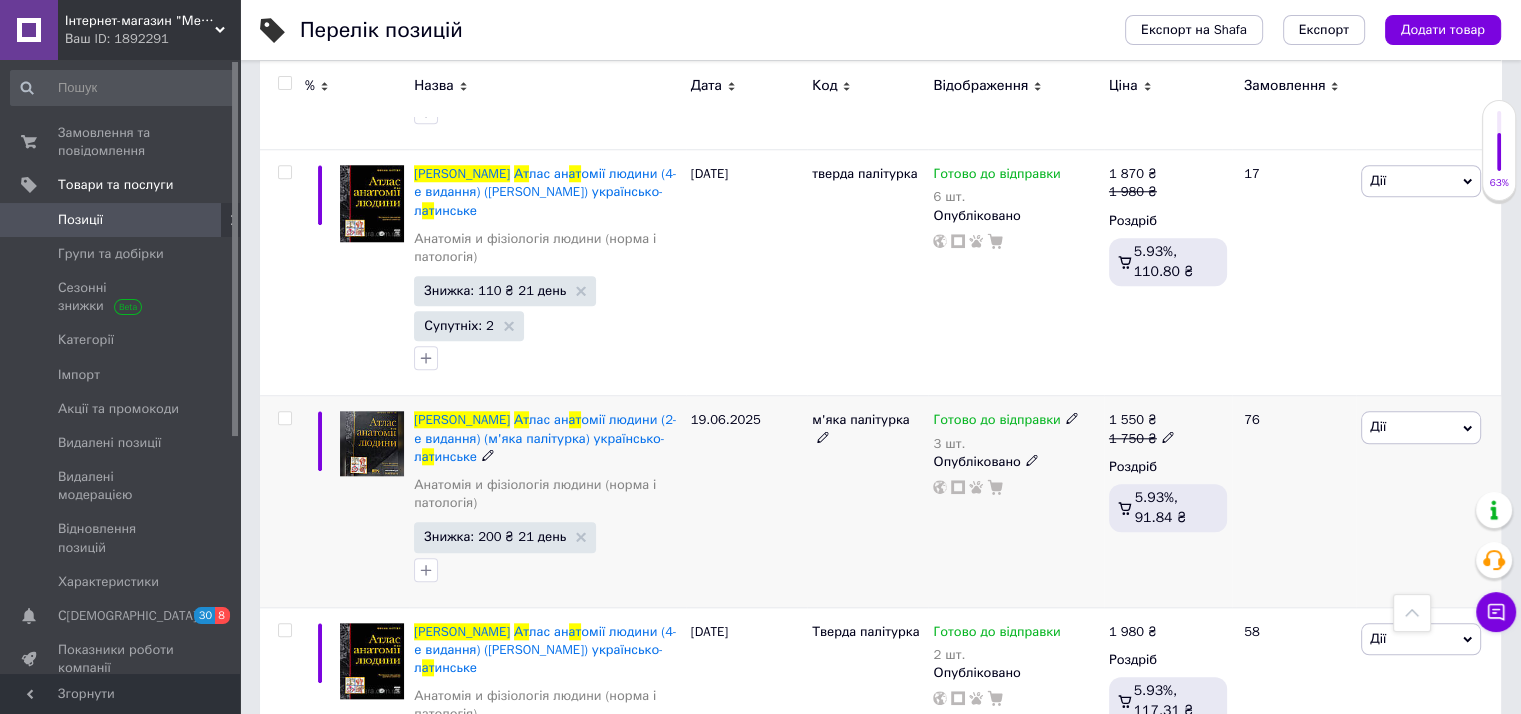 scroll, scrollTop: 1864, scrollLeft: 0, axis: vertical 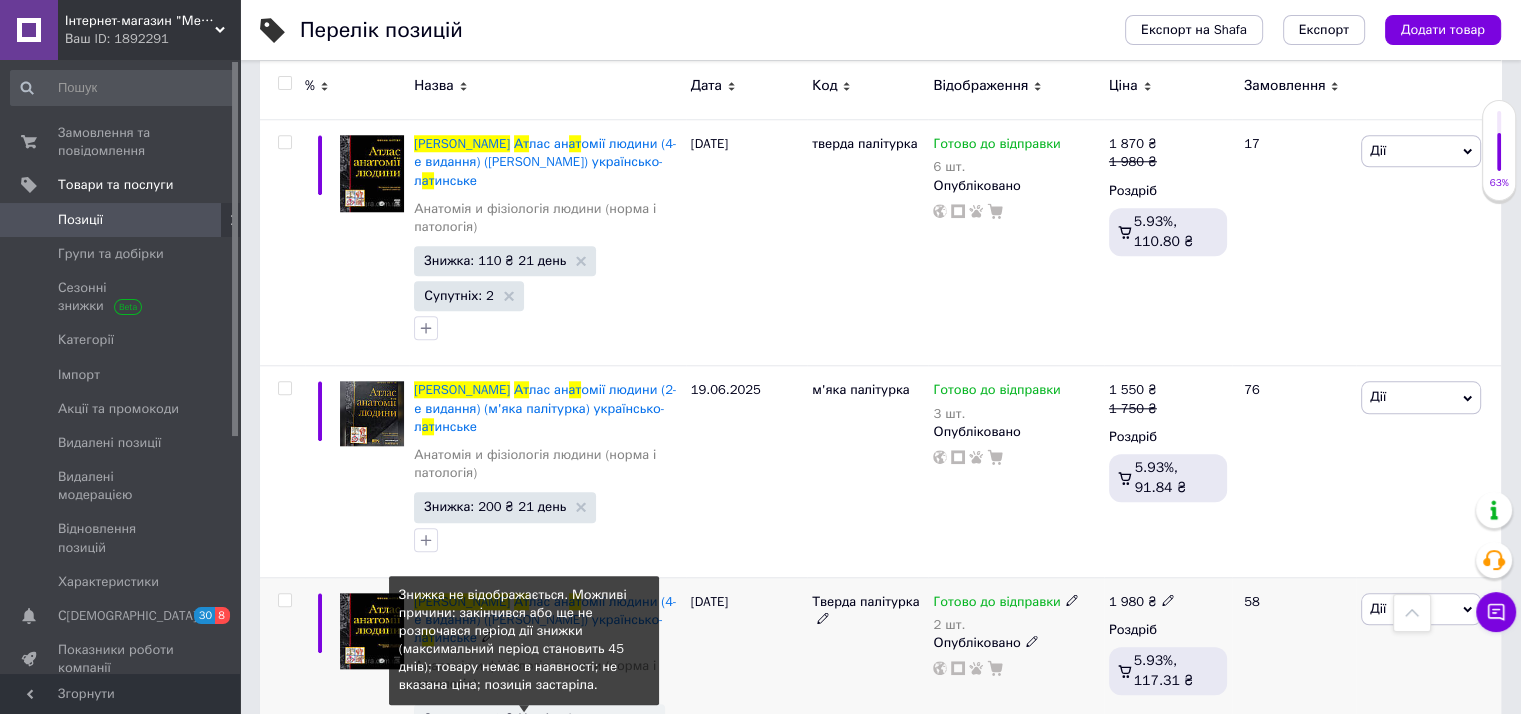 click on "Знижка: 110 ₴ Не відображається" at bounding box center [529, 718] 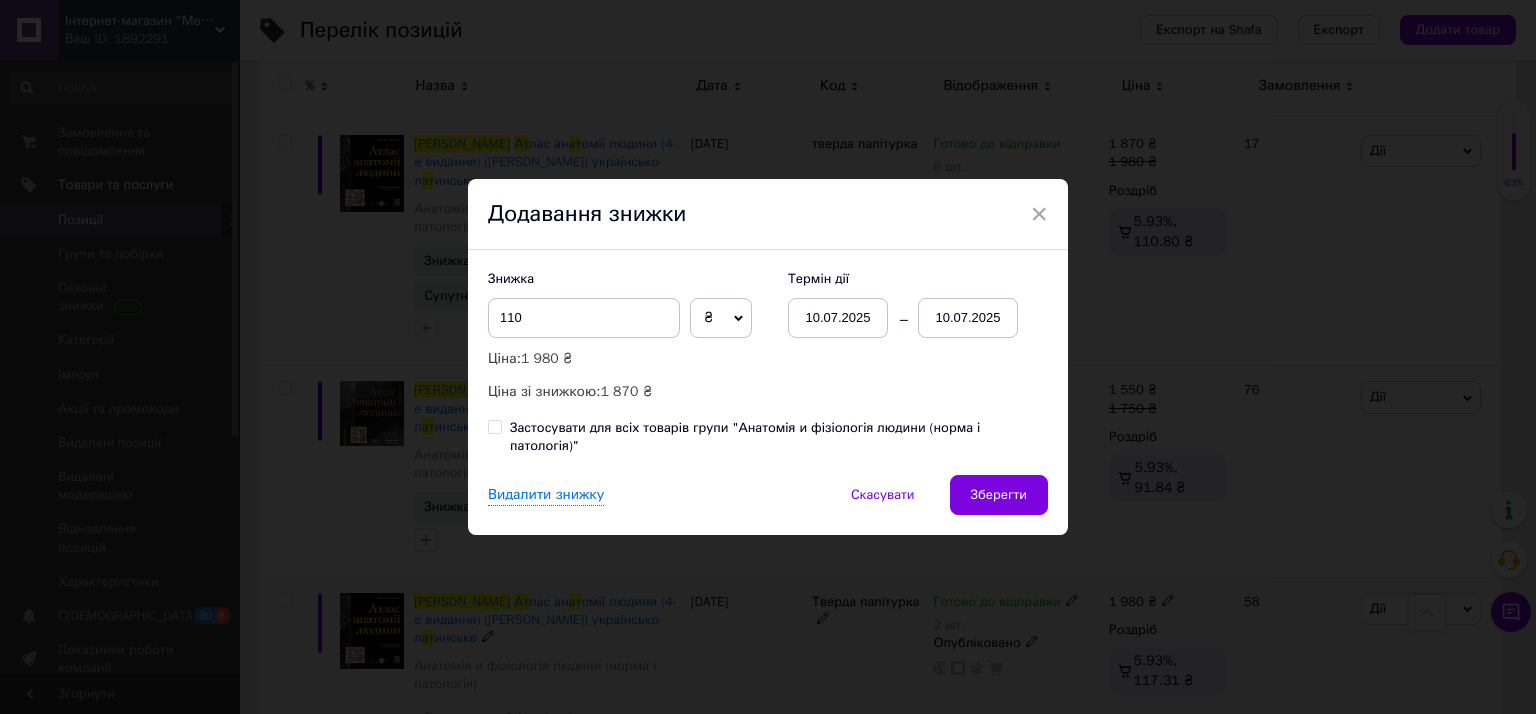 click on "10.07.2025" at bounding box center (838, 318) 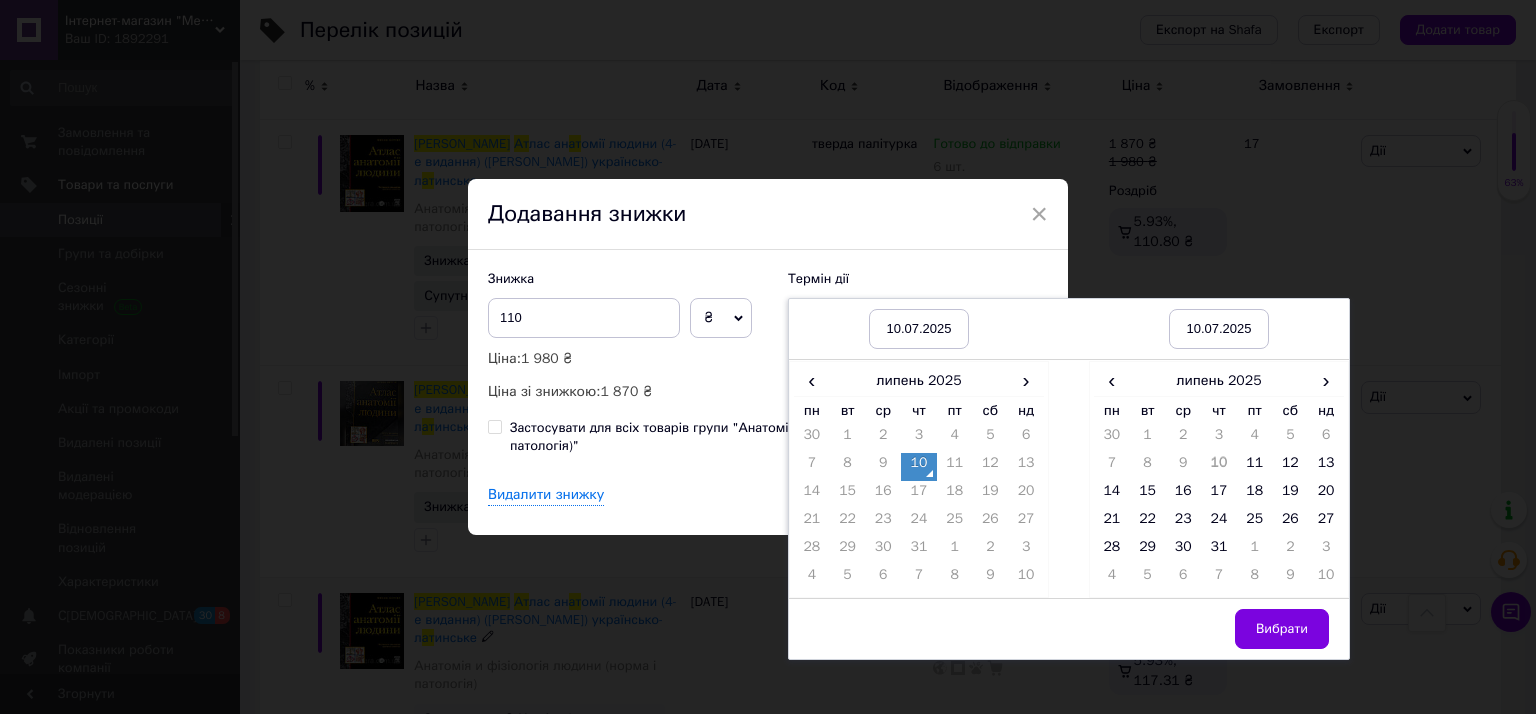 click on "10" at bounding box center [919, 467] 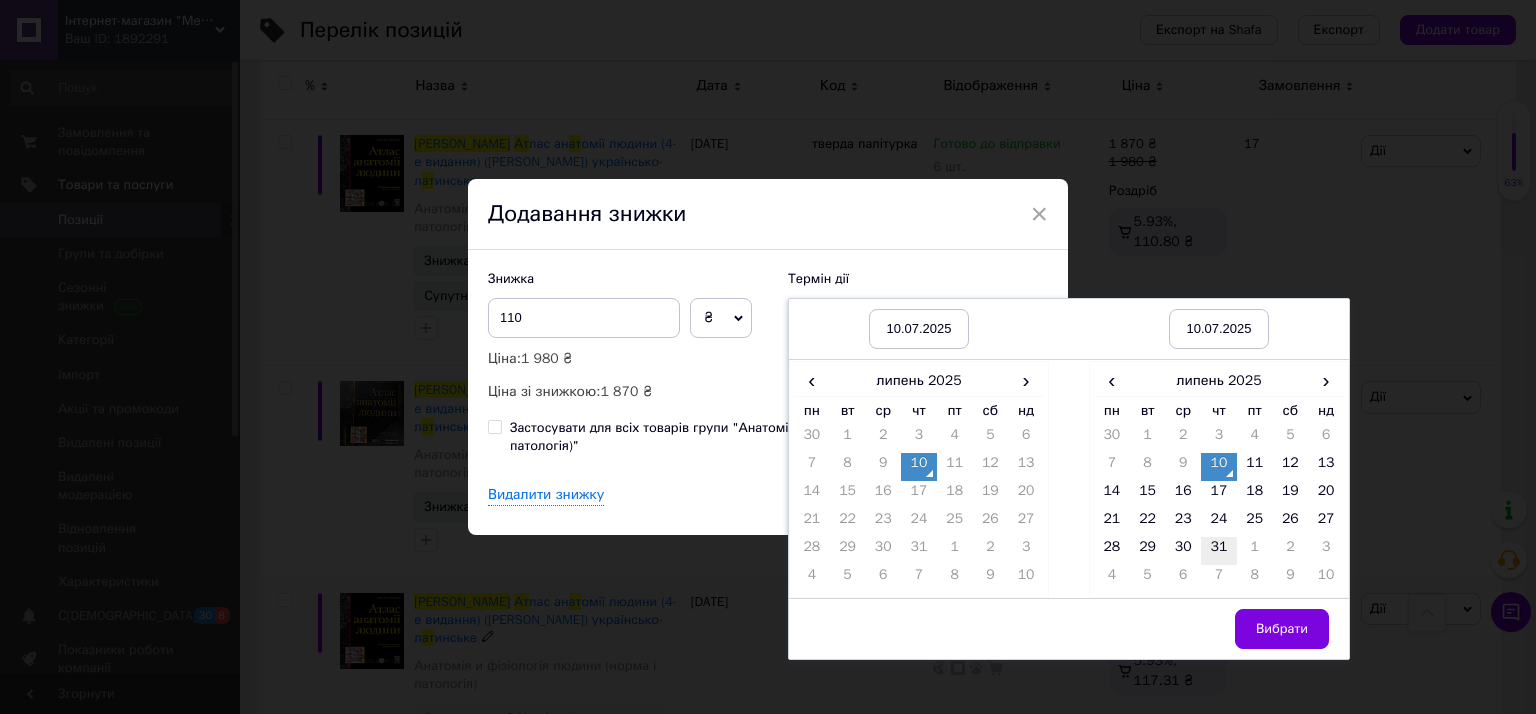 click on "31" at bounding box center (1219, 551) 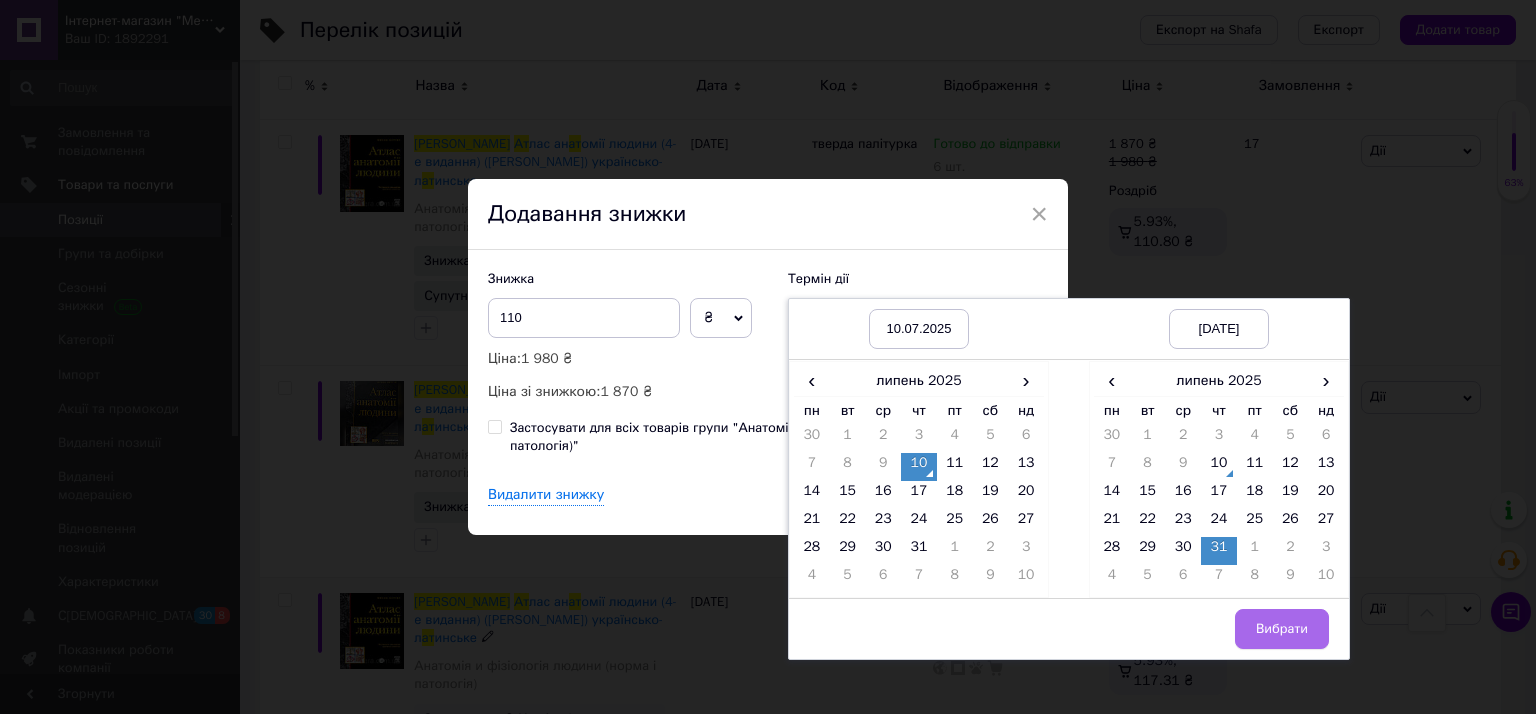 click on "Вибрати" at bounding box center [1282, 629] 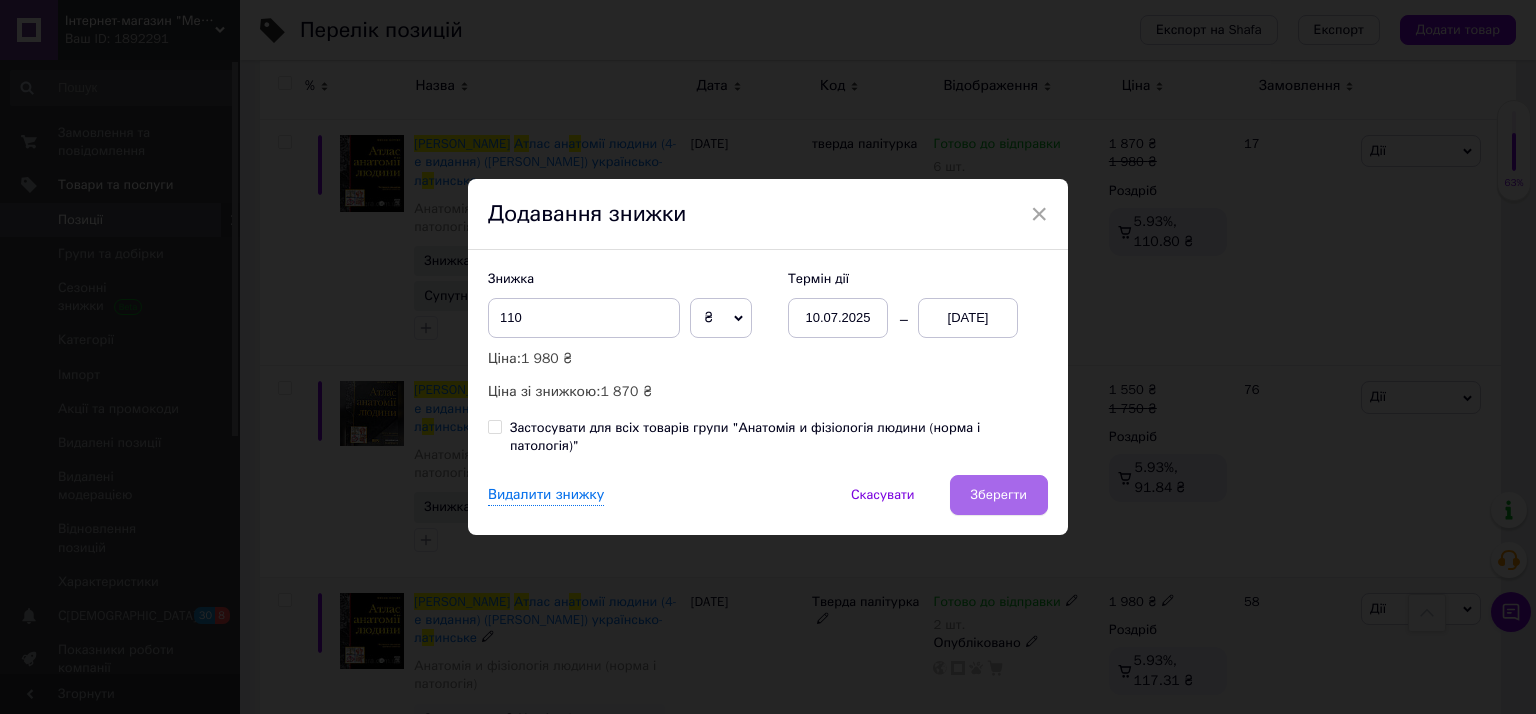 click on "Зберегти" at bounding box center (999, 495) 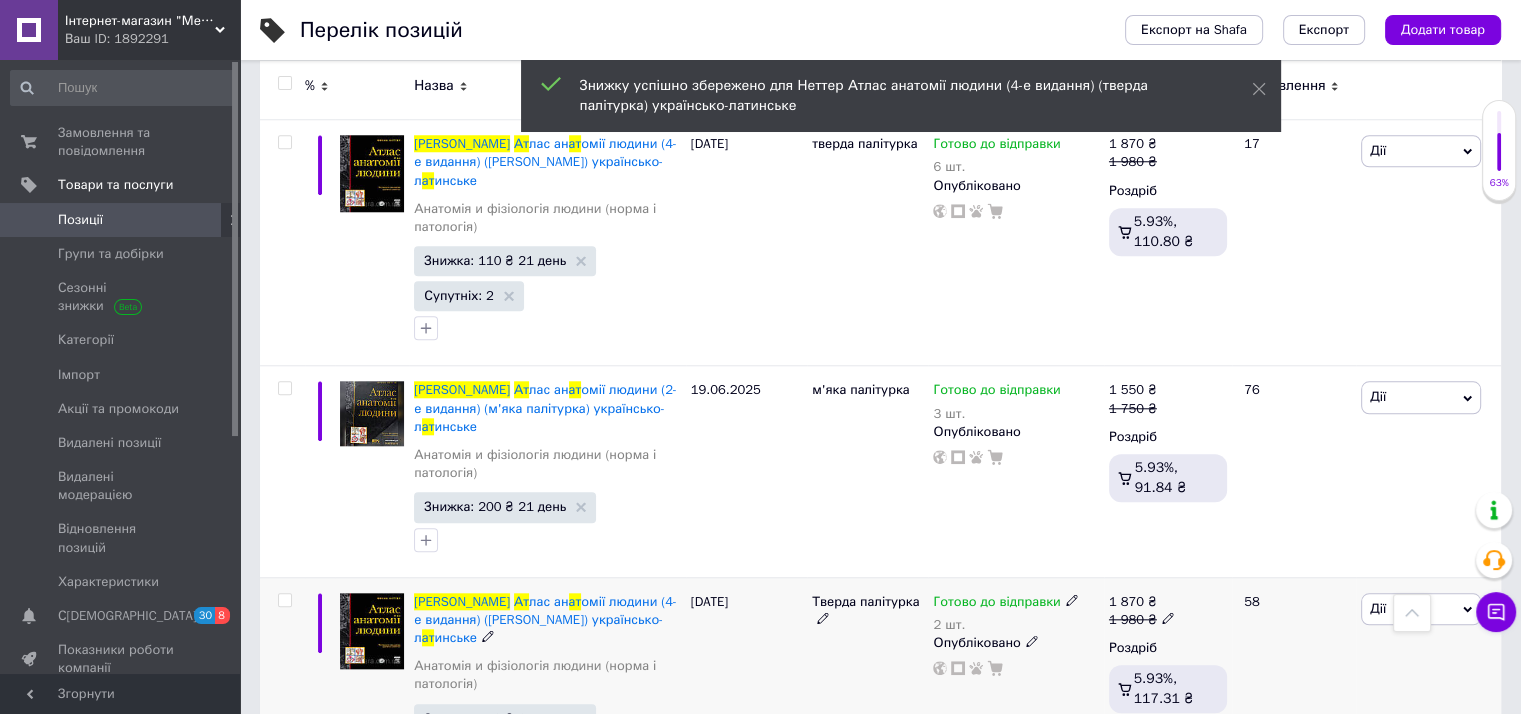 click 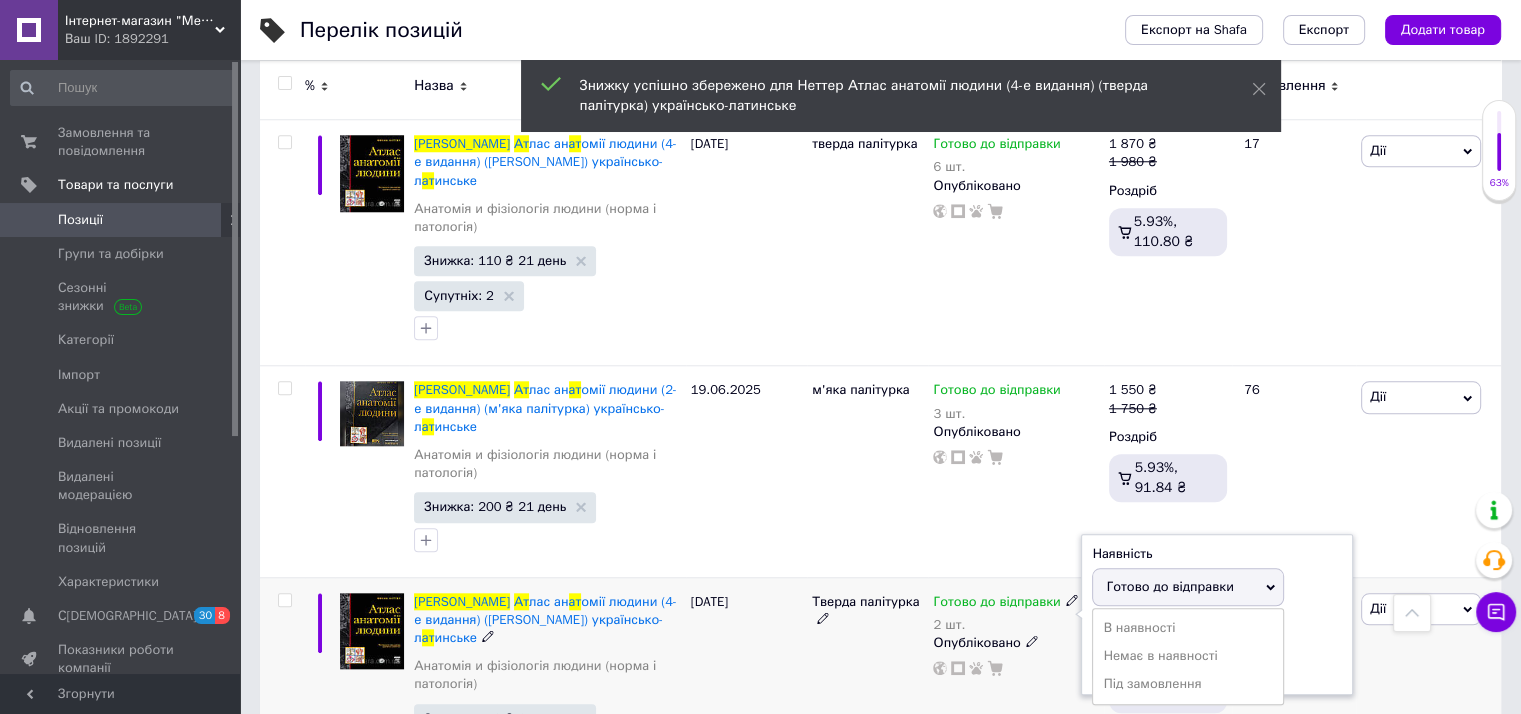 click on "Готово до відправки" at bounding box center [1169, 586] 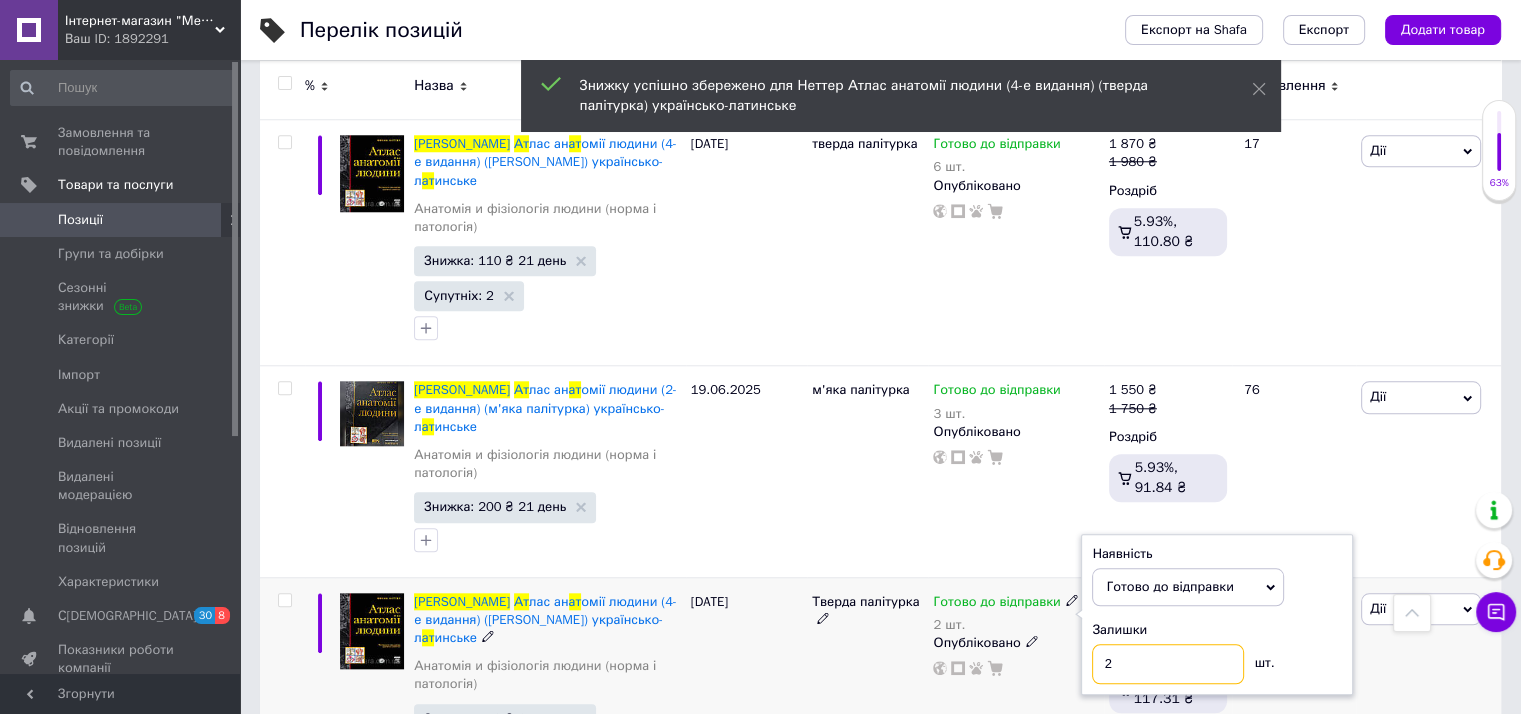 drag, startPoint x: 1118, startPoint y: 543, endPoint x: 1084, endPoint y: 532, distance: 35.735138 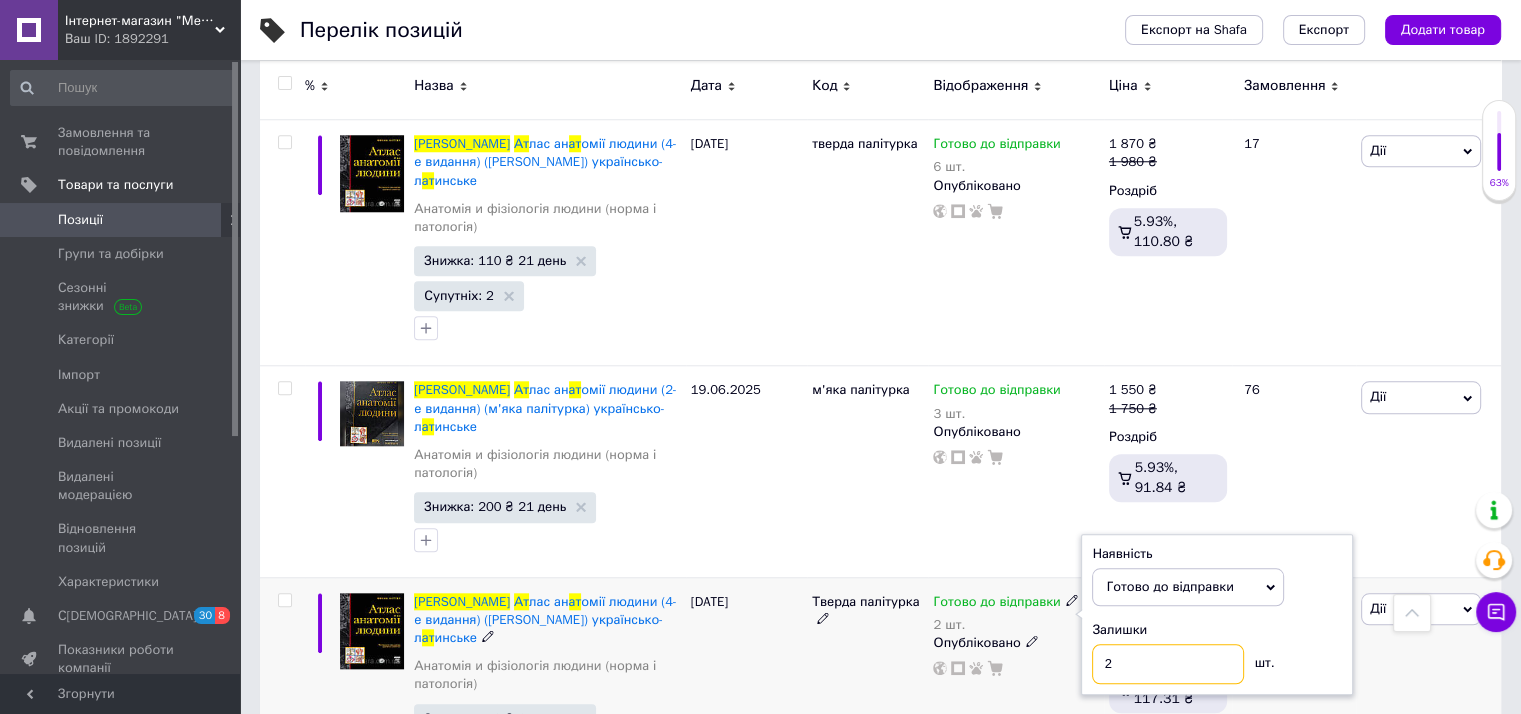 type on "6" 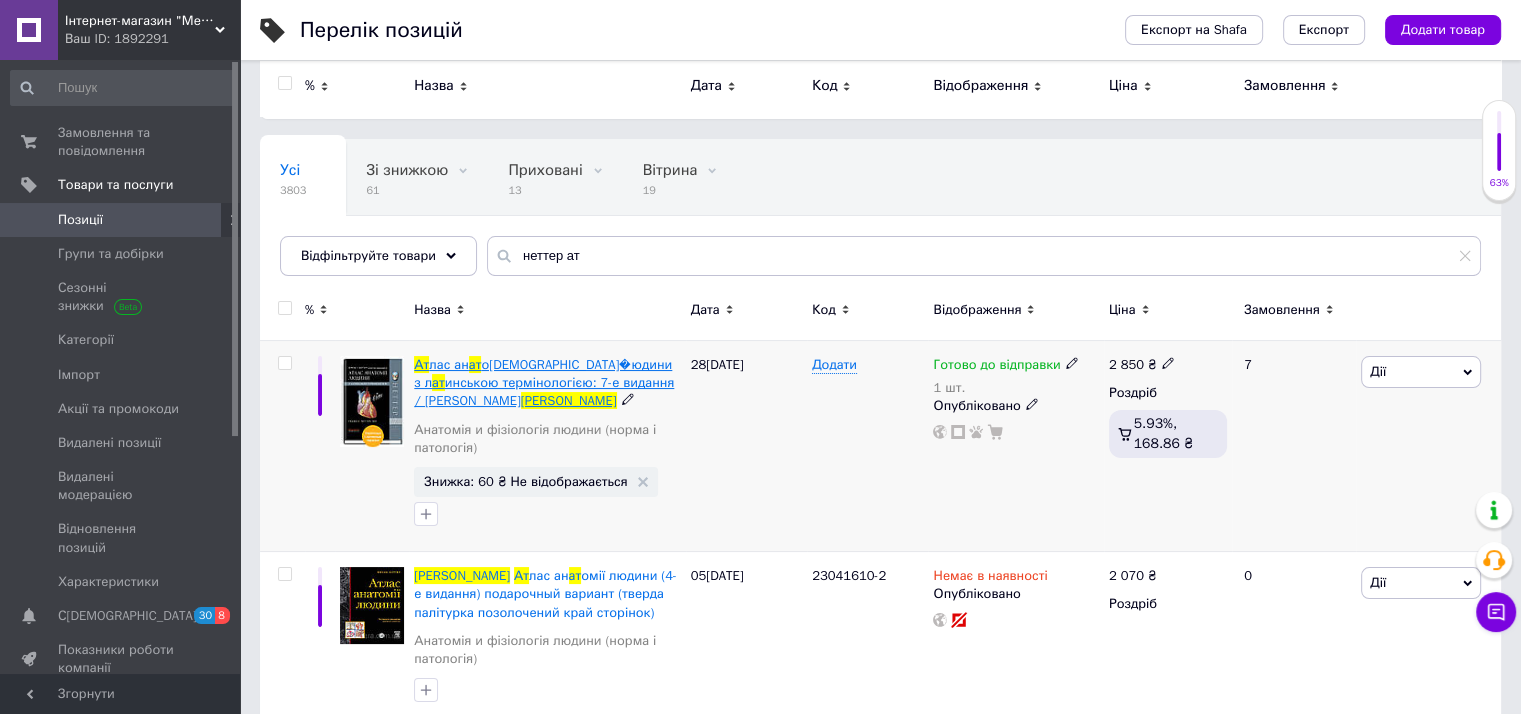 scroll, scrollTop: 0, scrollLeft: 0, axis: both 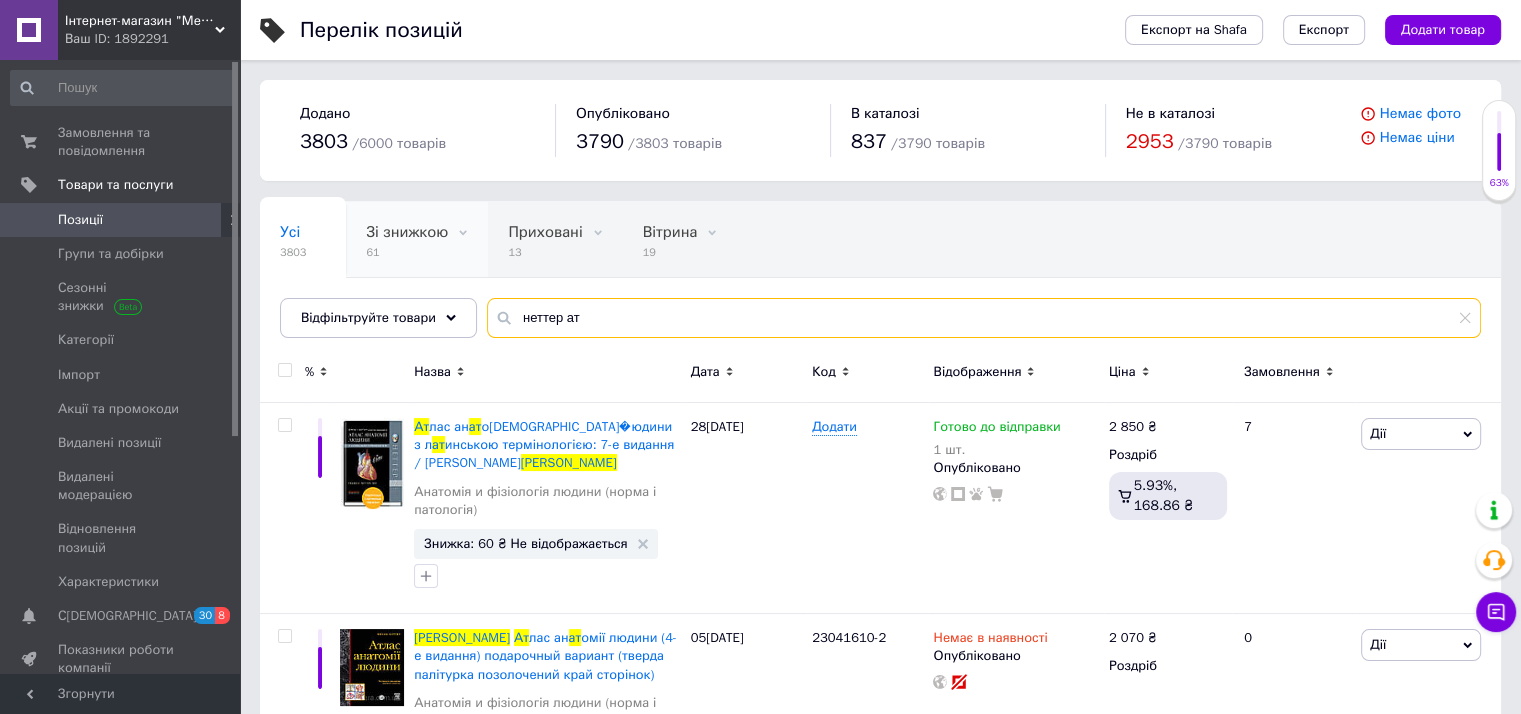 drag, startPoint x: 588, startPoint y: 314, endPoint x: 372, endPoint y: 266, distance: 221.26907 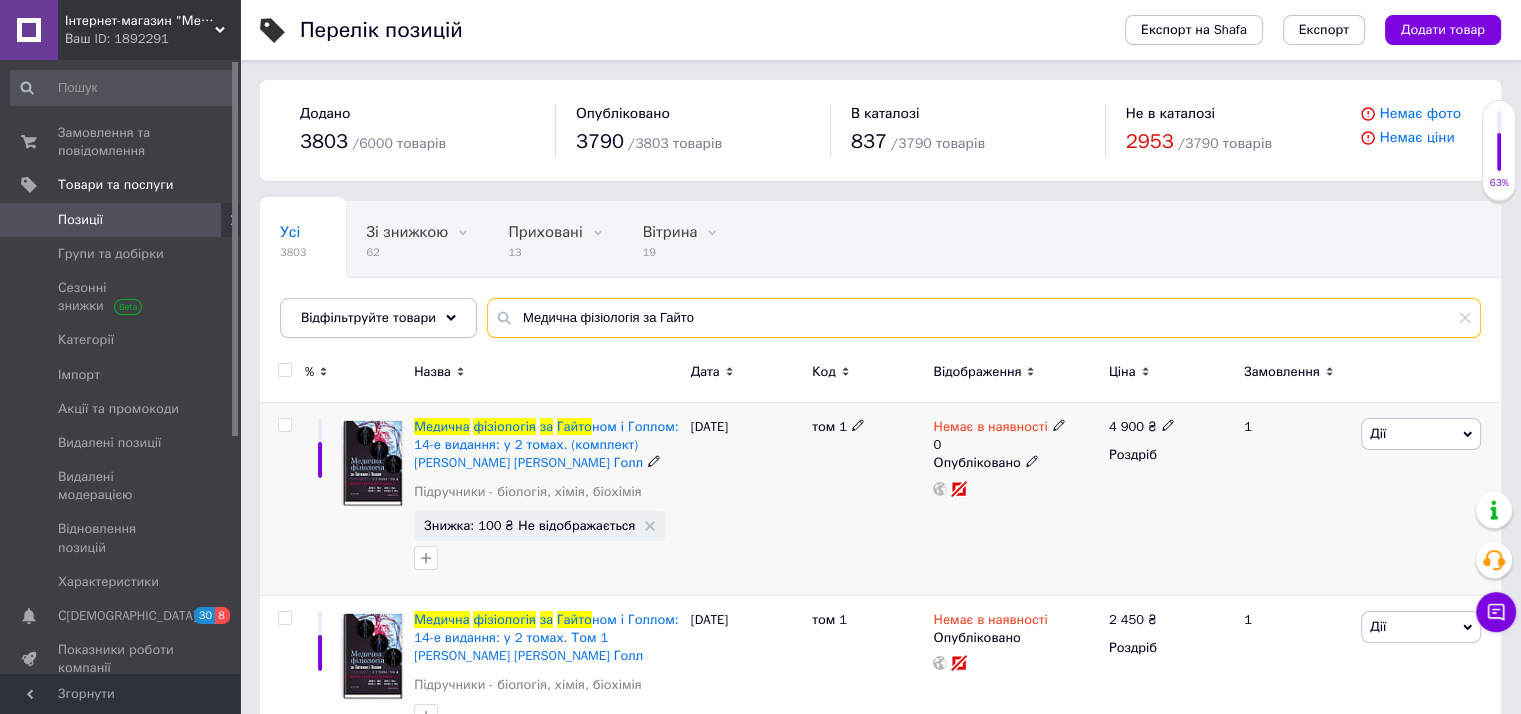 type on "Медична фізіологія за Гайто" 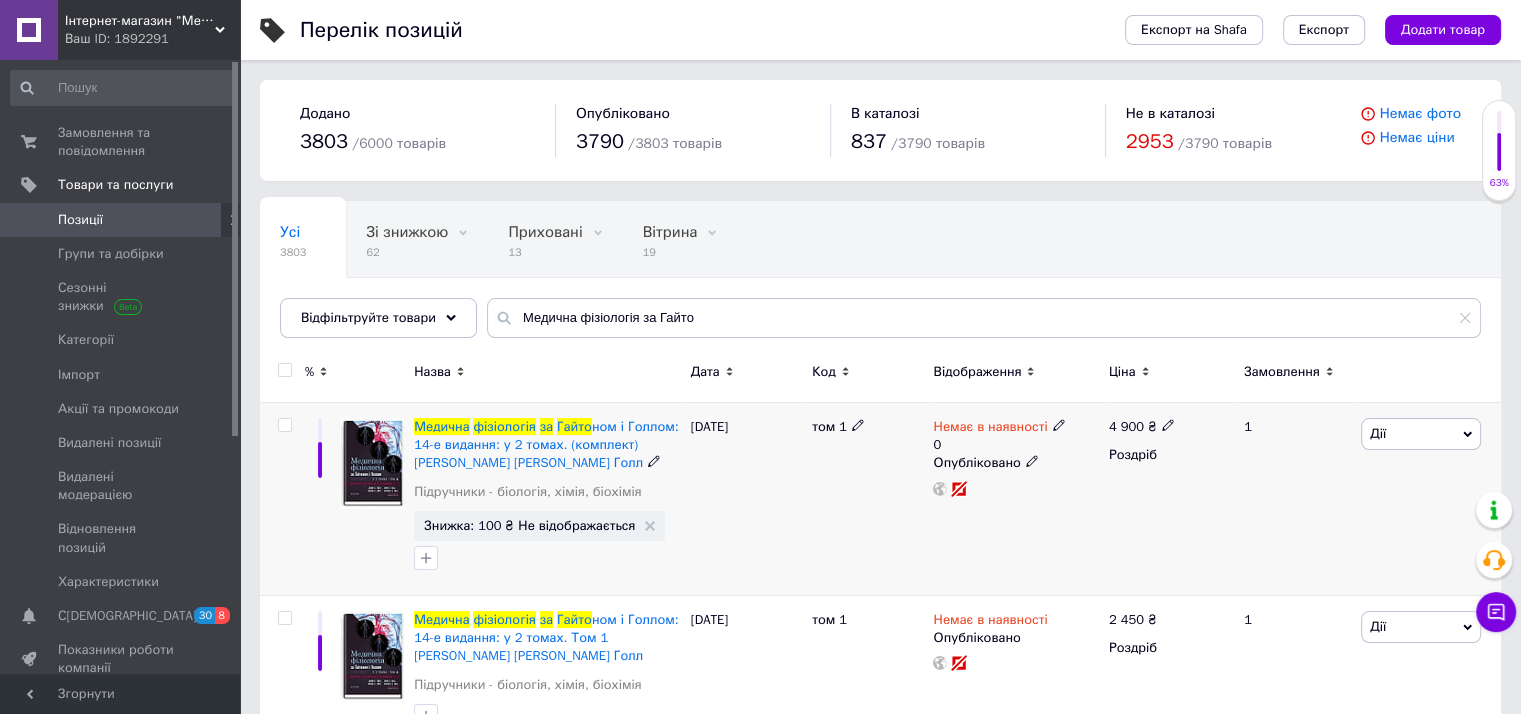 click at bounding box center (1168, 424) 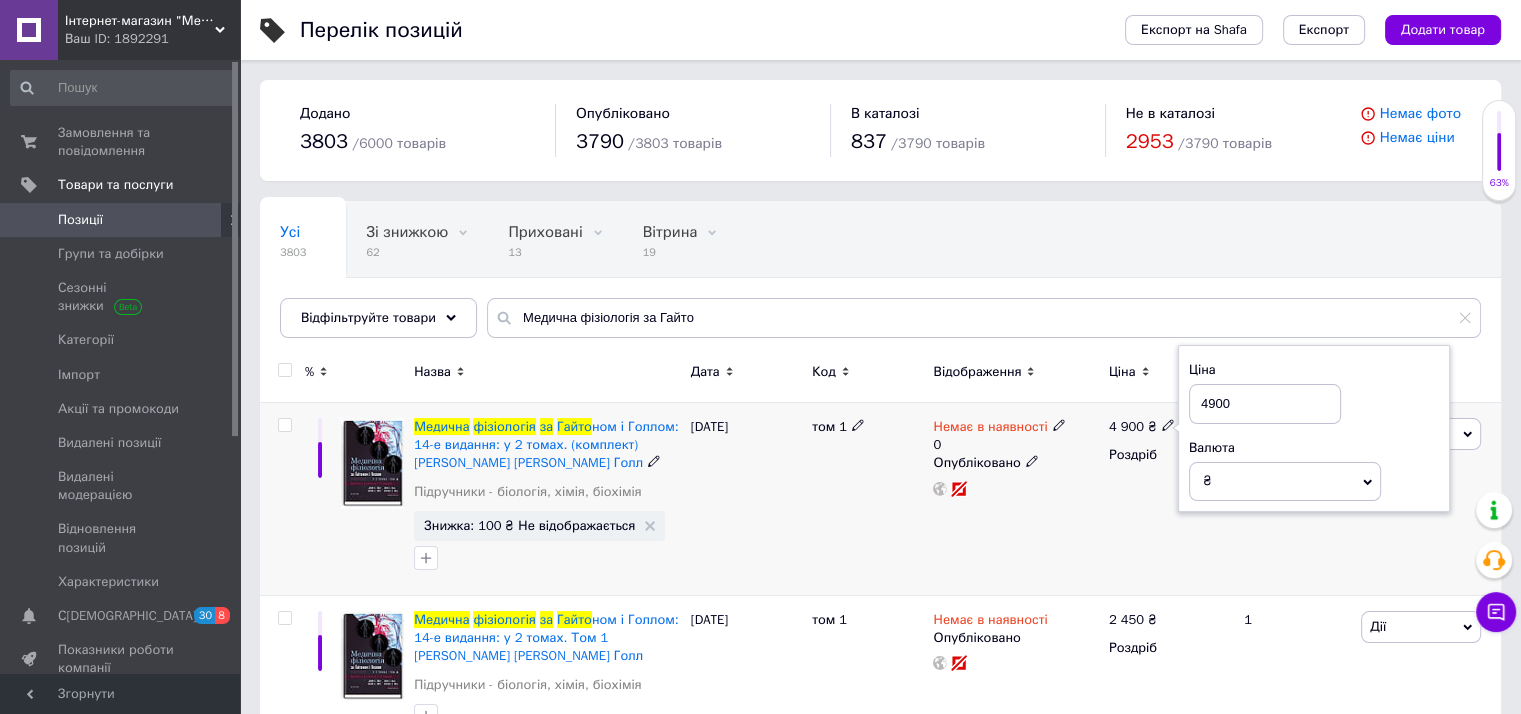 click 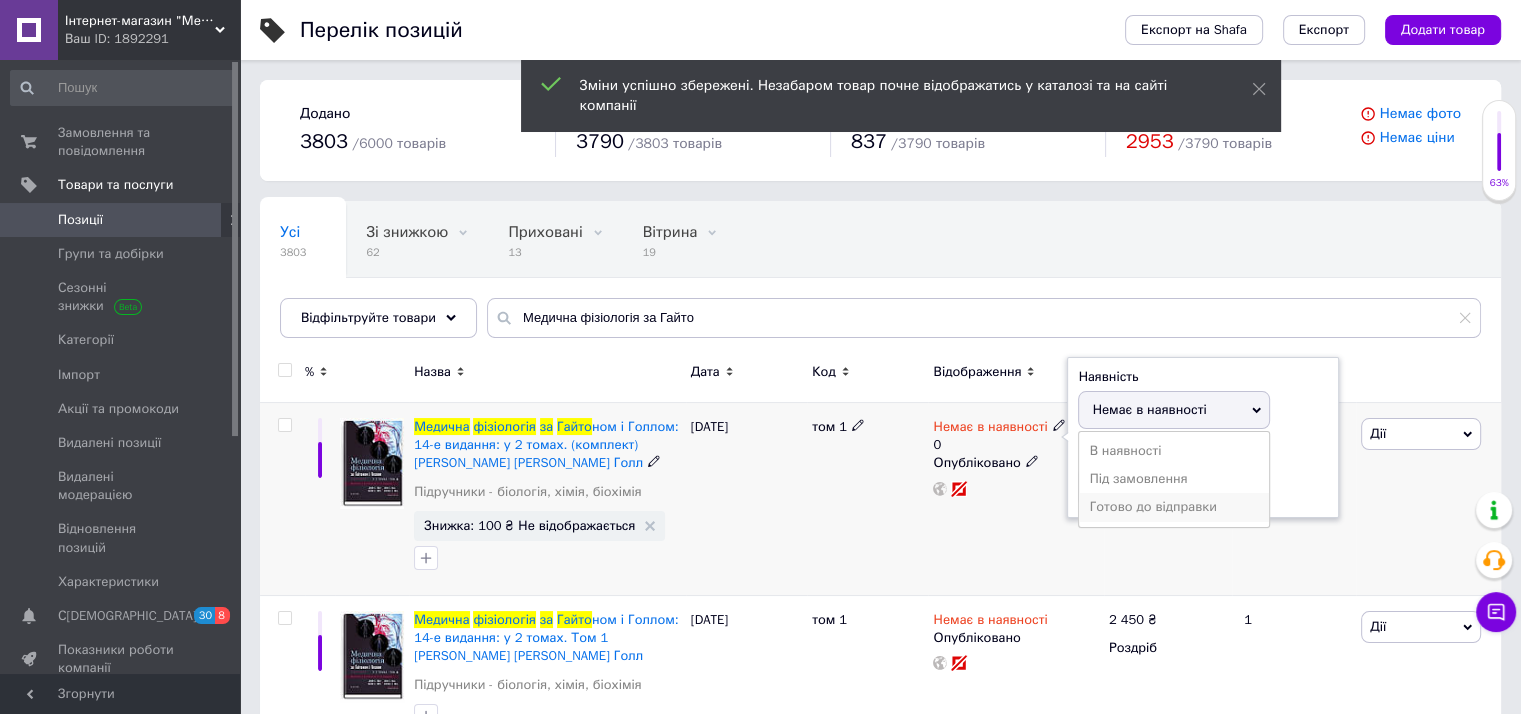 click on "Готово до відправки" at bounding box center (1174, 507) 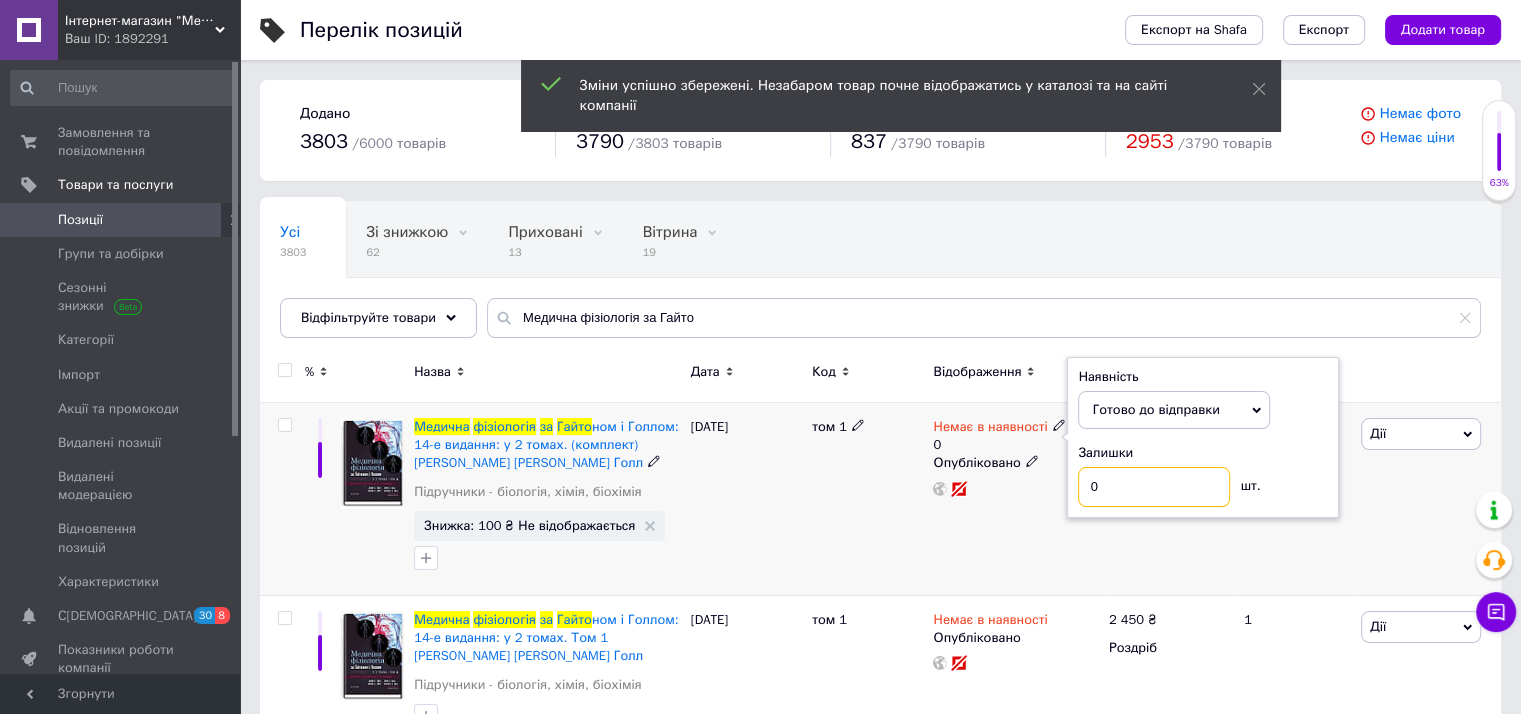 drag, startPoint x: 1103, startPoint y: 485, endPoint x: 1092, endPoint y: 482, distance: 11.401754 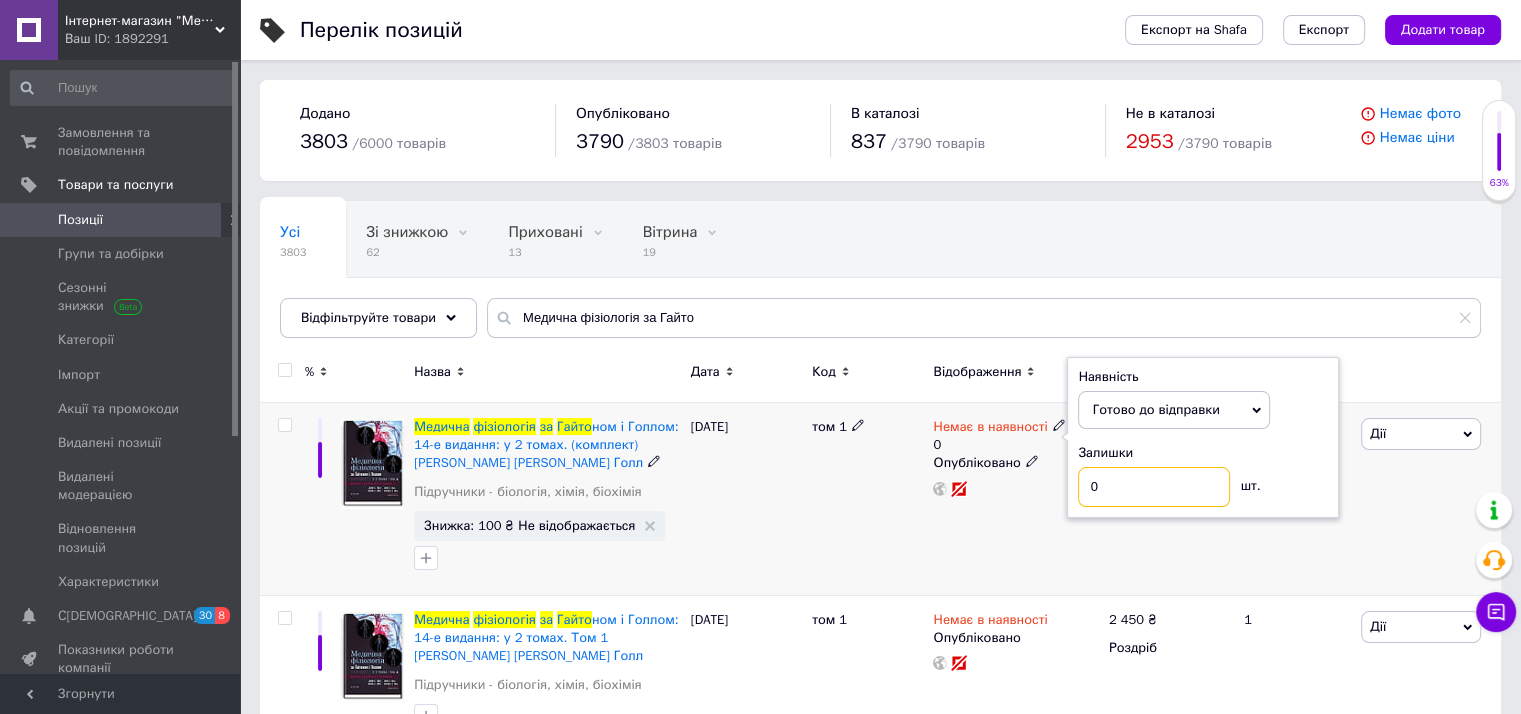 type on "1" 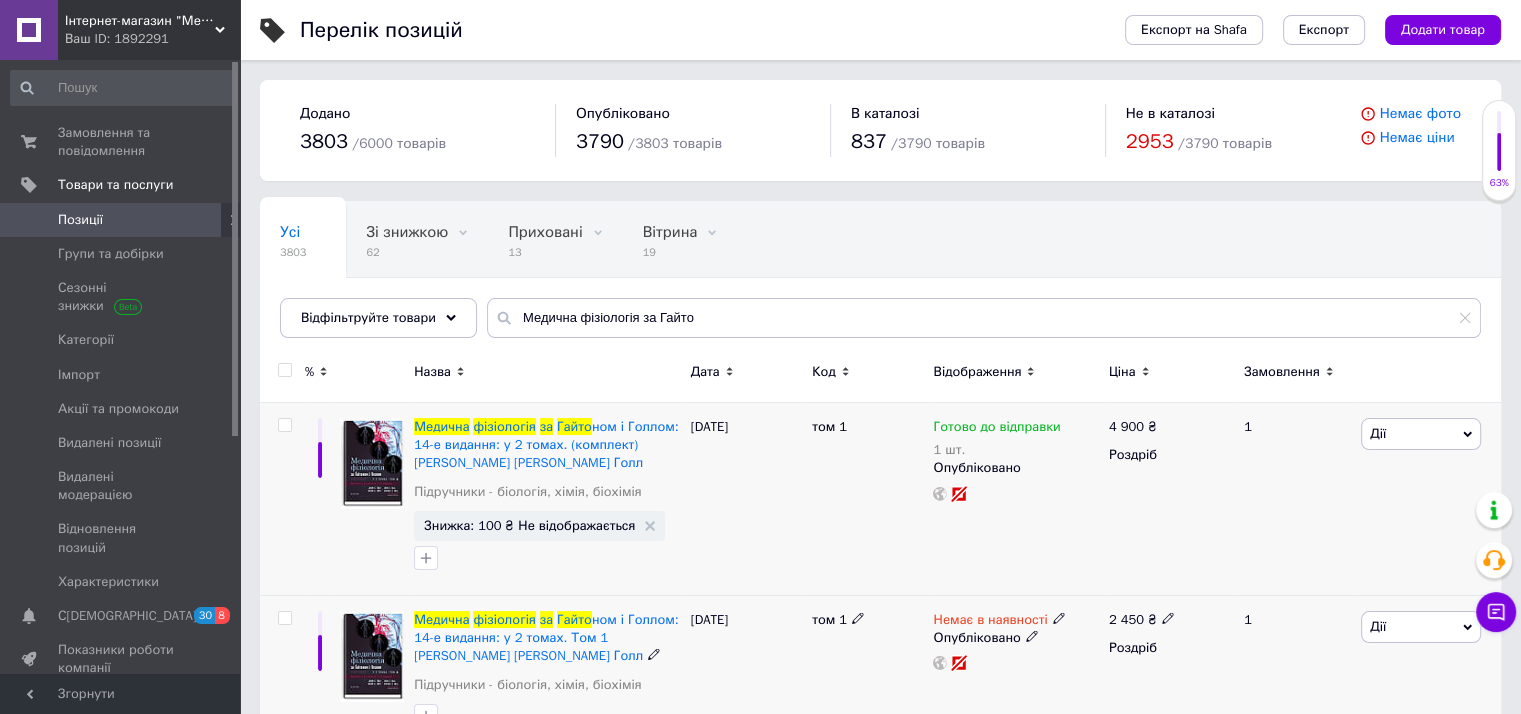 click 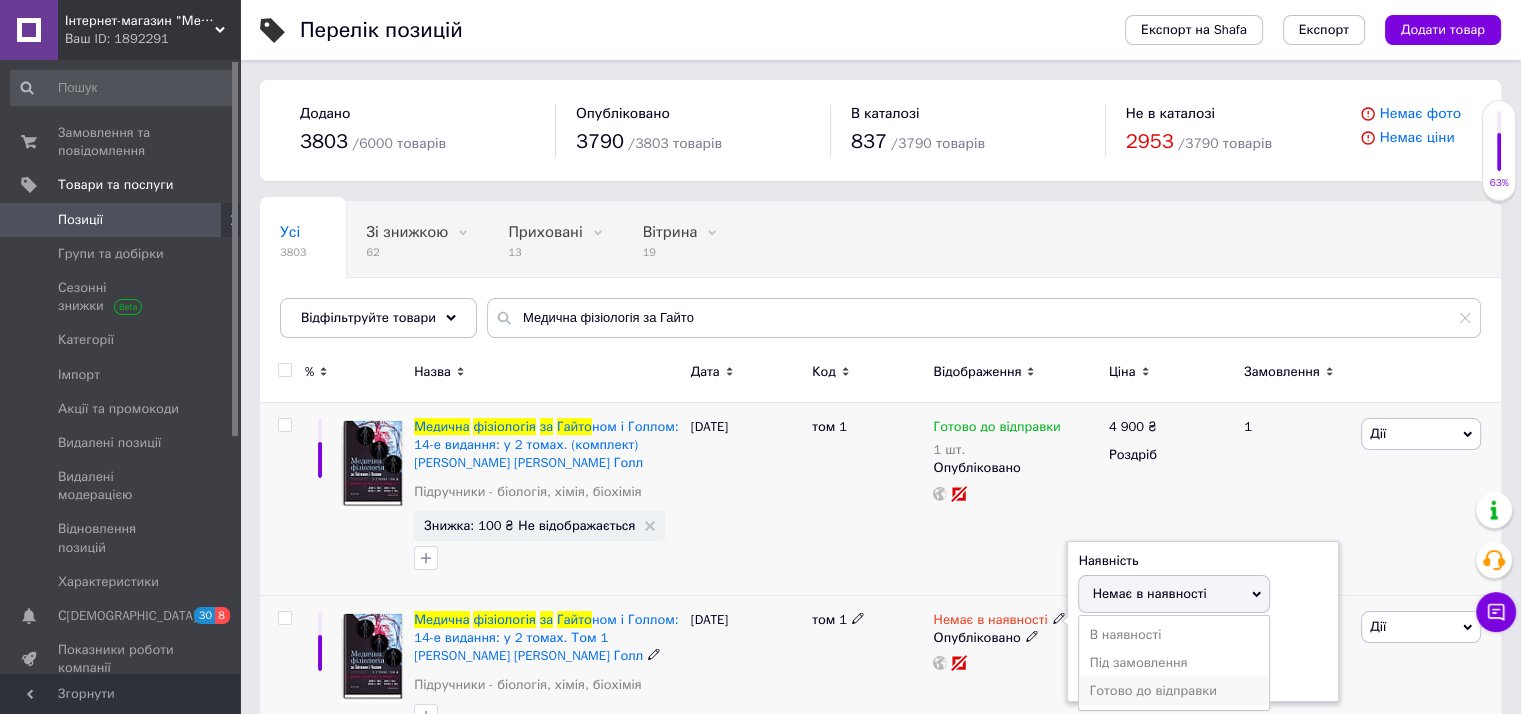 click on "Готово до відправки" at bounding box center [1174, 691] 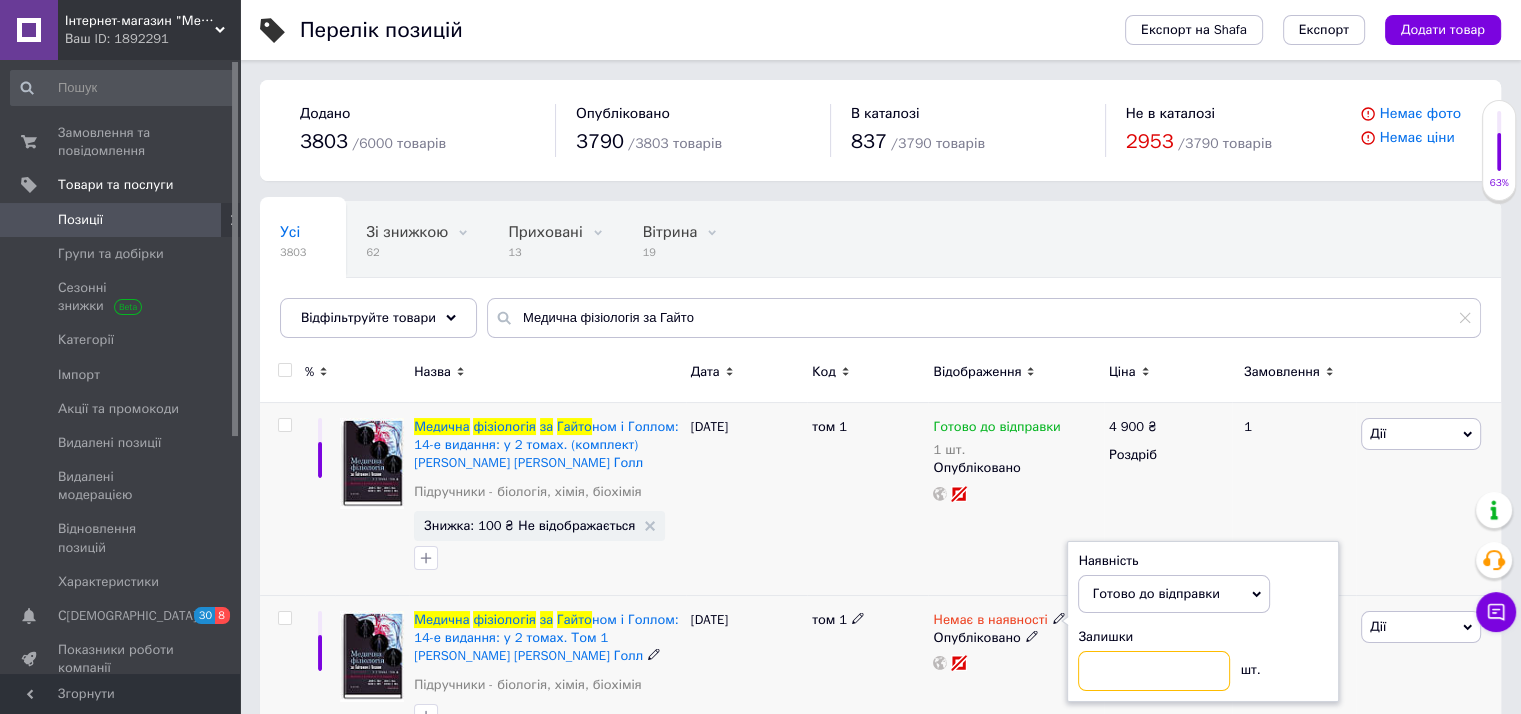 click at bounding box center (1154, 671) 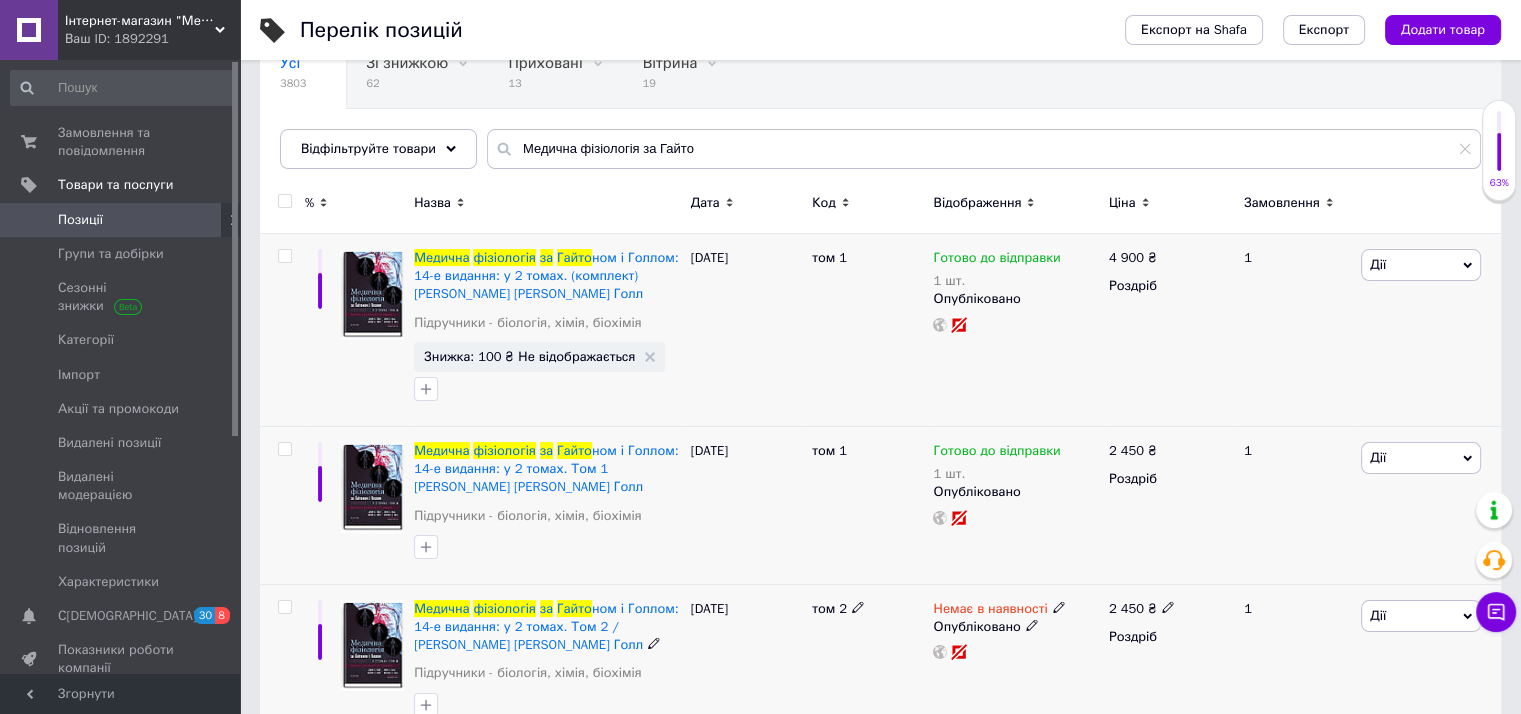 scroll, scrollTop: 216, scrollLeft: 0, axis: vertical 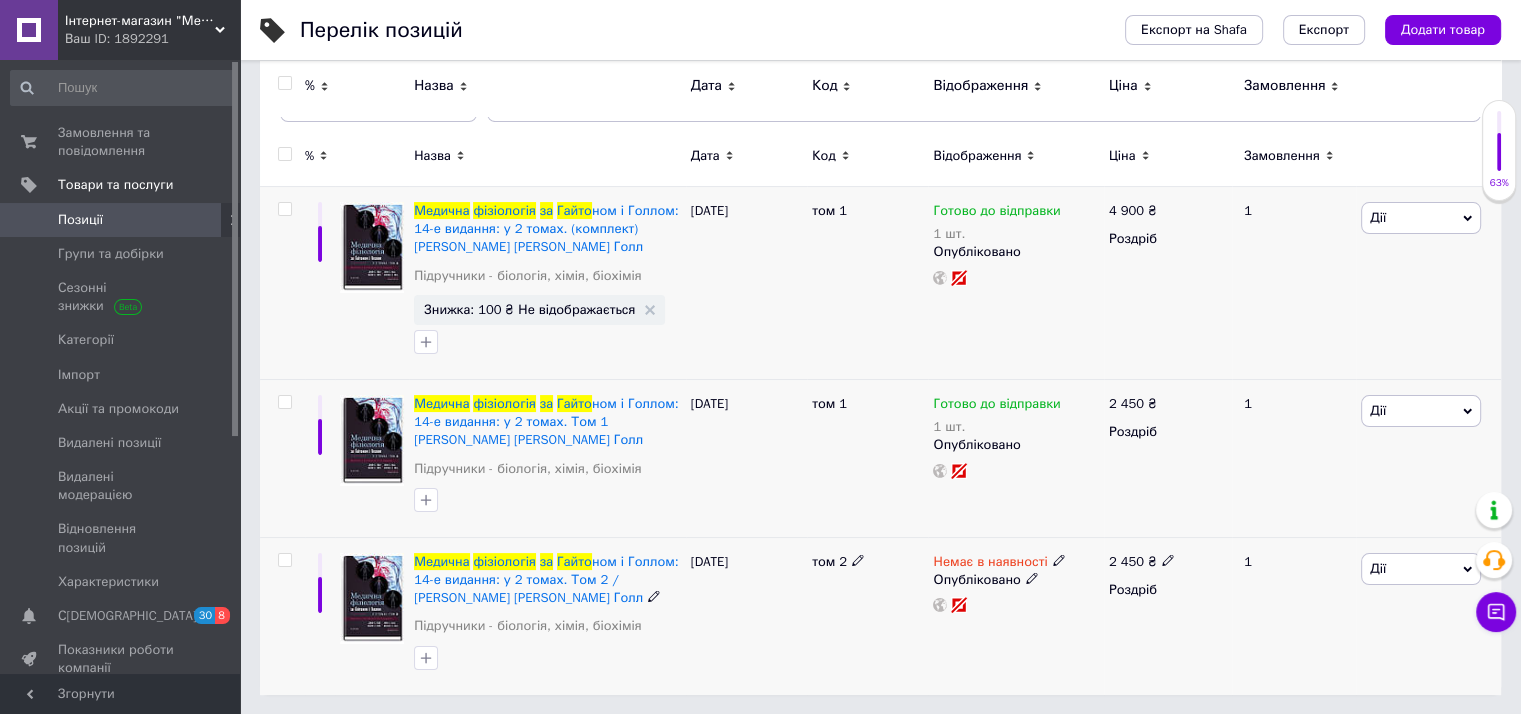 click 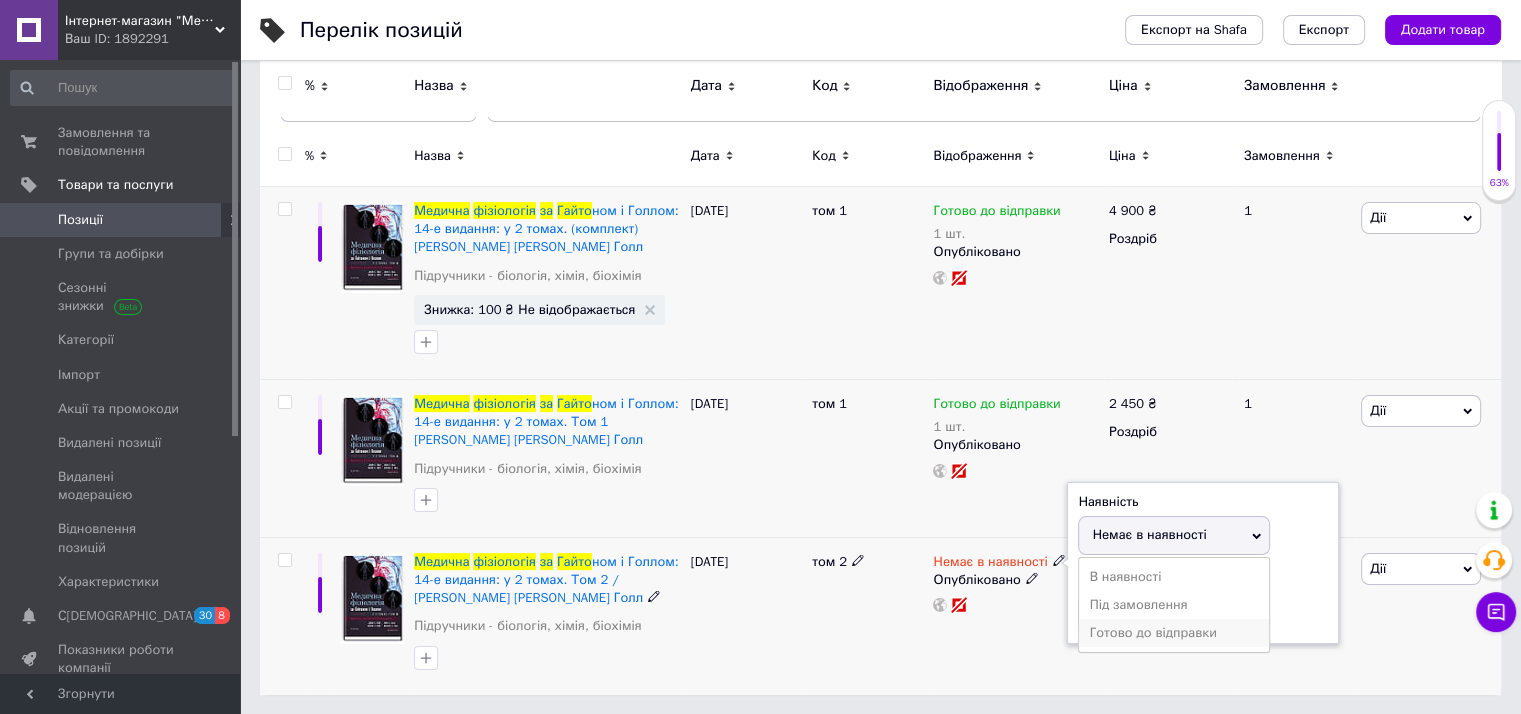 click on "Готово до відправки" at bounding box center [1174, 633] 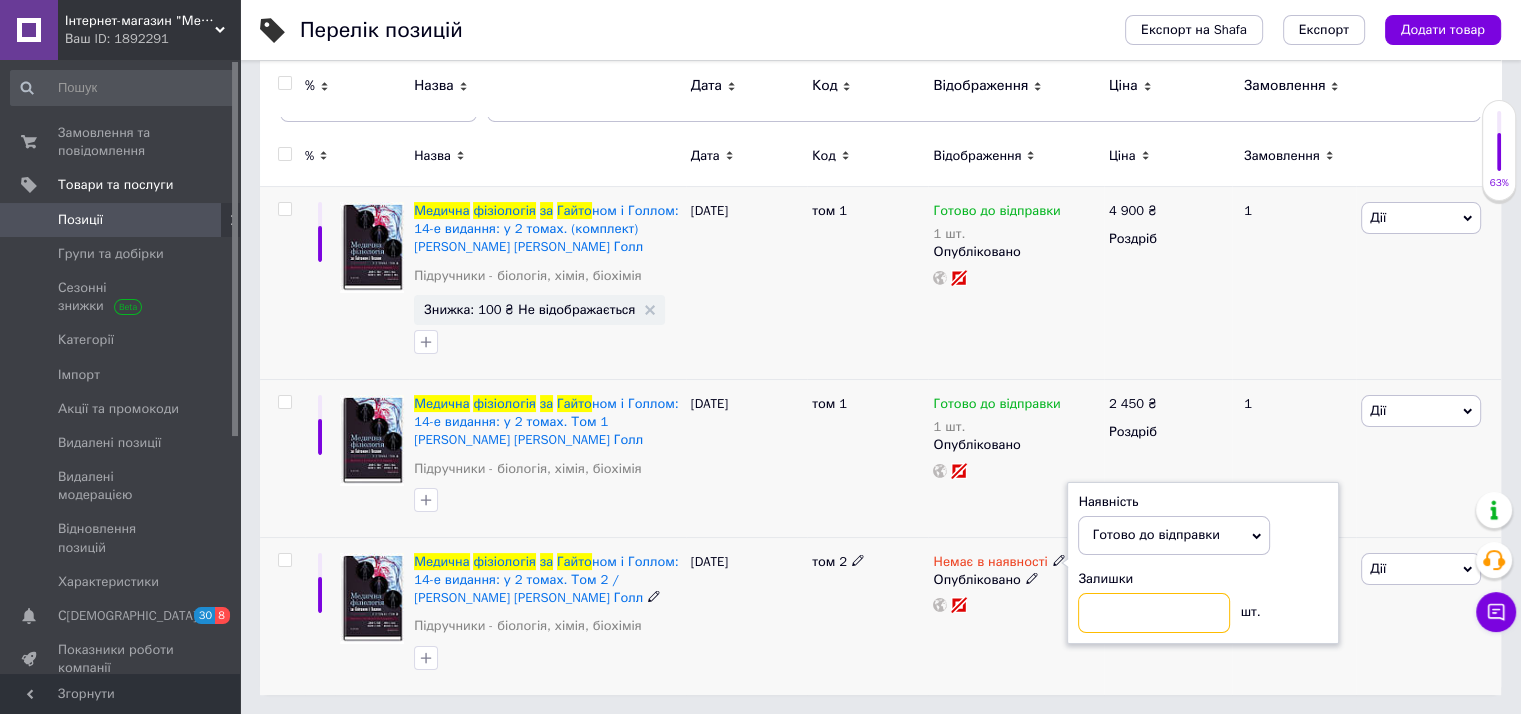 click at bounding box center [1154, 613] 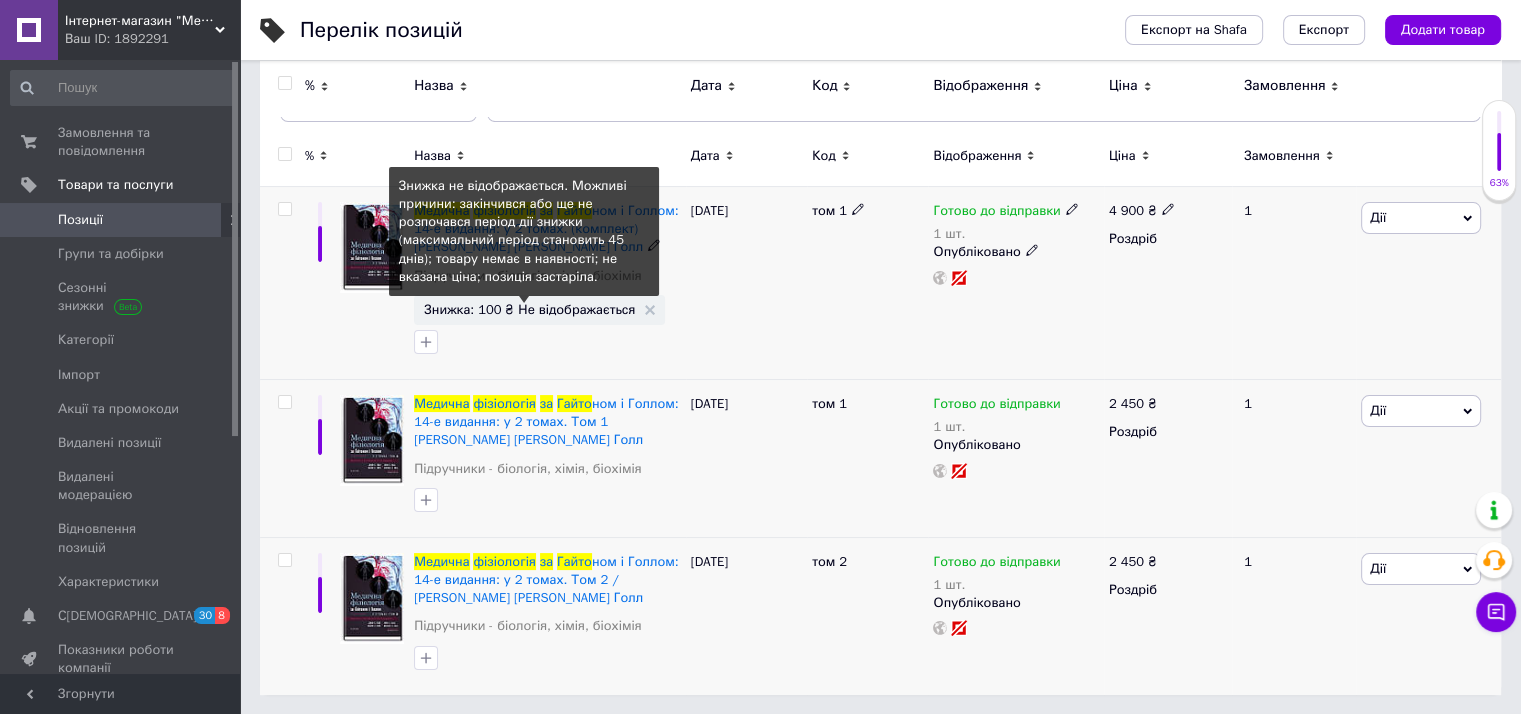 click on "Знижка: 100 ₴ Не відображається" at bounding box center (539, 309) 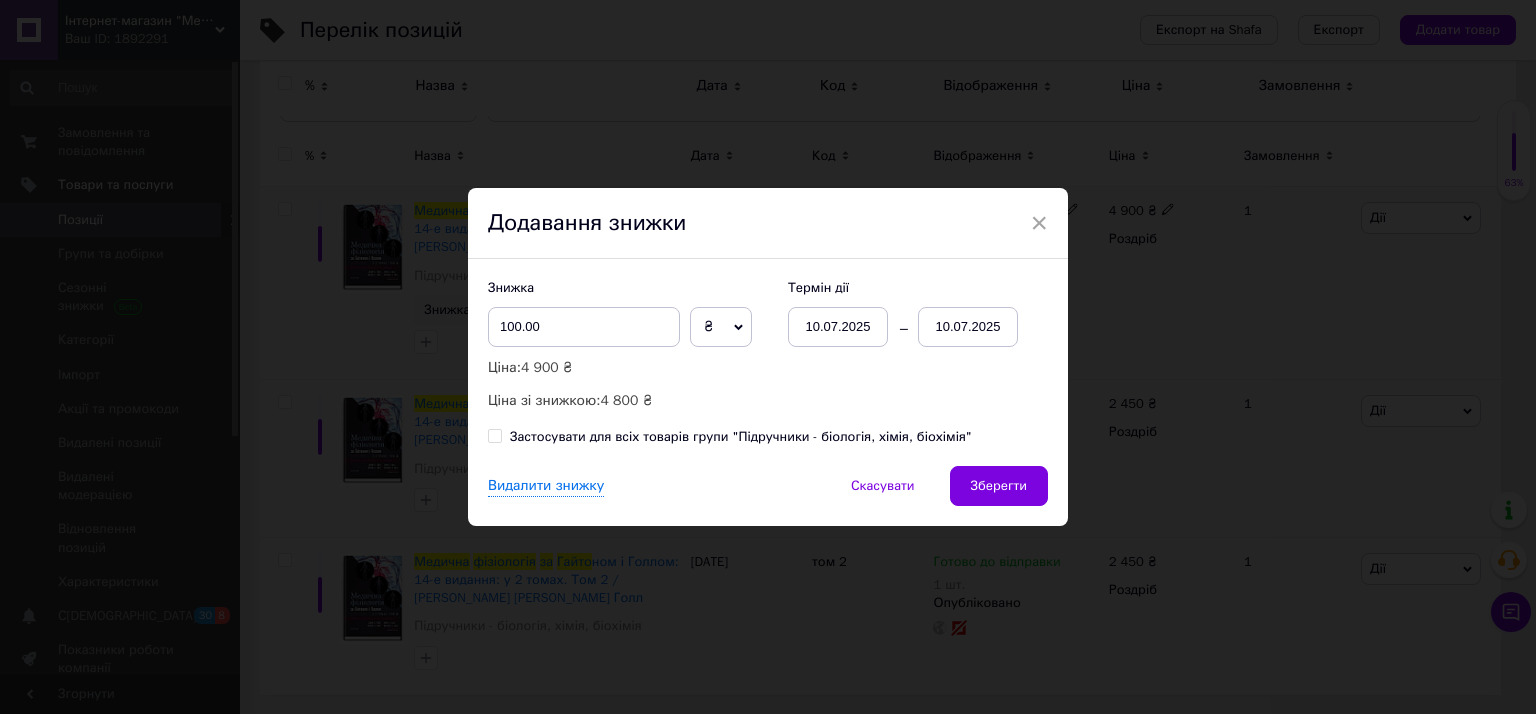 click on "10.07.2025" at bounding box center [838, 327] 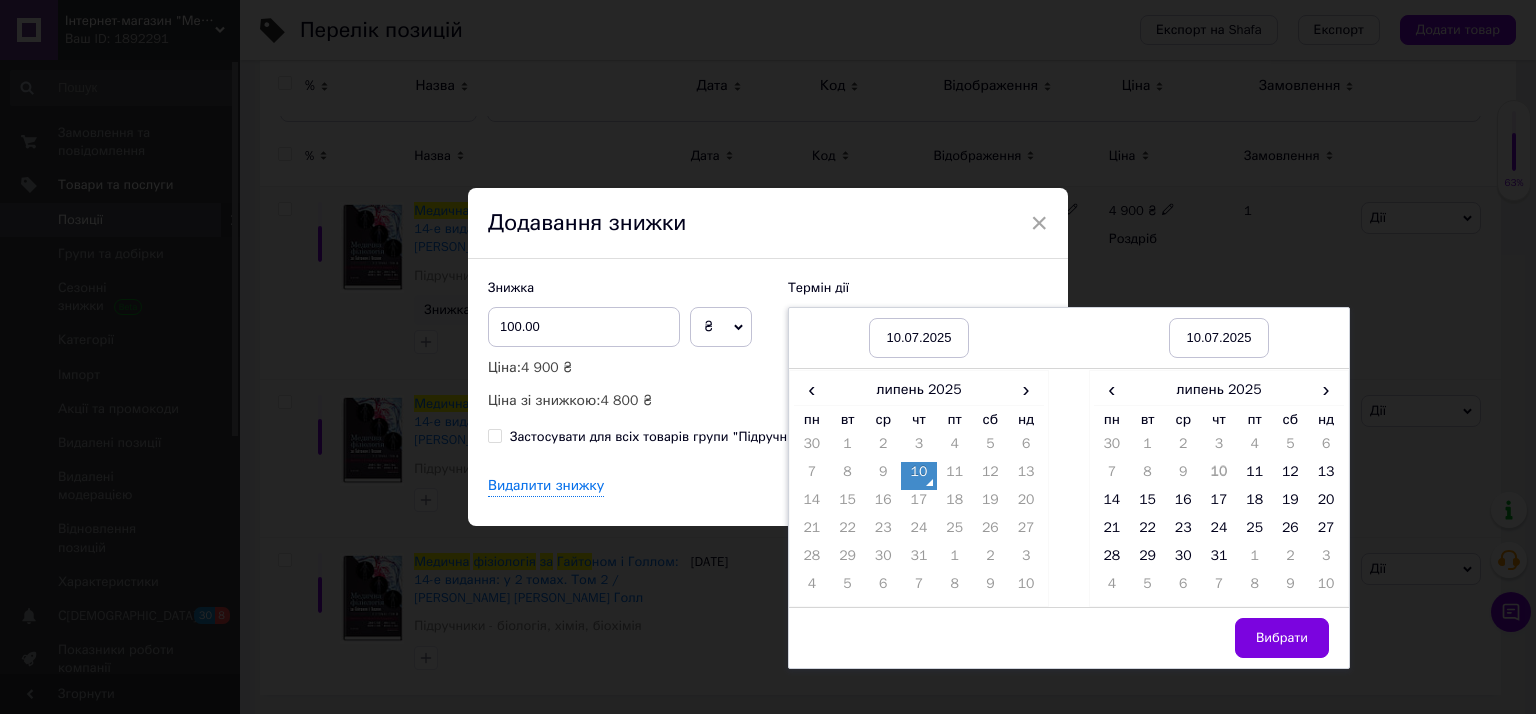 click on "10" at bounding box center (919, 476) 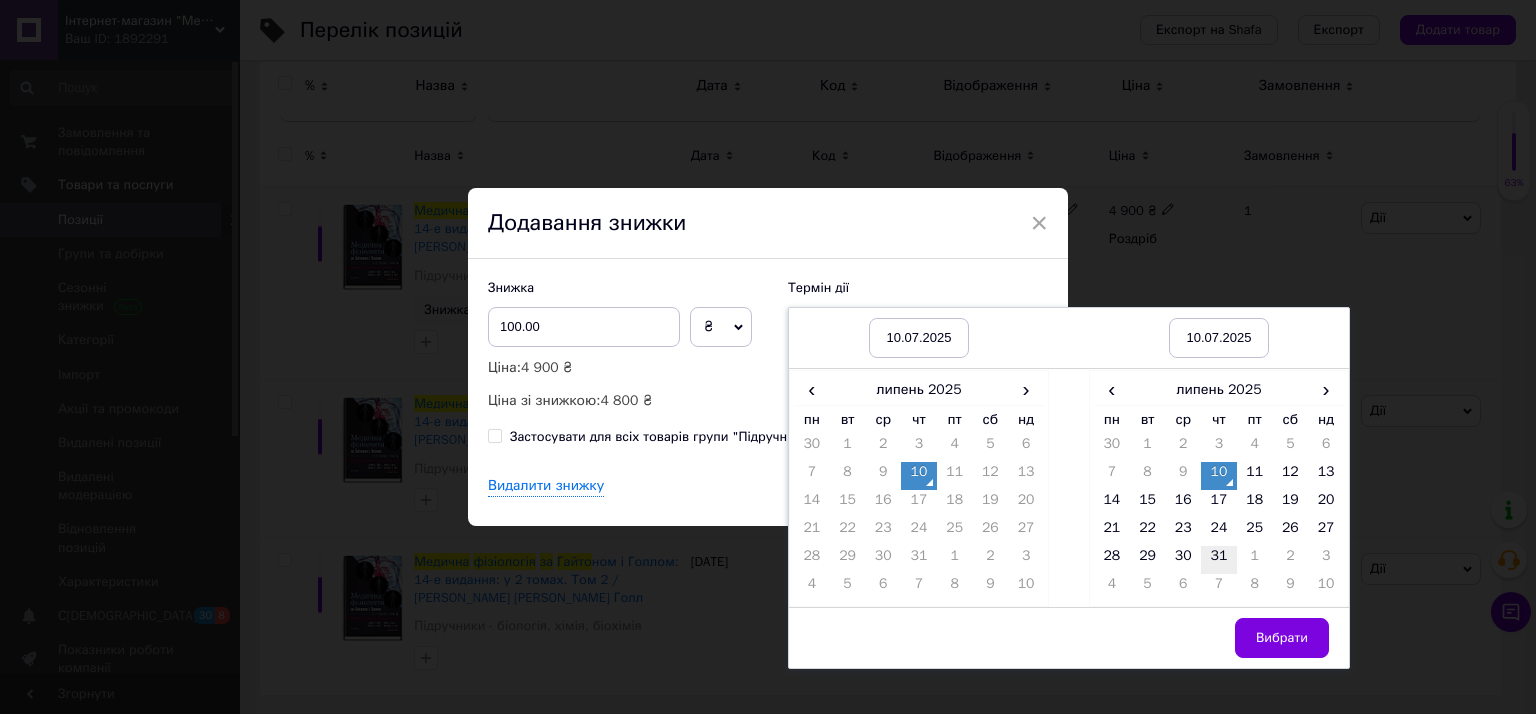 click on "31" at bounding box center [1219, 560] 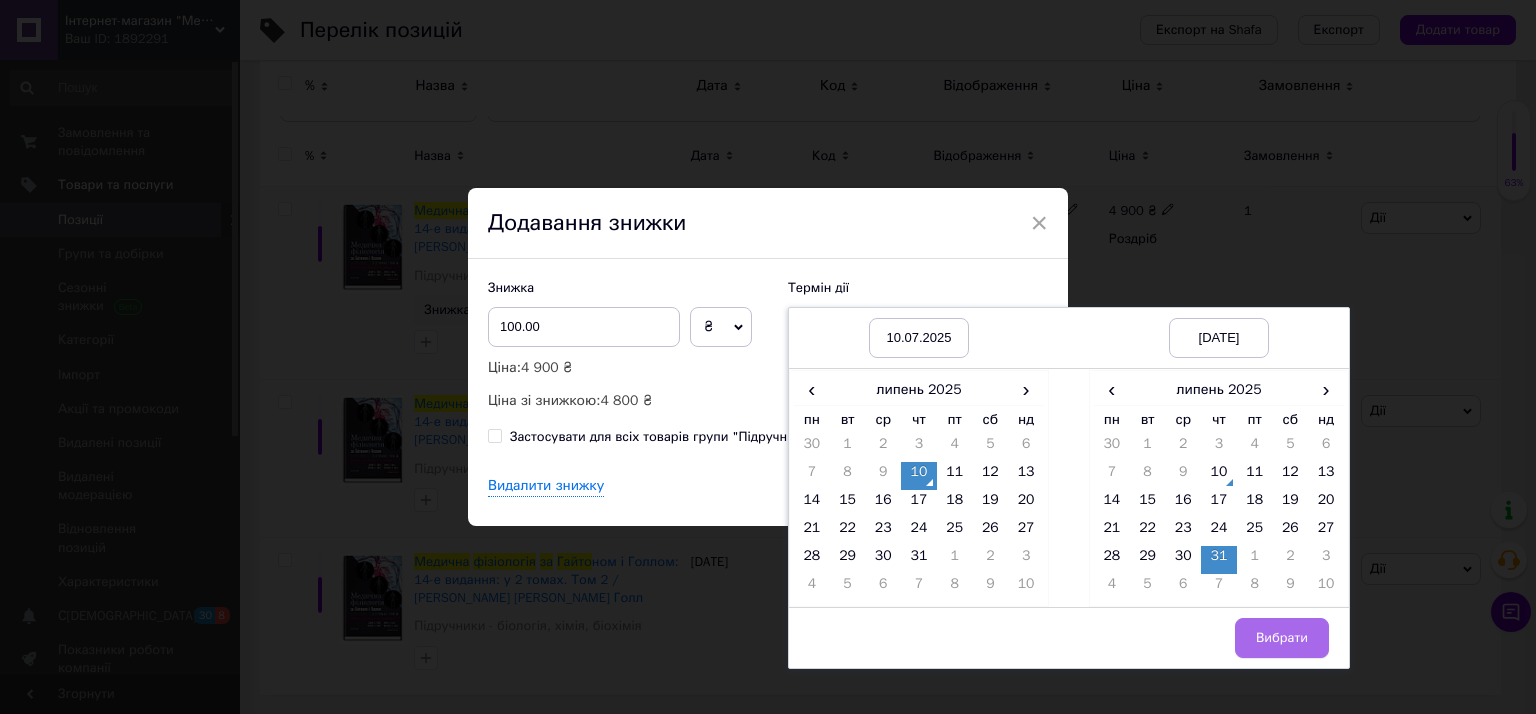 click on "Вибрати" at bounding box center [1282, 638] 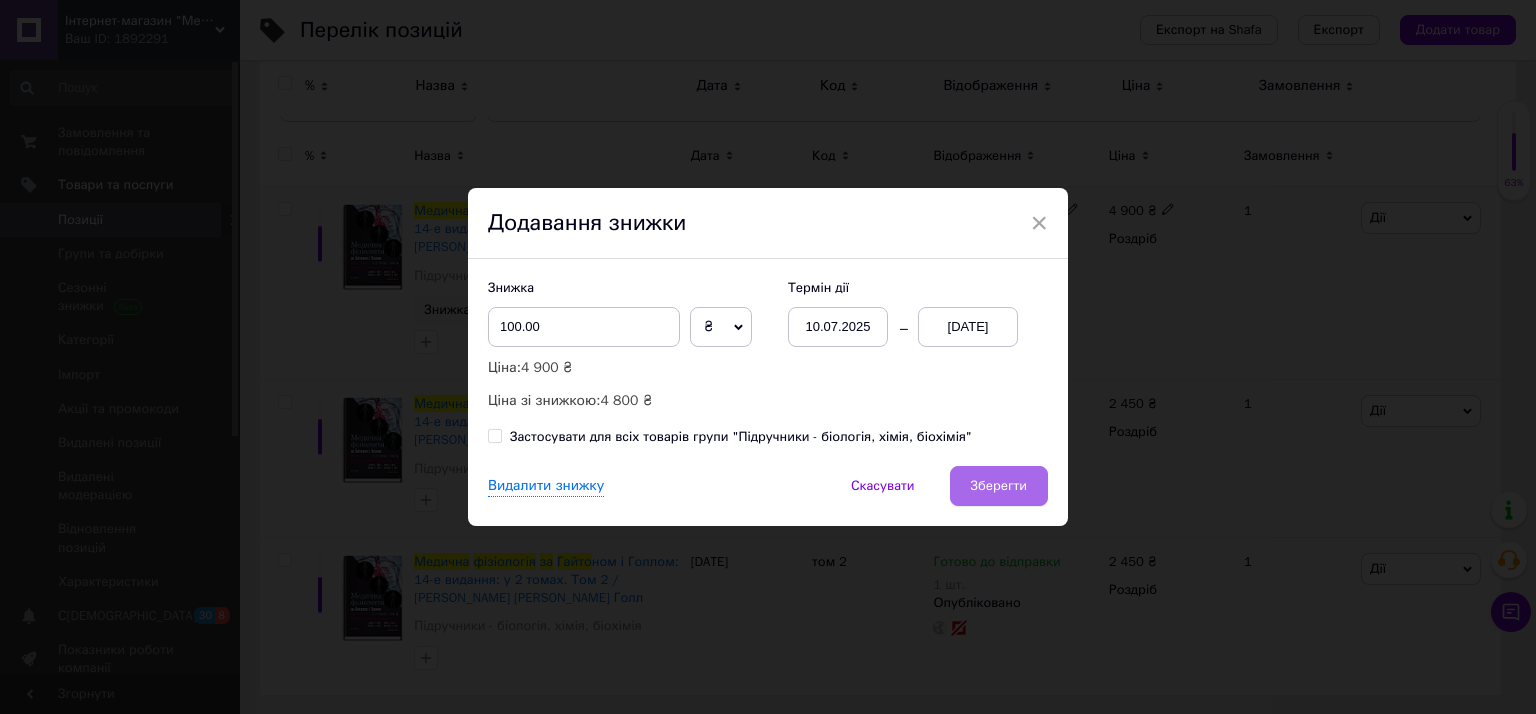 click on "Зберегти" at bounding box center (999, 486) 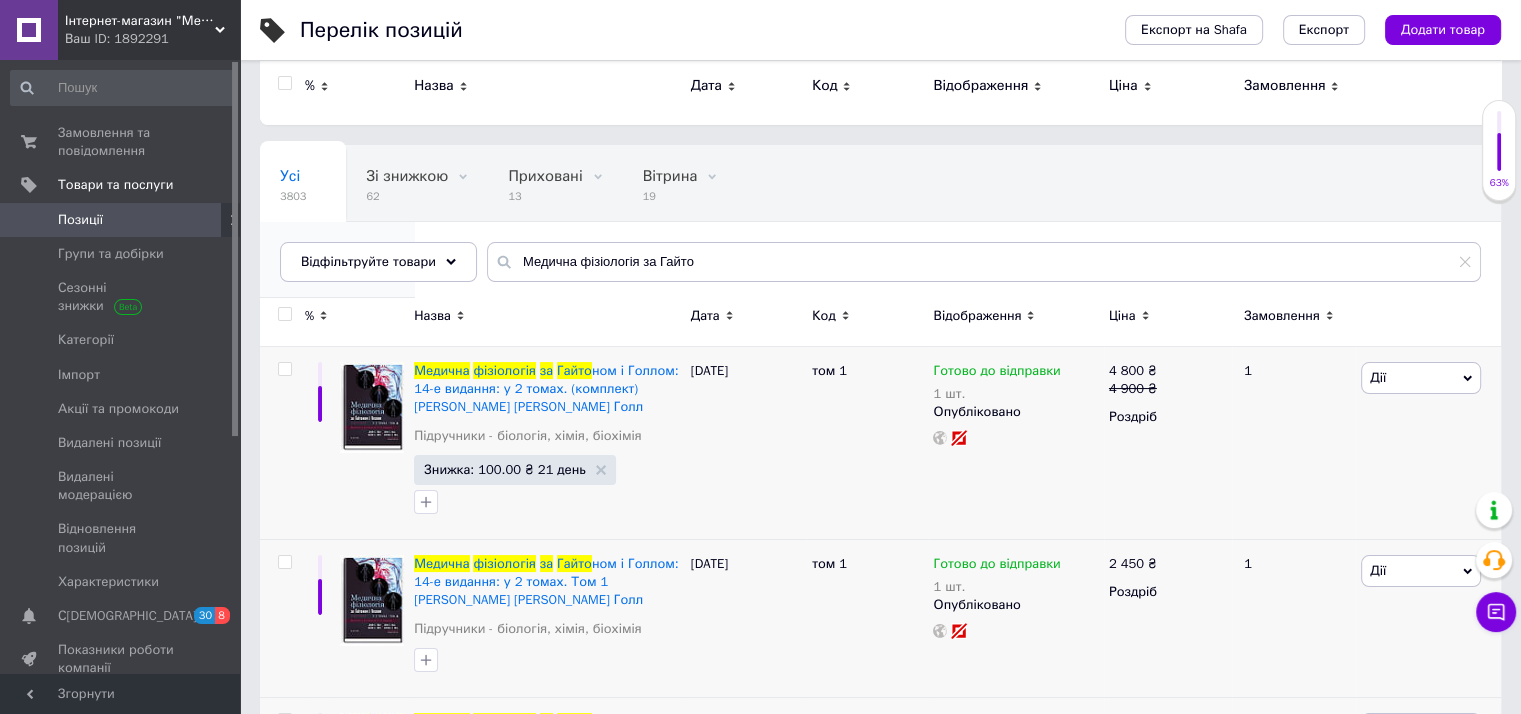 scroll, scrollTop: 0, scrollLeft: 0, axis: both 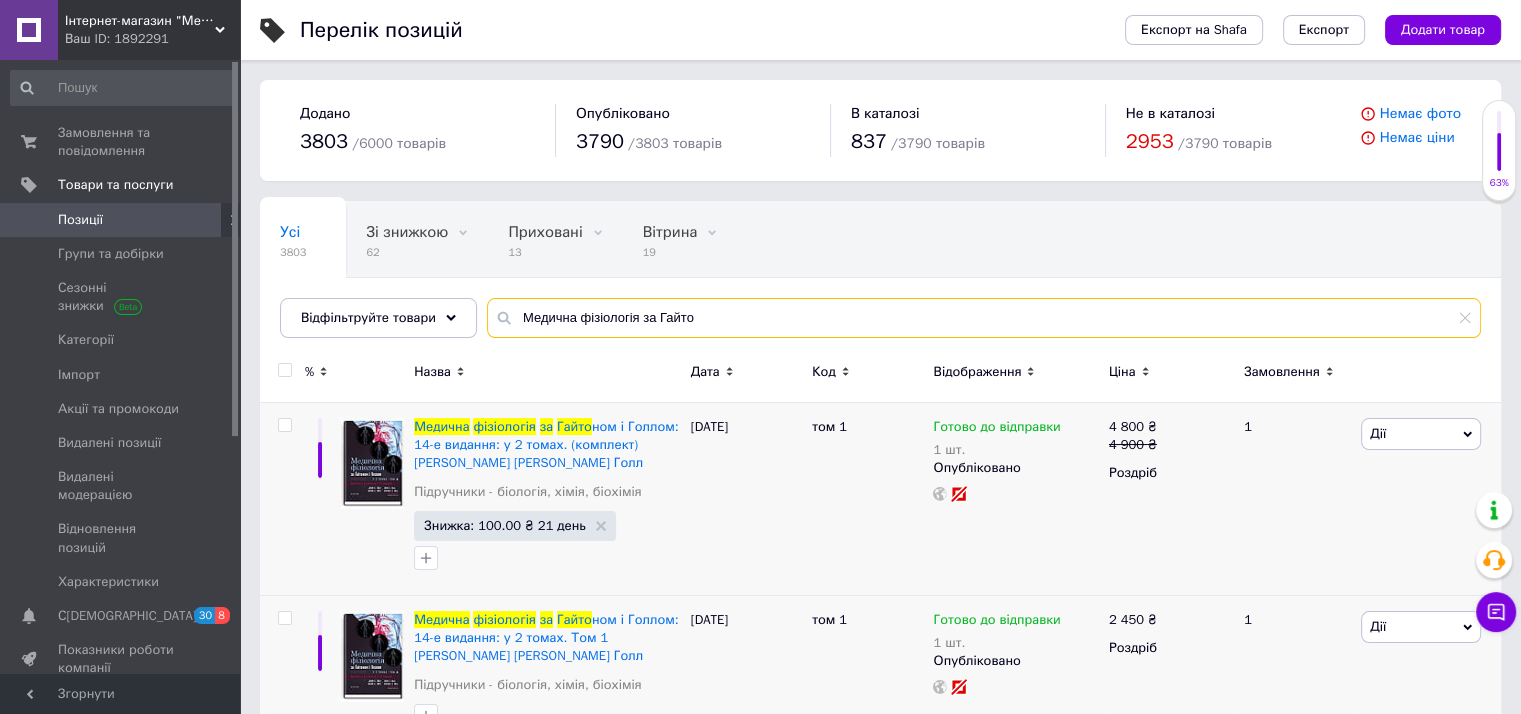 drag, startPoint x: 676, startPoint y: 308, endPoint x: 613, endPoint y: 294, distance: 64.53681 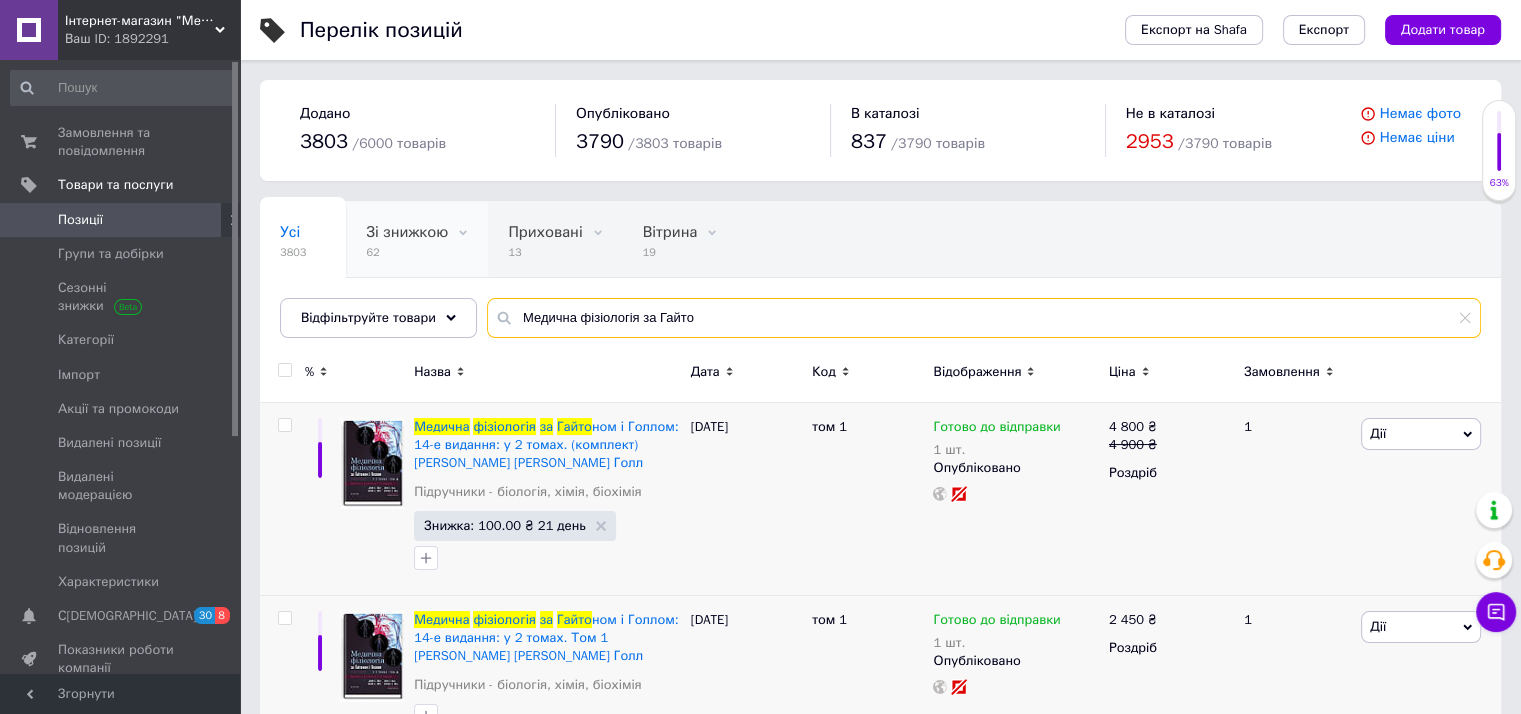 drag, startPoint x: 688, startPoint y: 313, endPoint x: 404, endPoint y: 254, distance: 290.06378 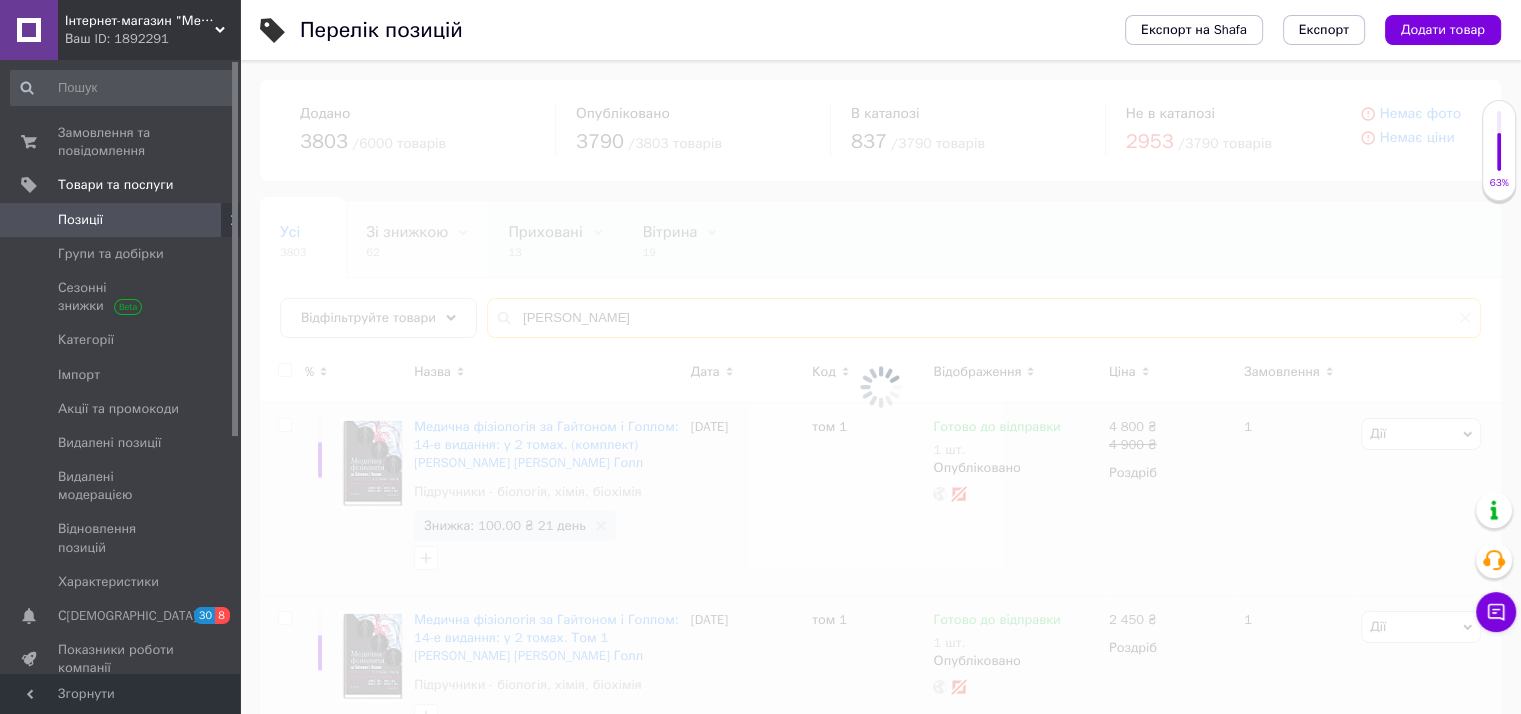 type on "[PERSON_NAME]" 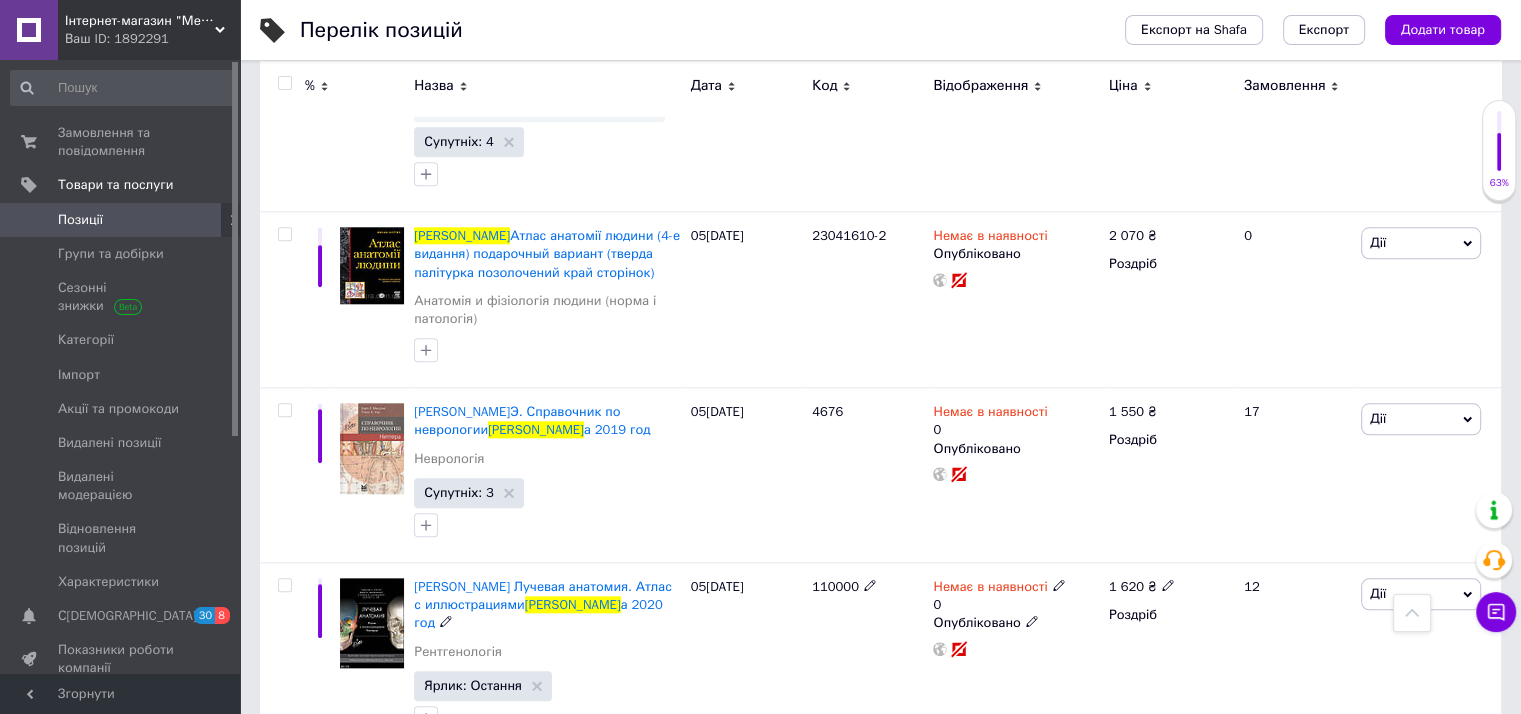 scroll, scrollTop: 2333, scrollLeft: 0, axis: vertical 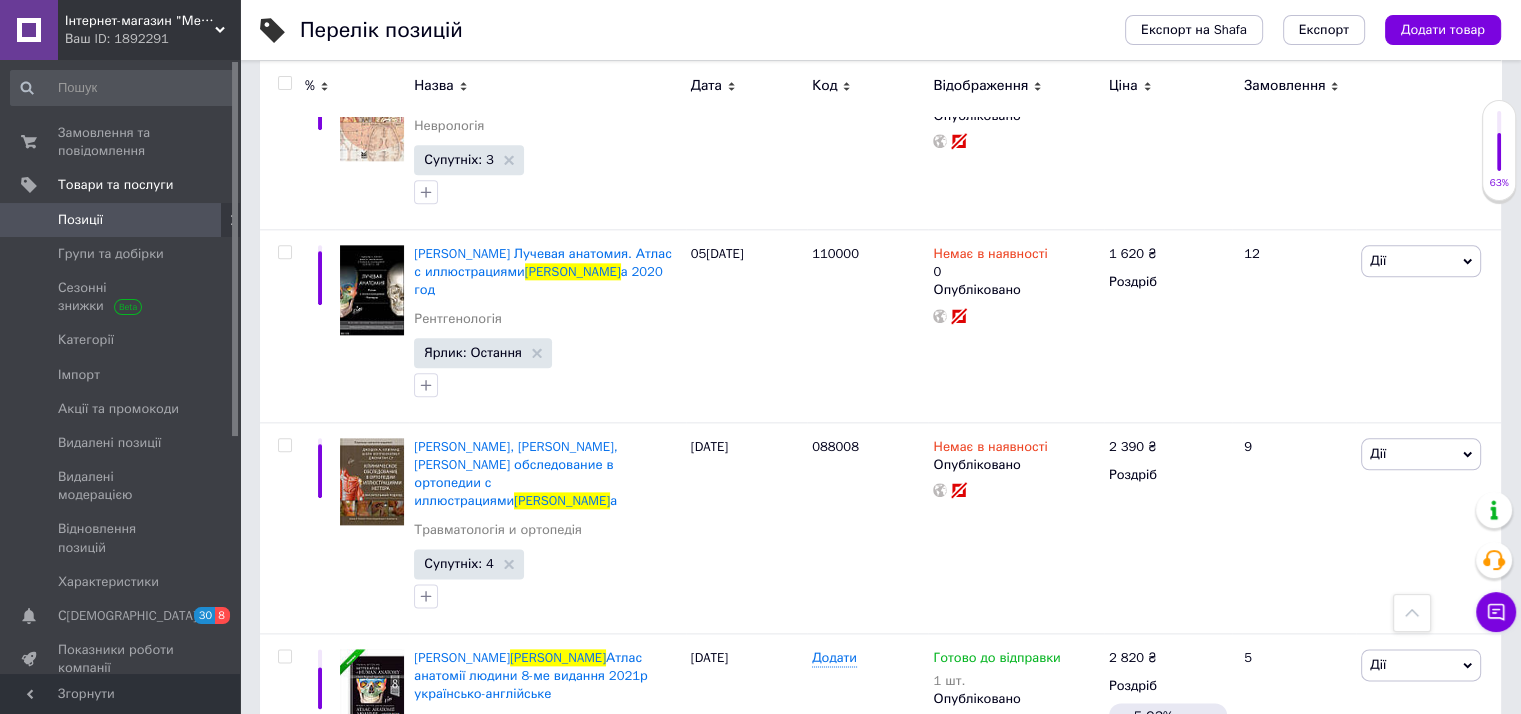 click 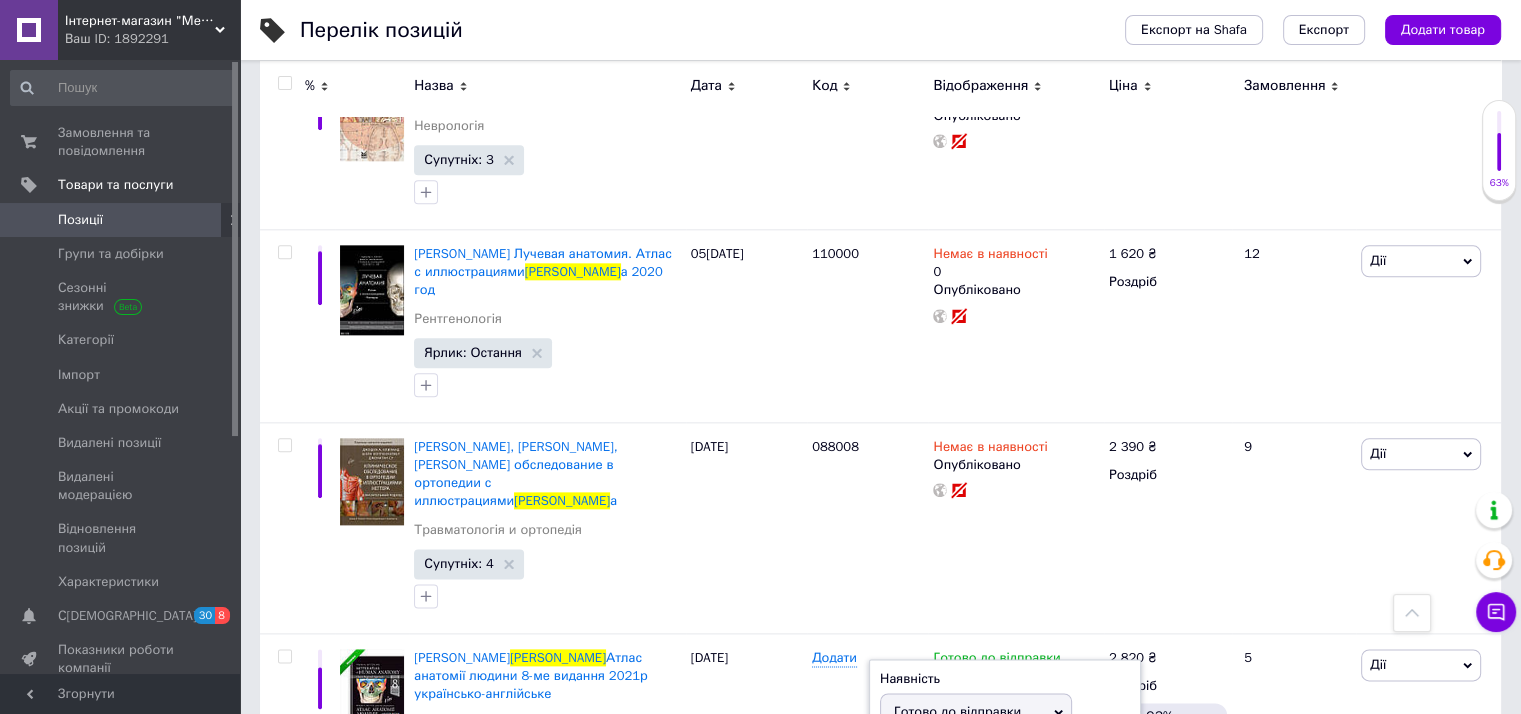 click on "Готово до відправки" at bounding box center [957, 711] 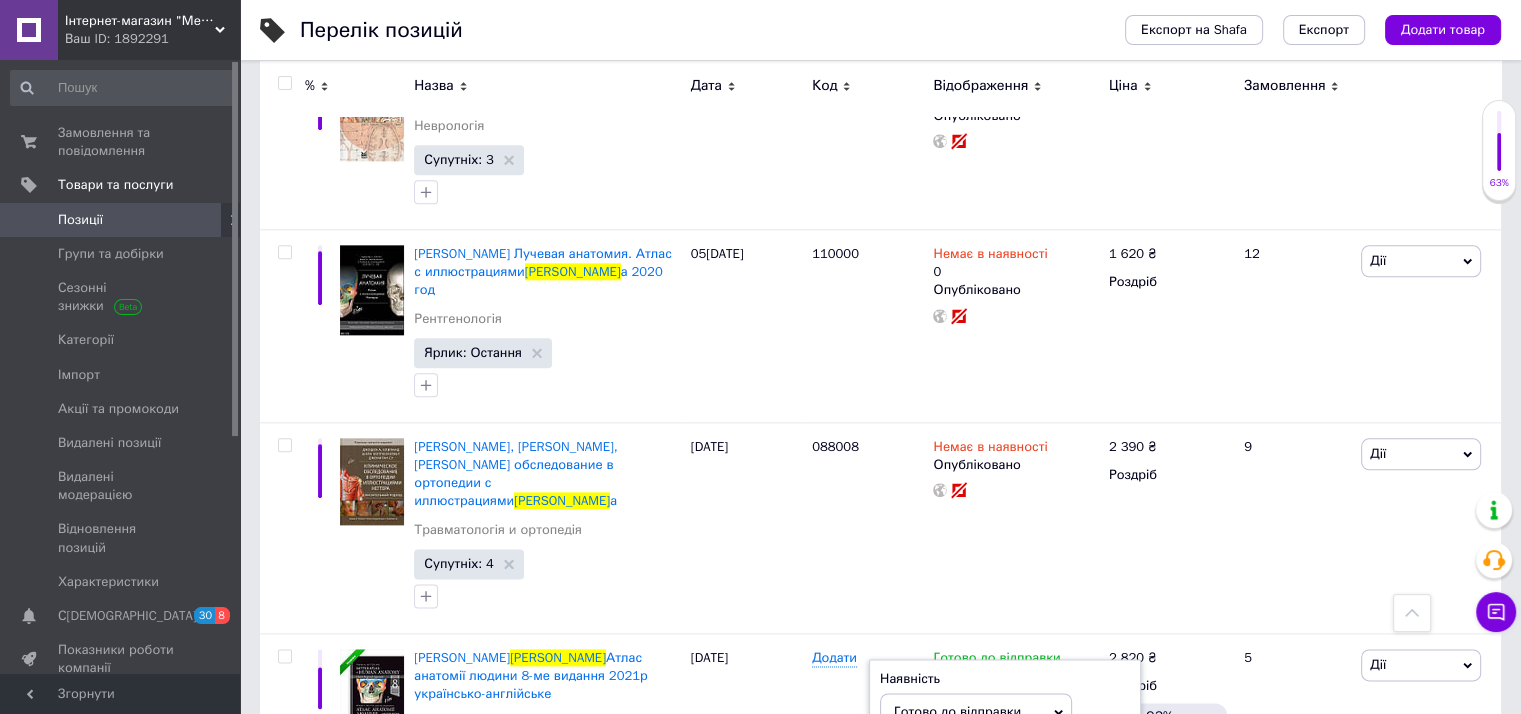 drag, startPoint x: 922, startPoint y: 590, endPoint x: 889, endPoint y: 573, distance: 37.12142 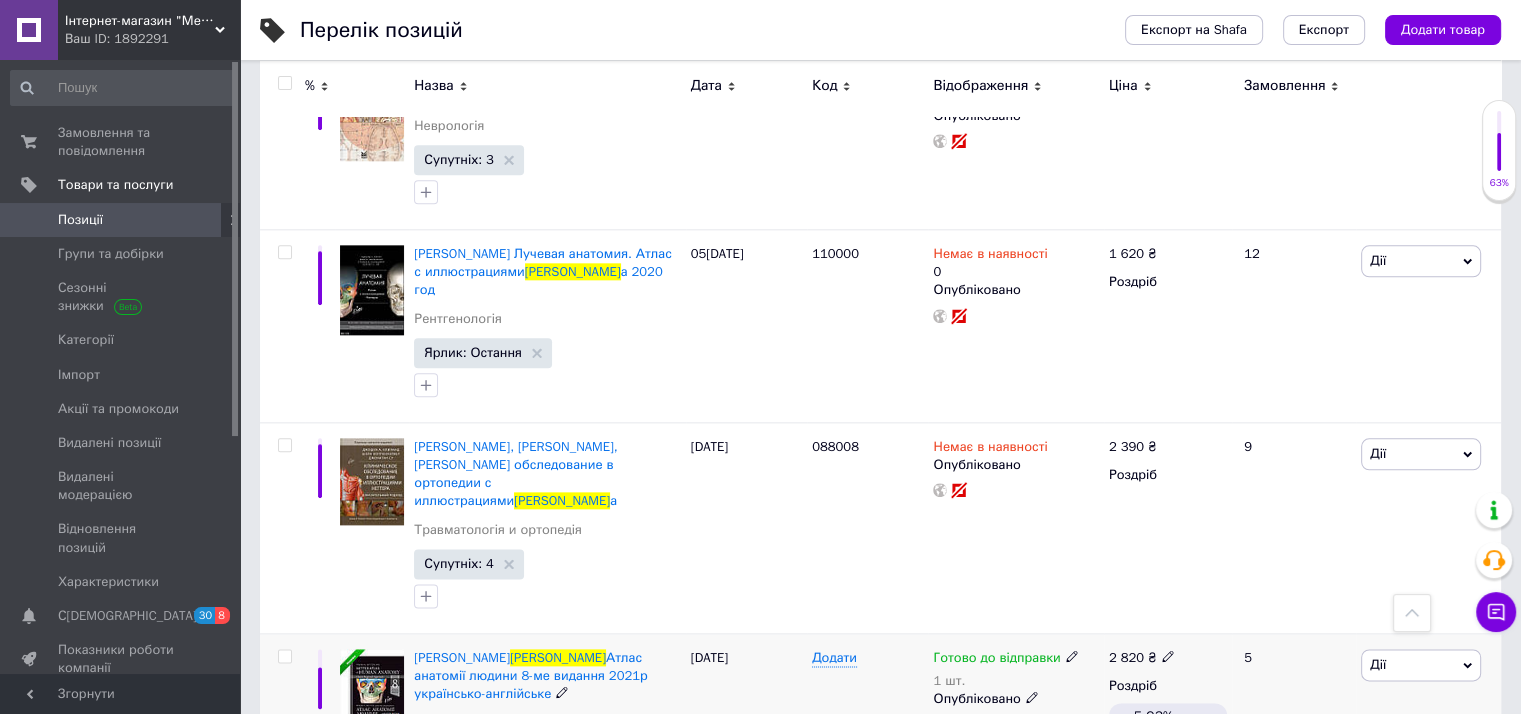 scroll, scrollTop: 2666, scrollLeft: 0, axis: vertical 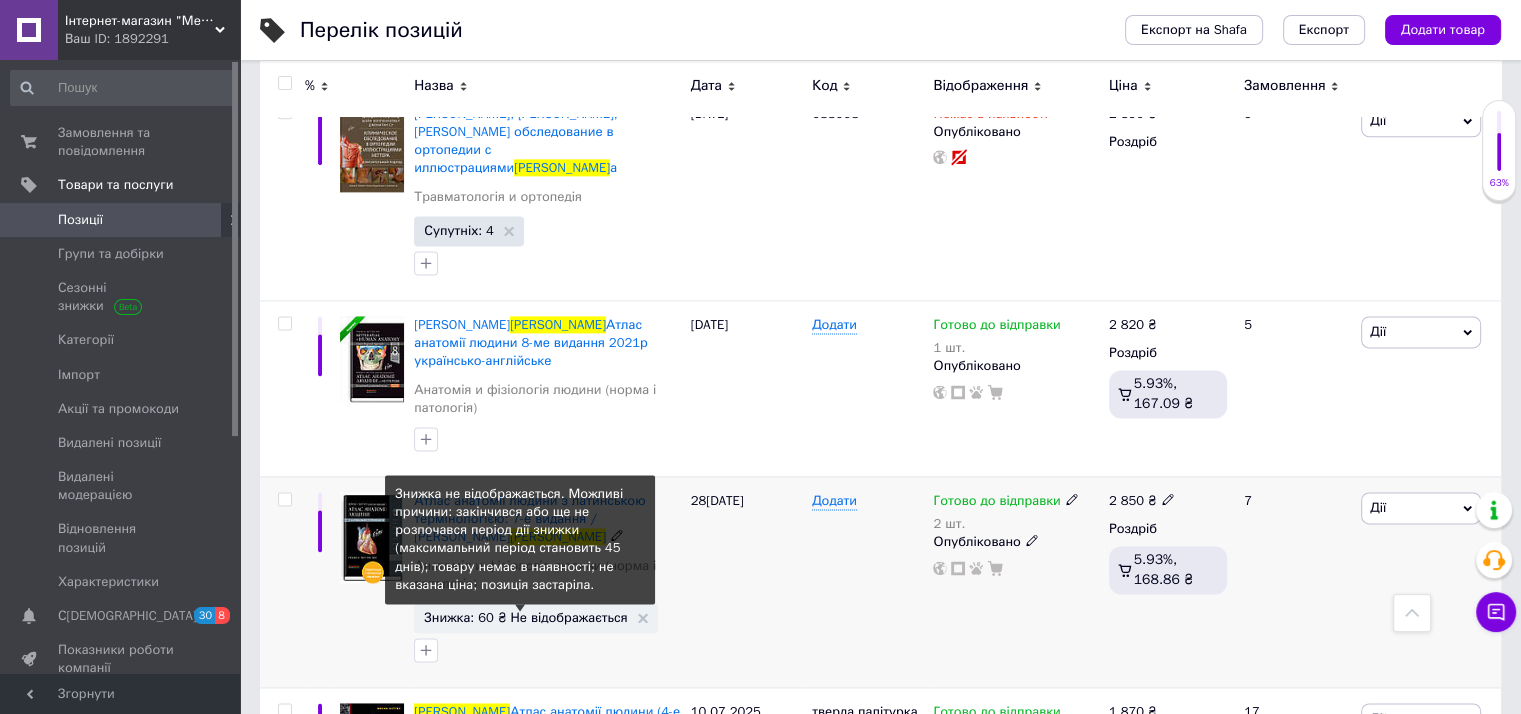click on "Знижка: 60 ₴ Не відображається" at bounding box center (525, 617) 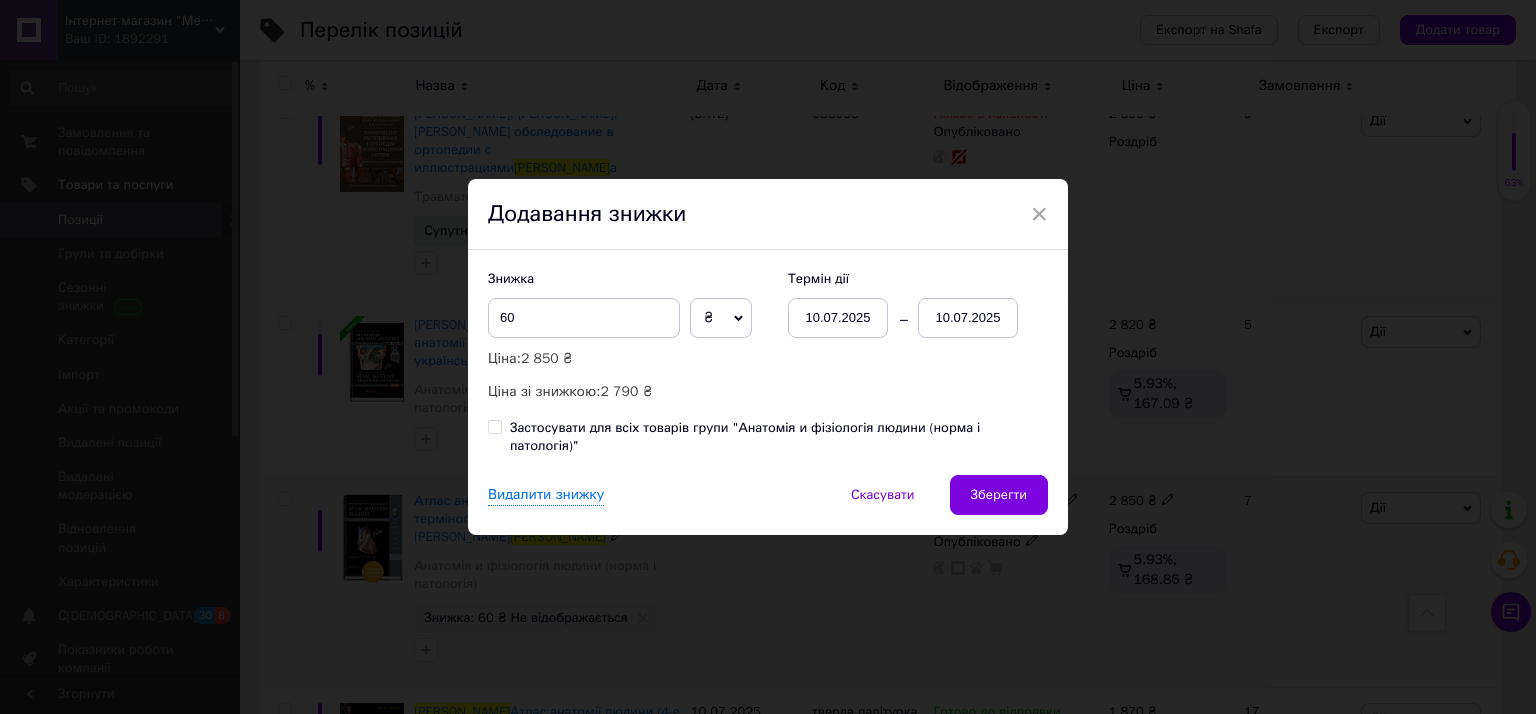 click on "10.07.2025" at bounding box center [838, 318] 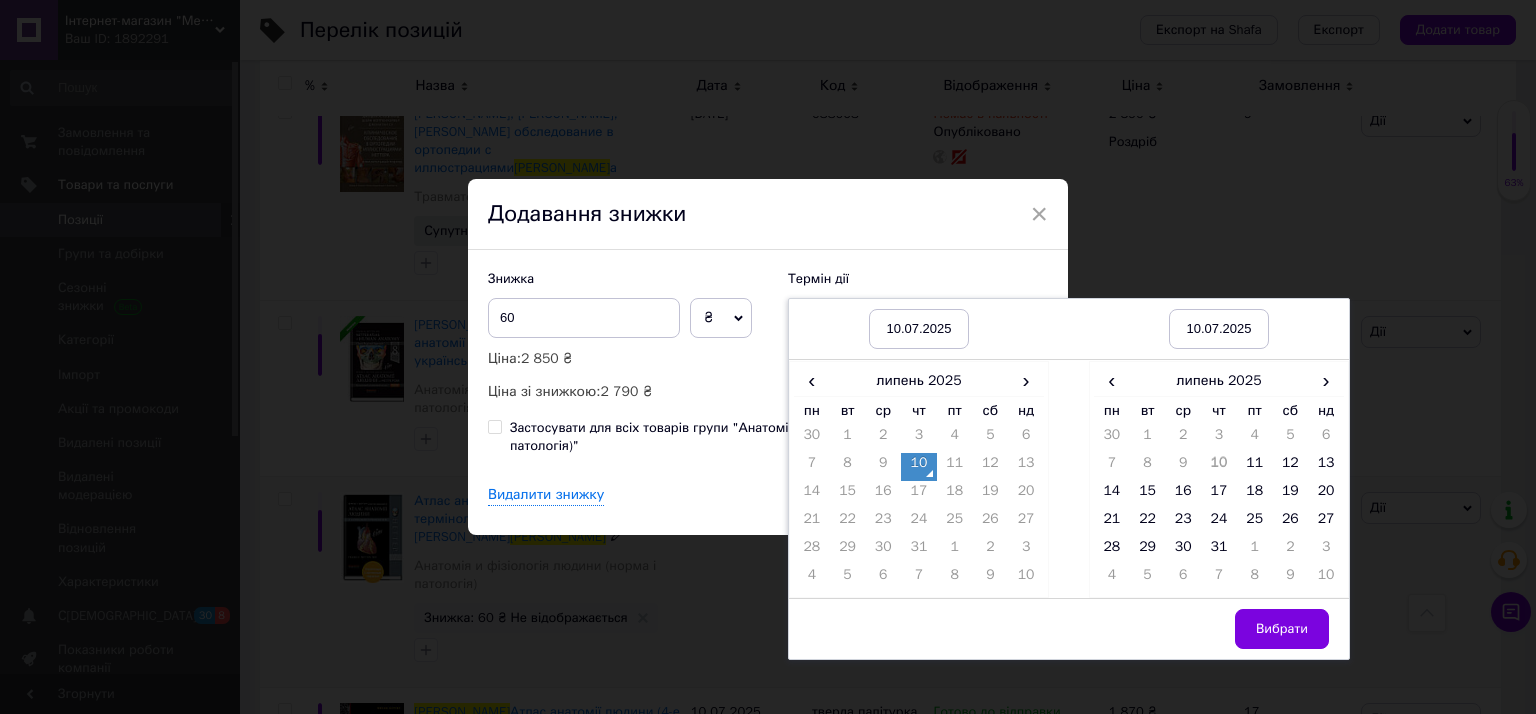 click on "10" at bounding box center [919, 467] 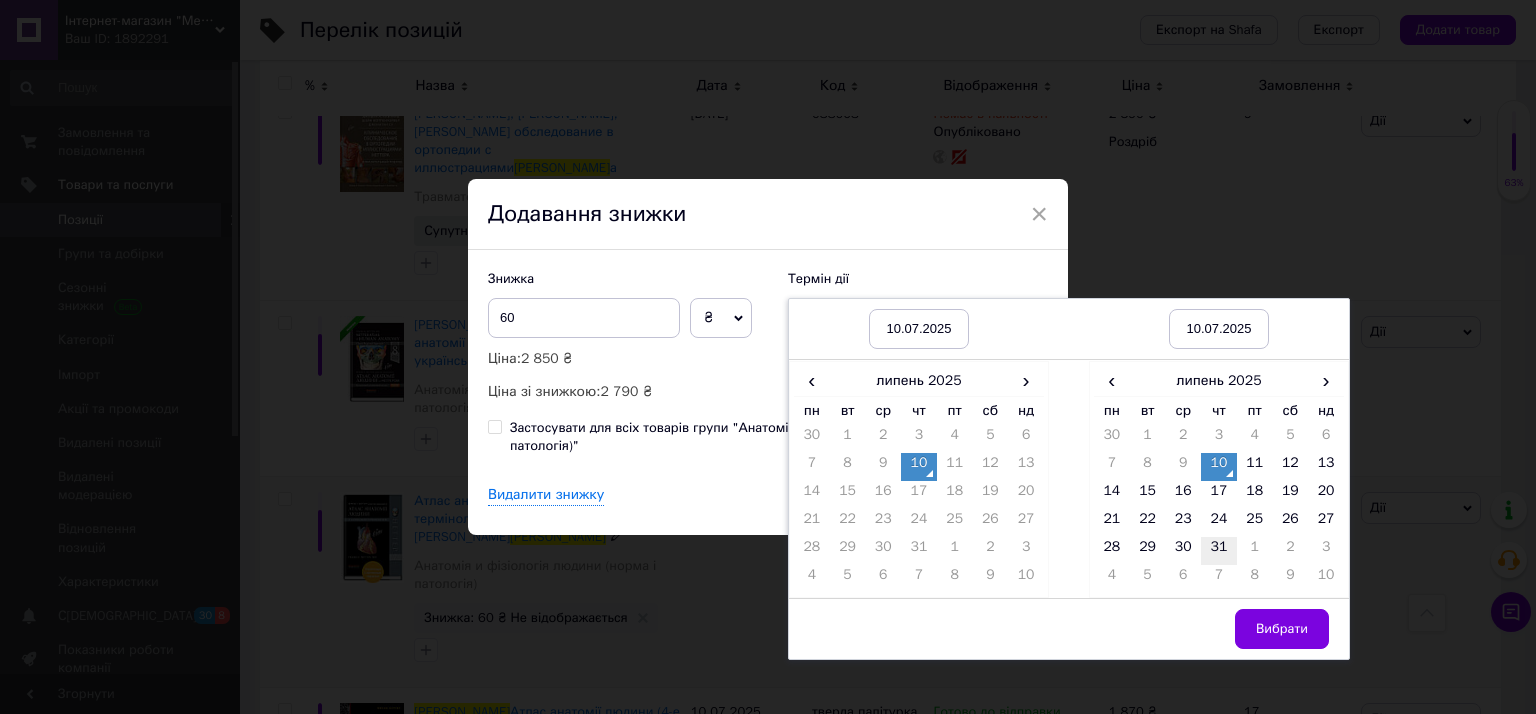 click on "31" at bounding box center [1219, 551] 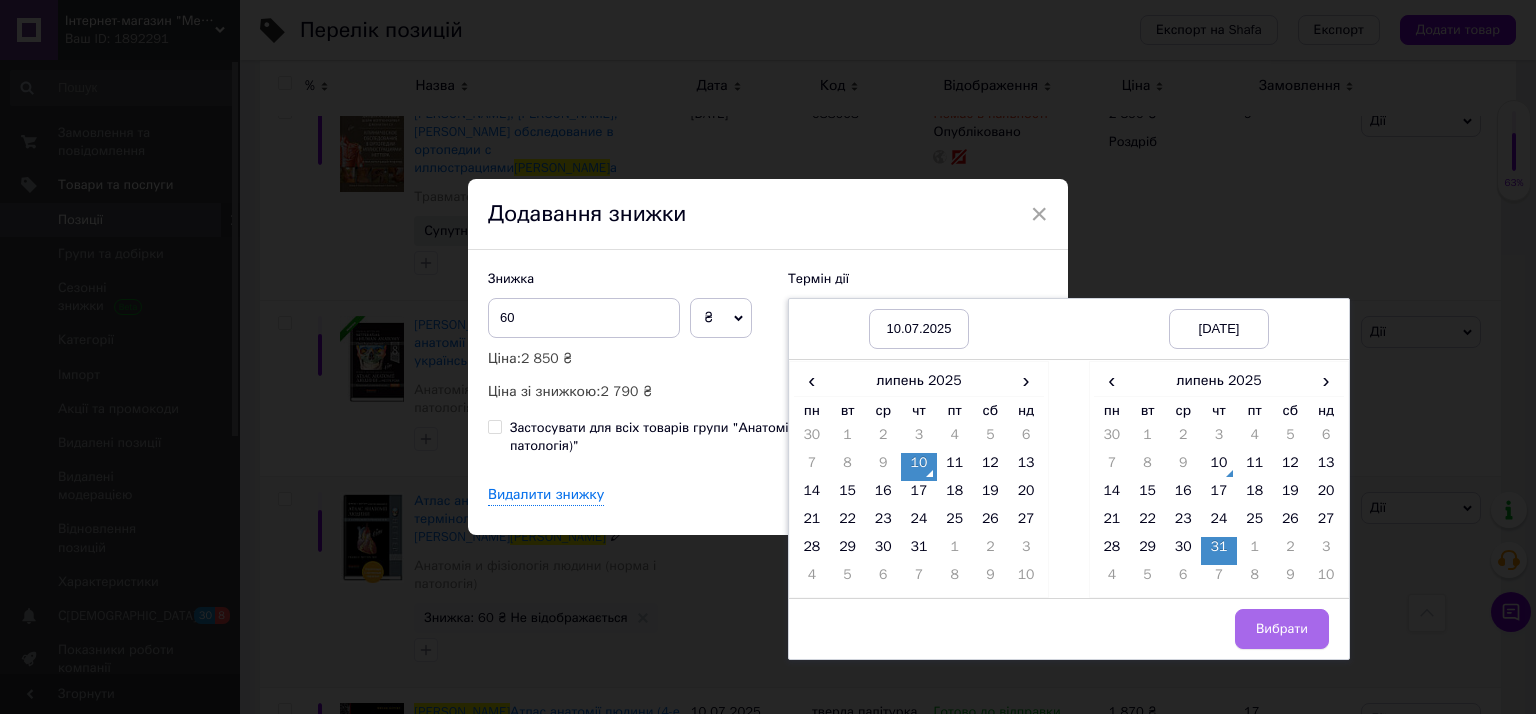 click on "Вибрати" at bounding box center (1282, 629) 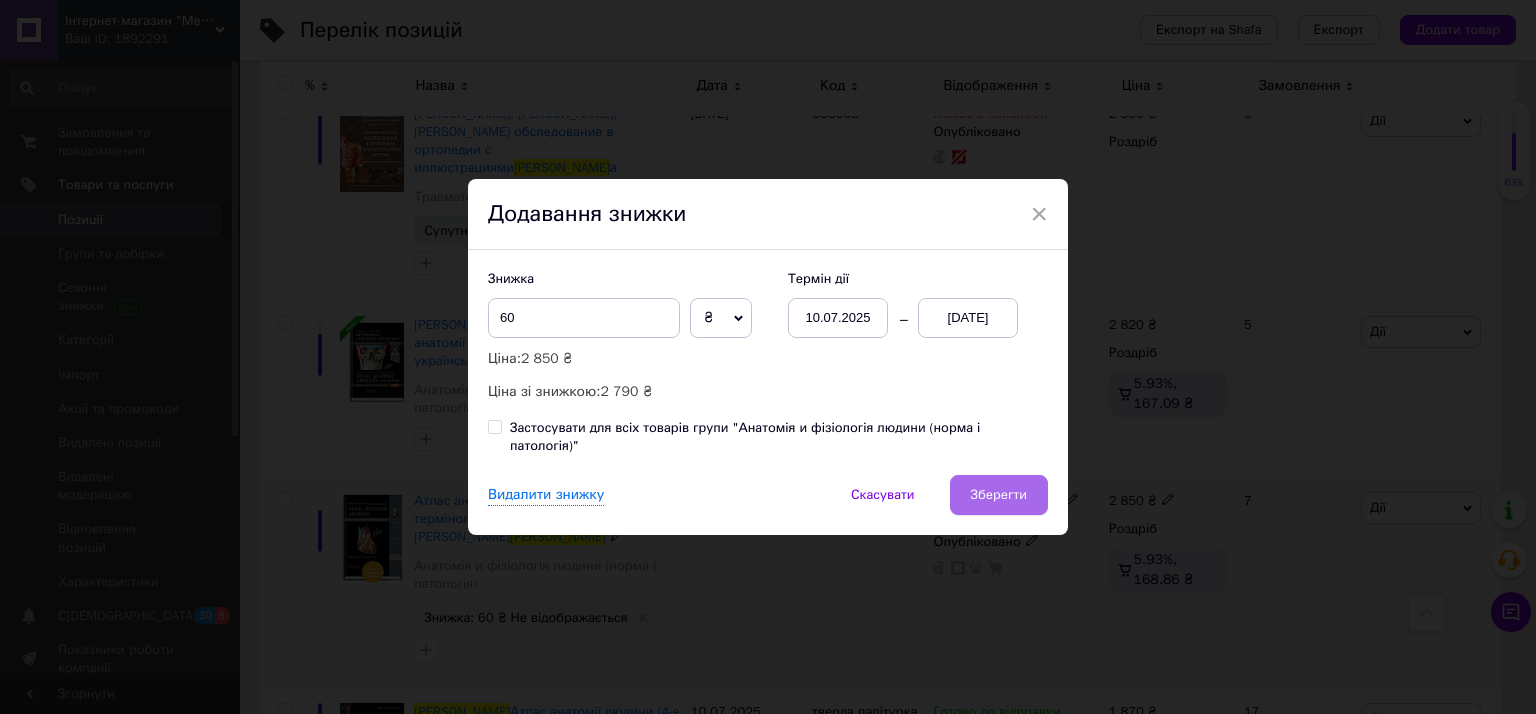click on "Зберегти" at bounding box center [999, 495] 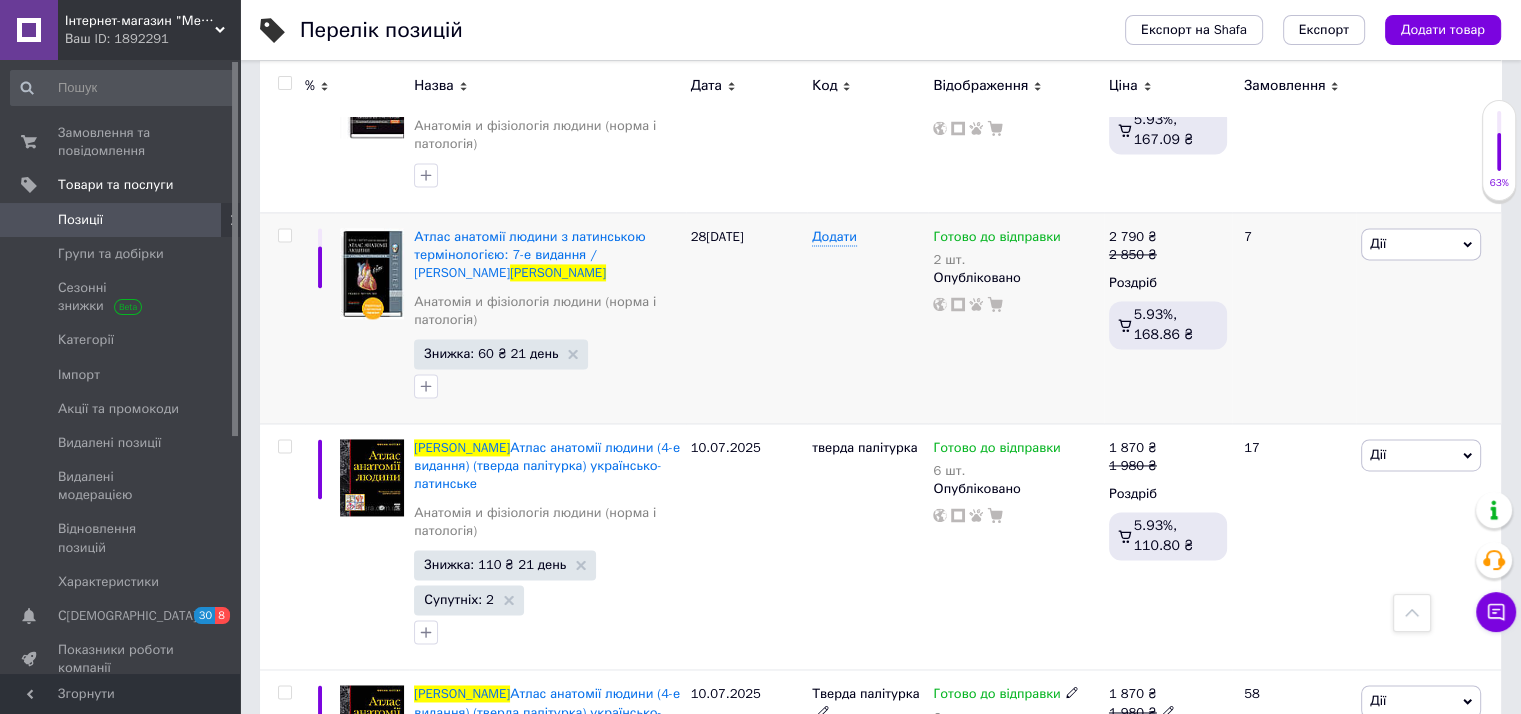 scroll, scrollTop: 2596, scrollLeft: 0, axis: vertical 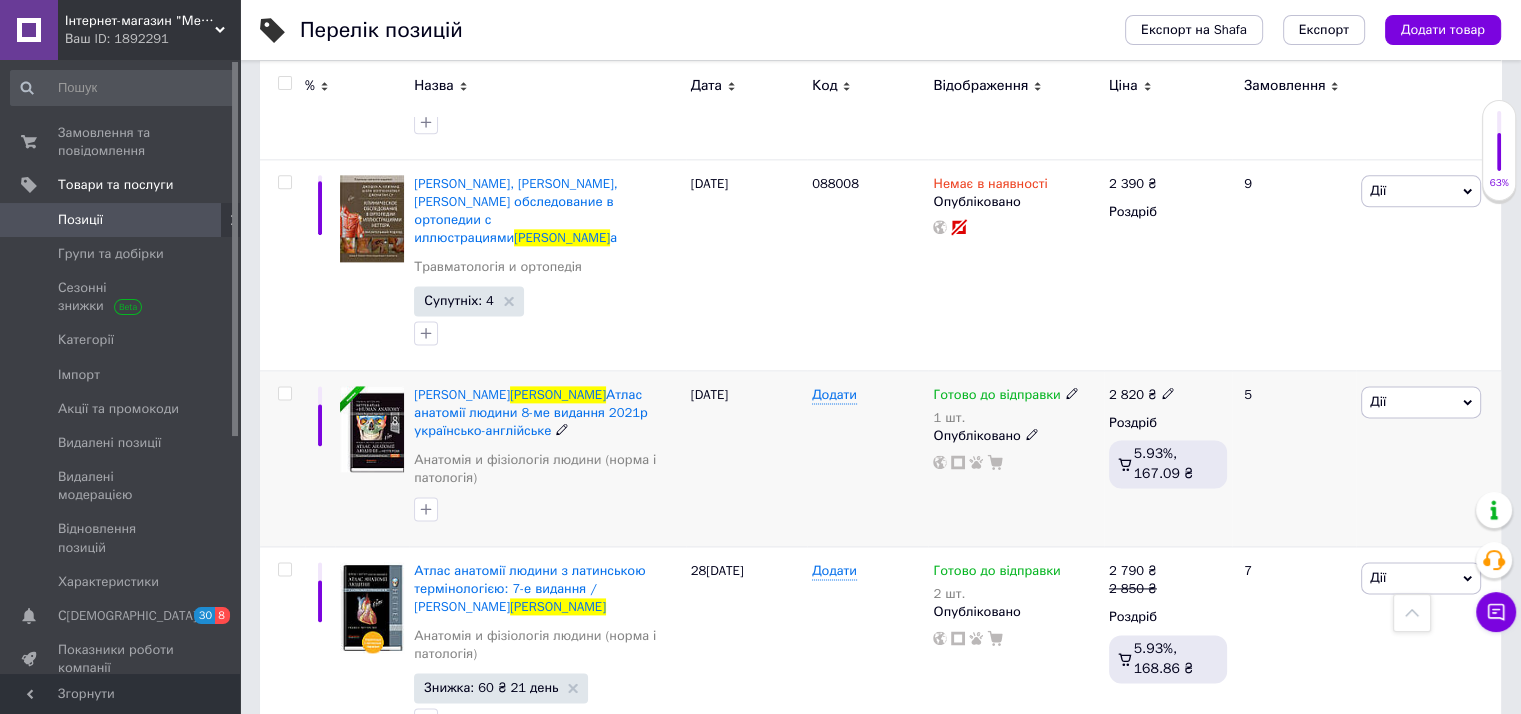 click 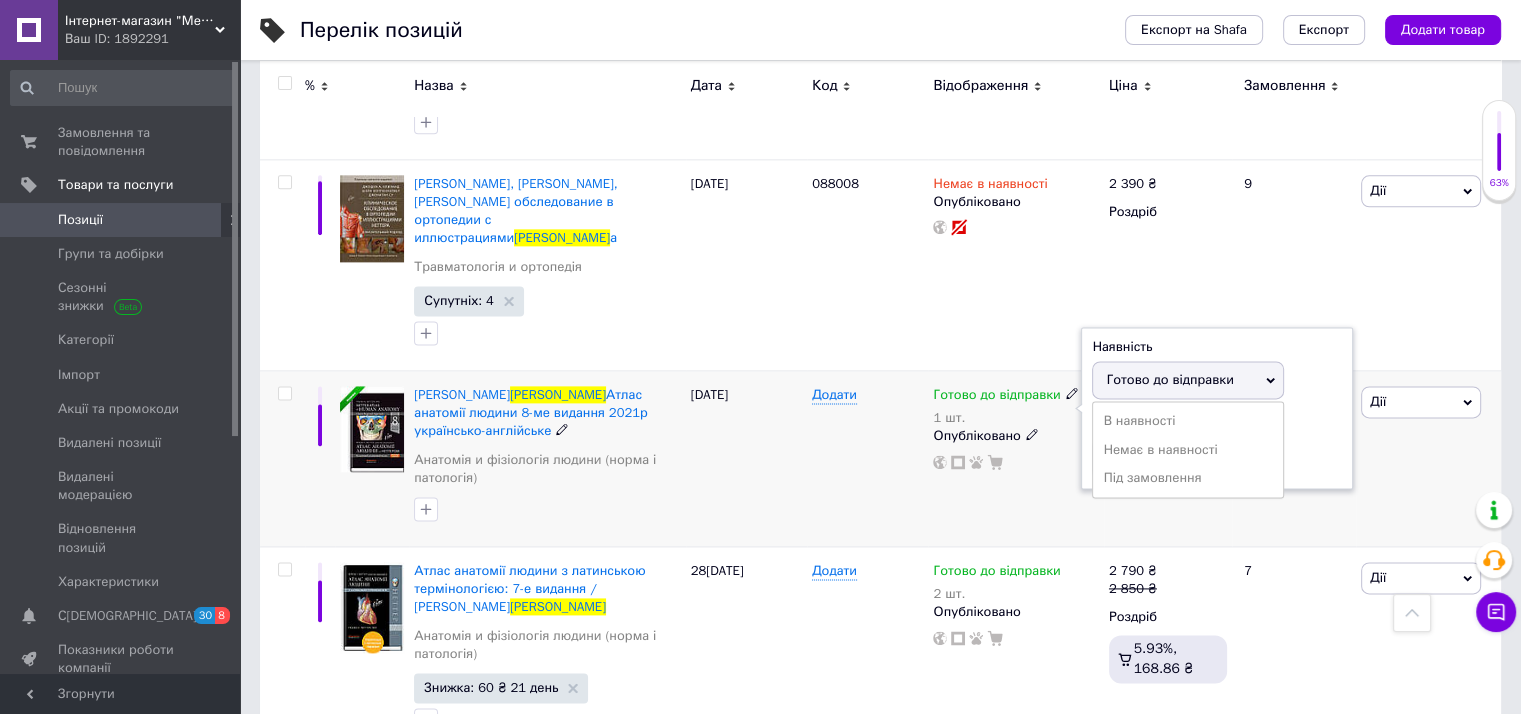 click on "Готово до відправки" at bounding box center [1188, 380] 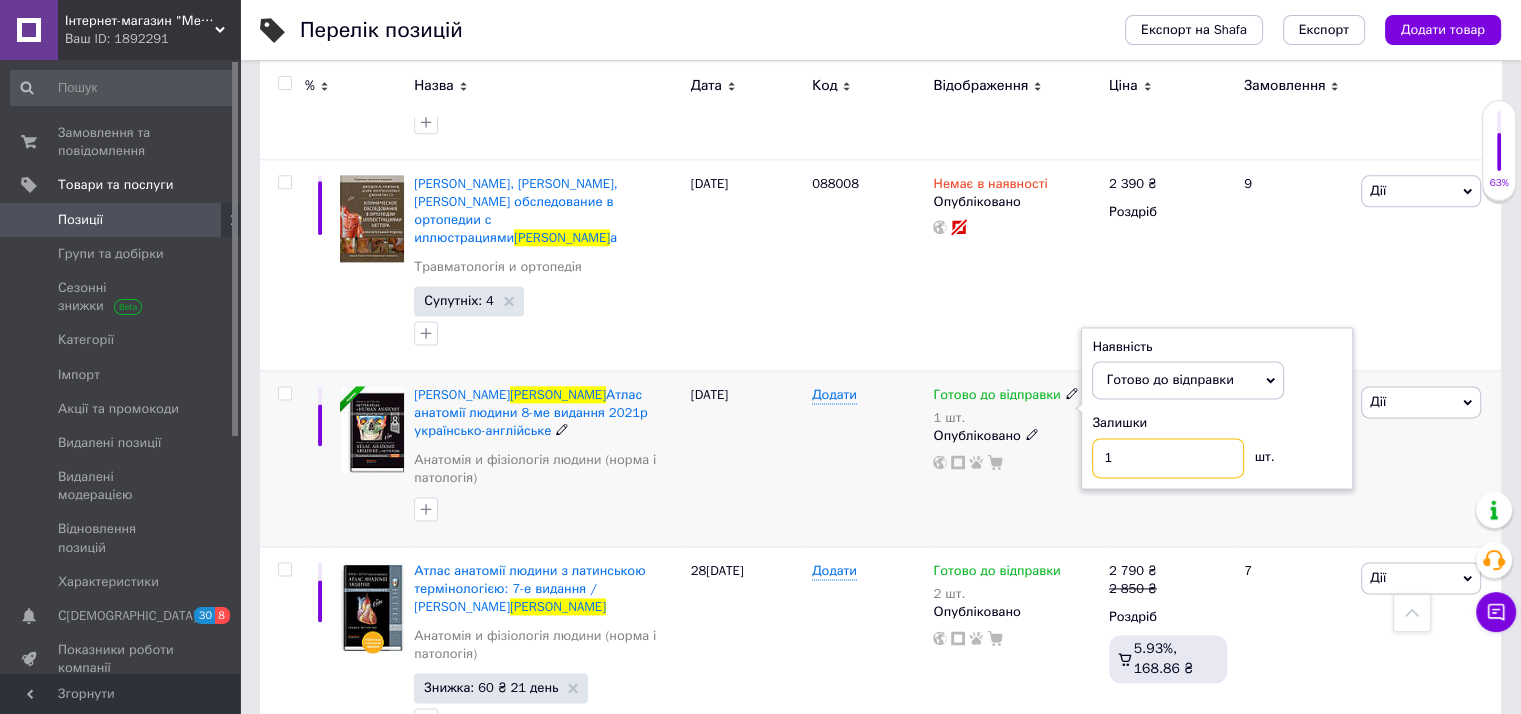 drag, startPoint x: 1075, startPoint y: 259, endPoint x: 1065, endPoint y: 256, distance: 10.440307 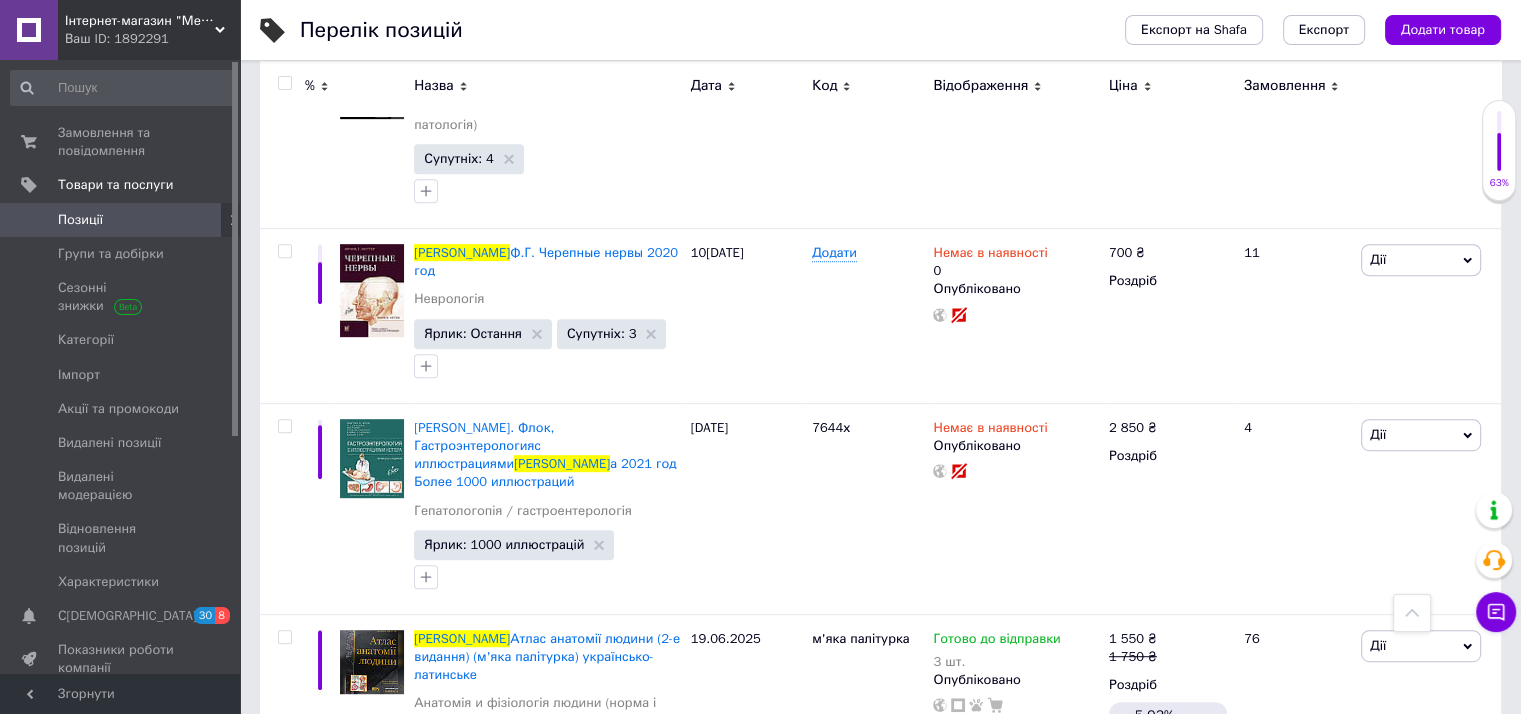scroll, scrollTop: 0, scrollLeft: 0, axis: both 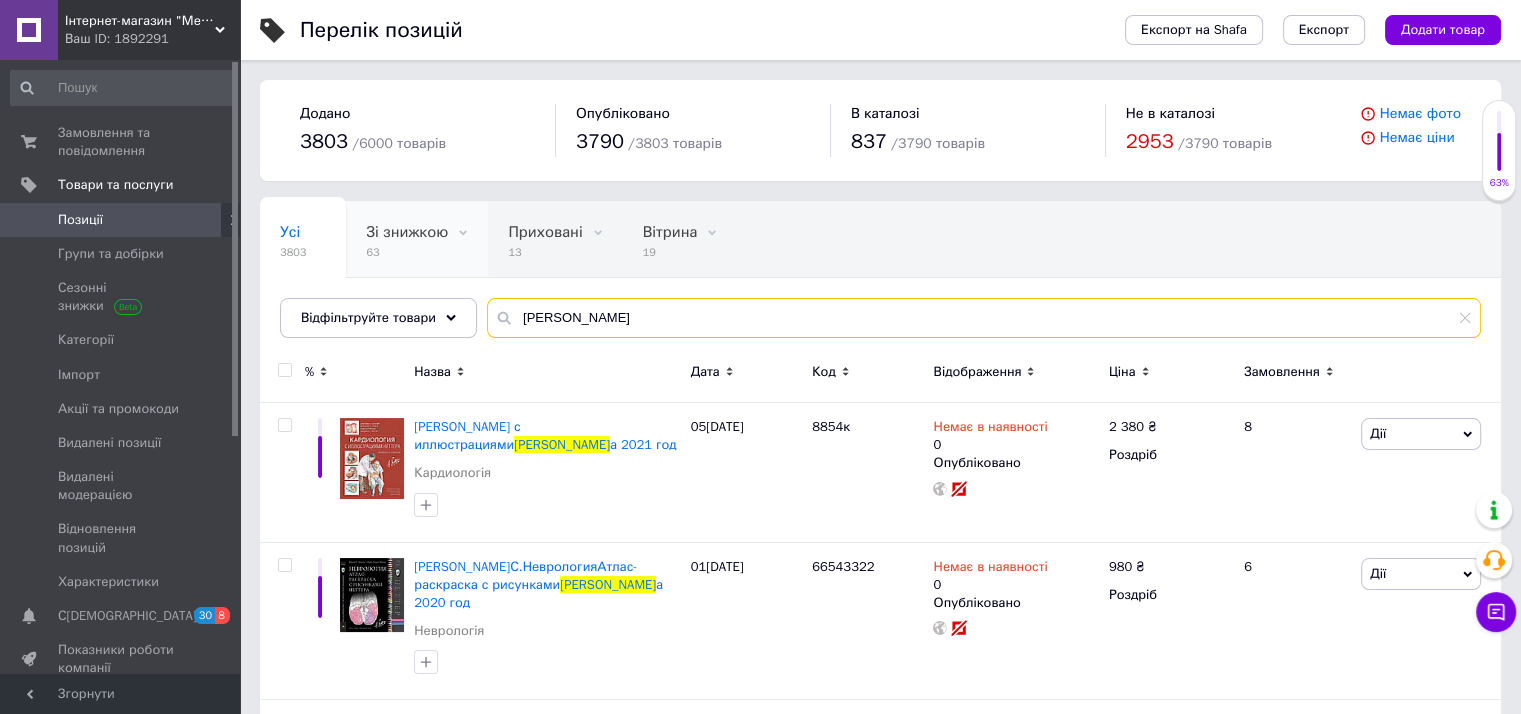 drag, startPoint x: 573, startPoint y: 318, endPoint x: 397, endPoint y: 255, distance: 186.93582 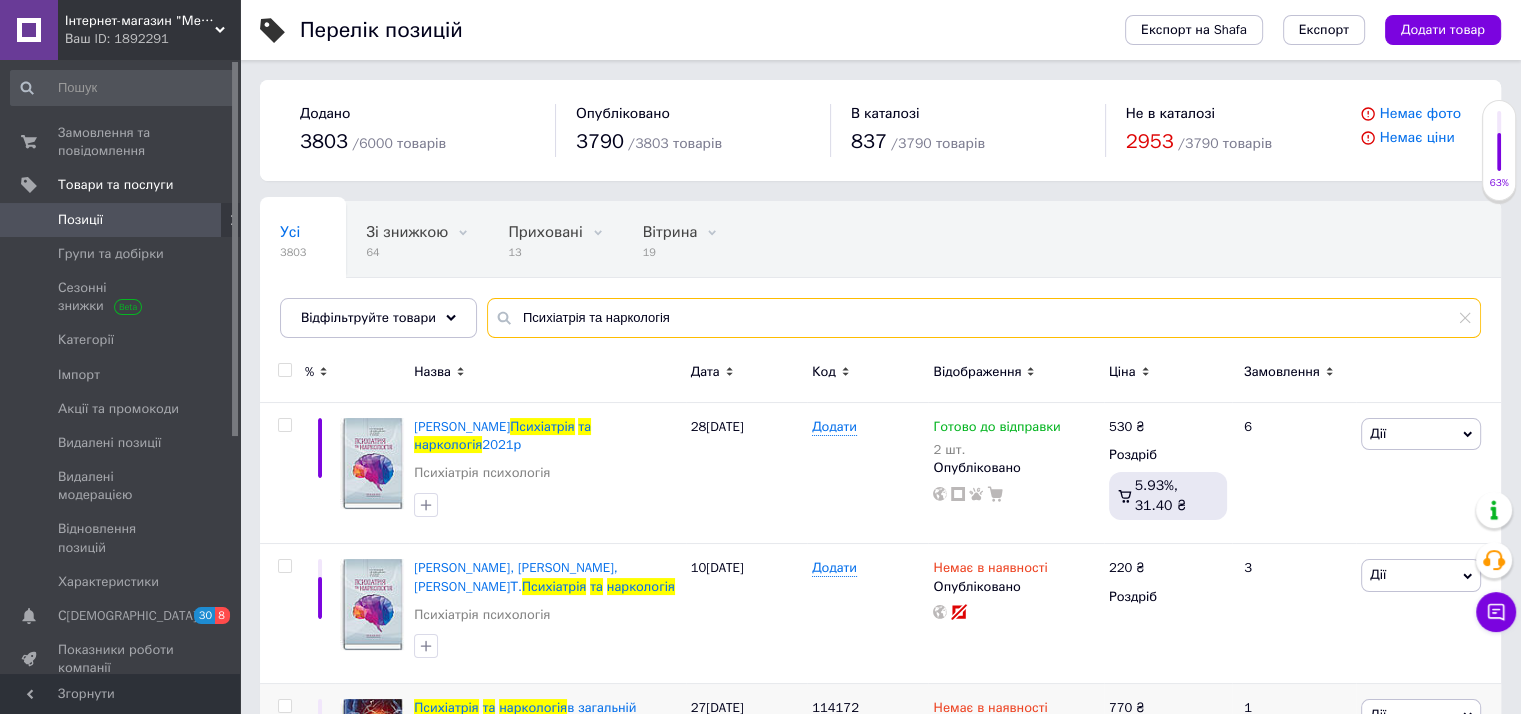 type on "Психіатрія та наркологія" 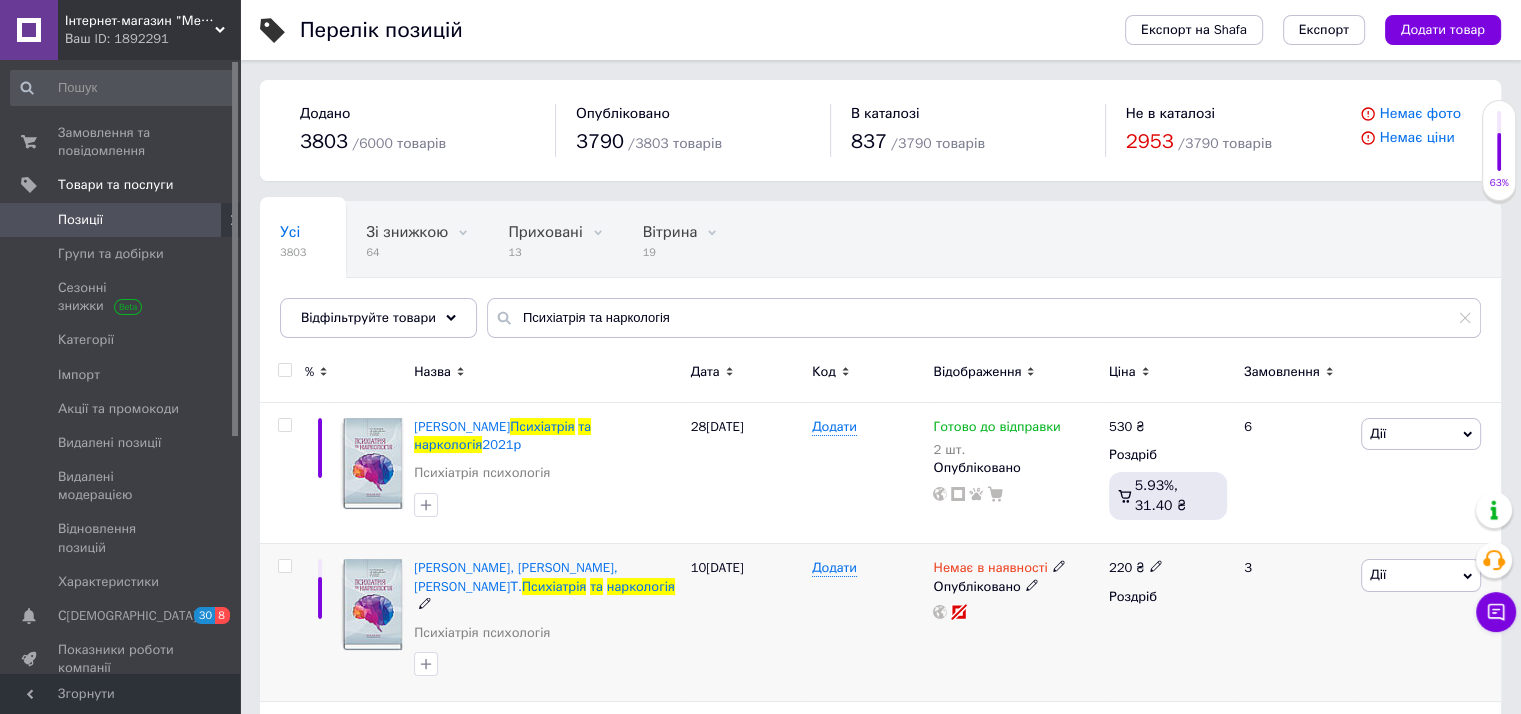 click on "[PERSON_NAME], [PERSON_NAME], [PERSON_NAME]Т.  Психіатрія   та   наркологія Психіатрія психологія" at bounding box center (547, 623) 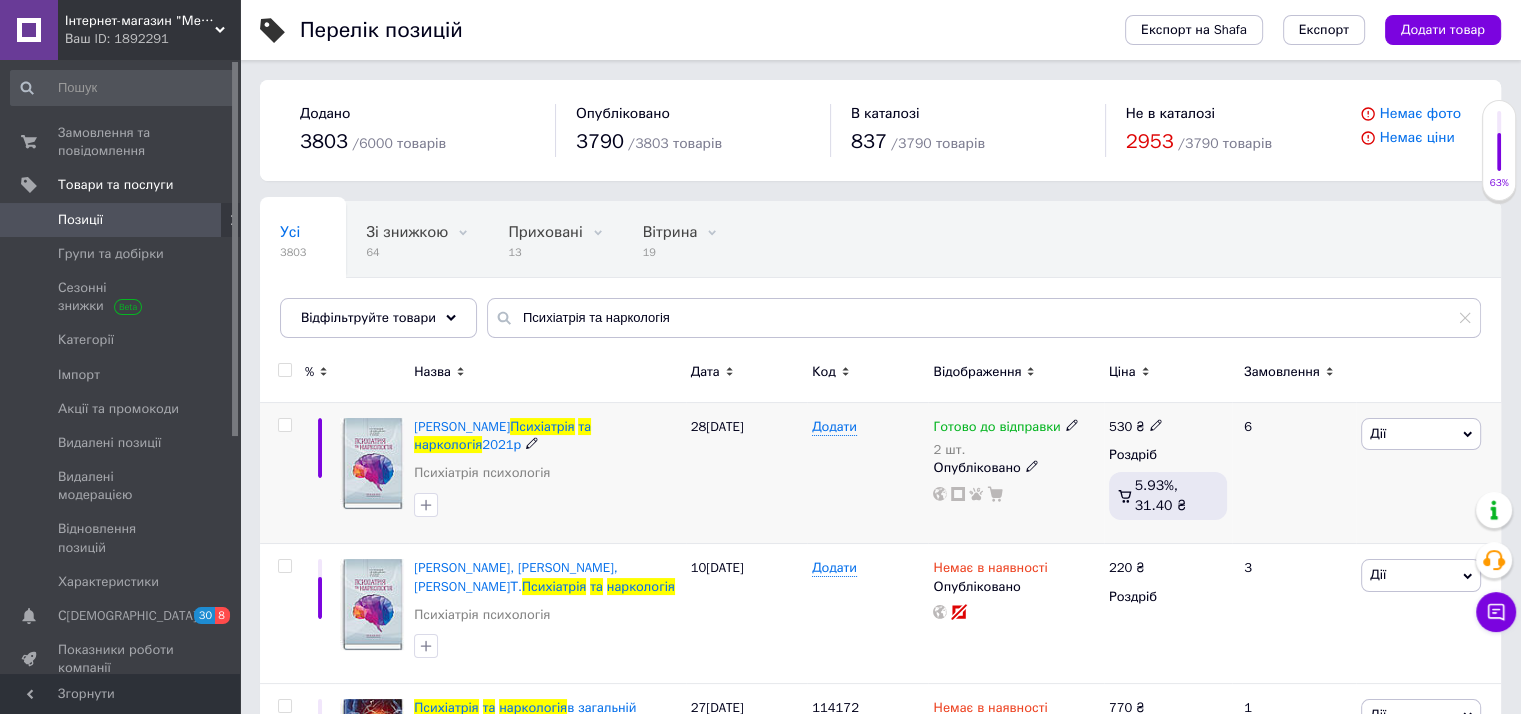 click 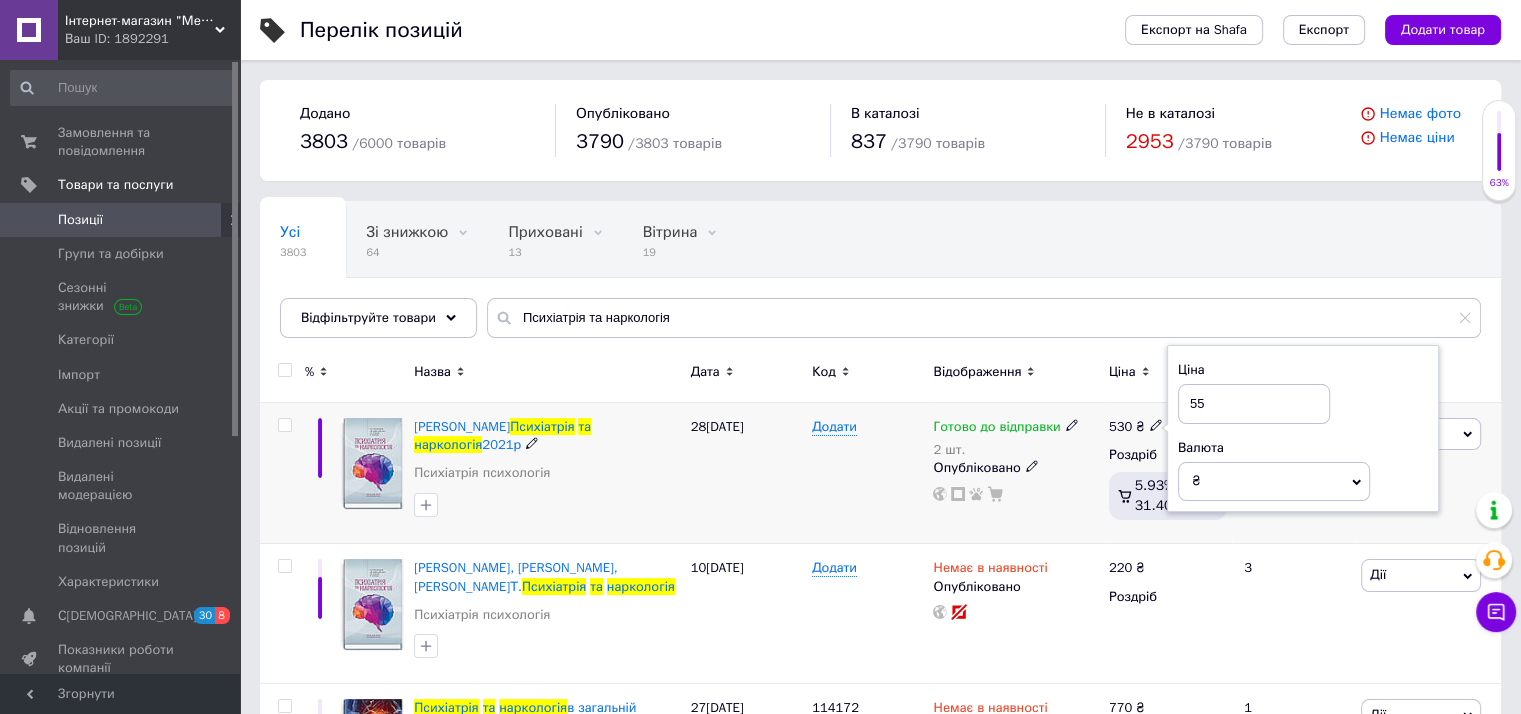 type on "550" 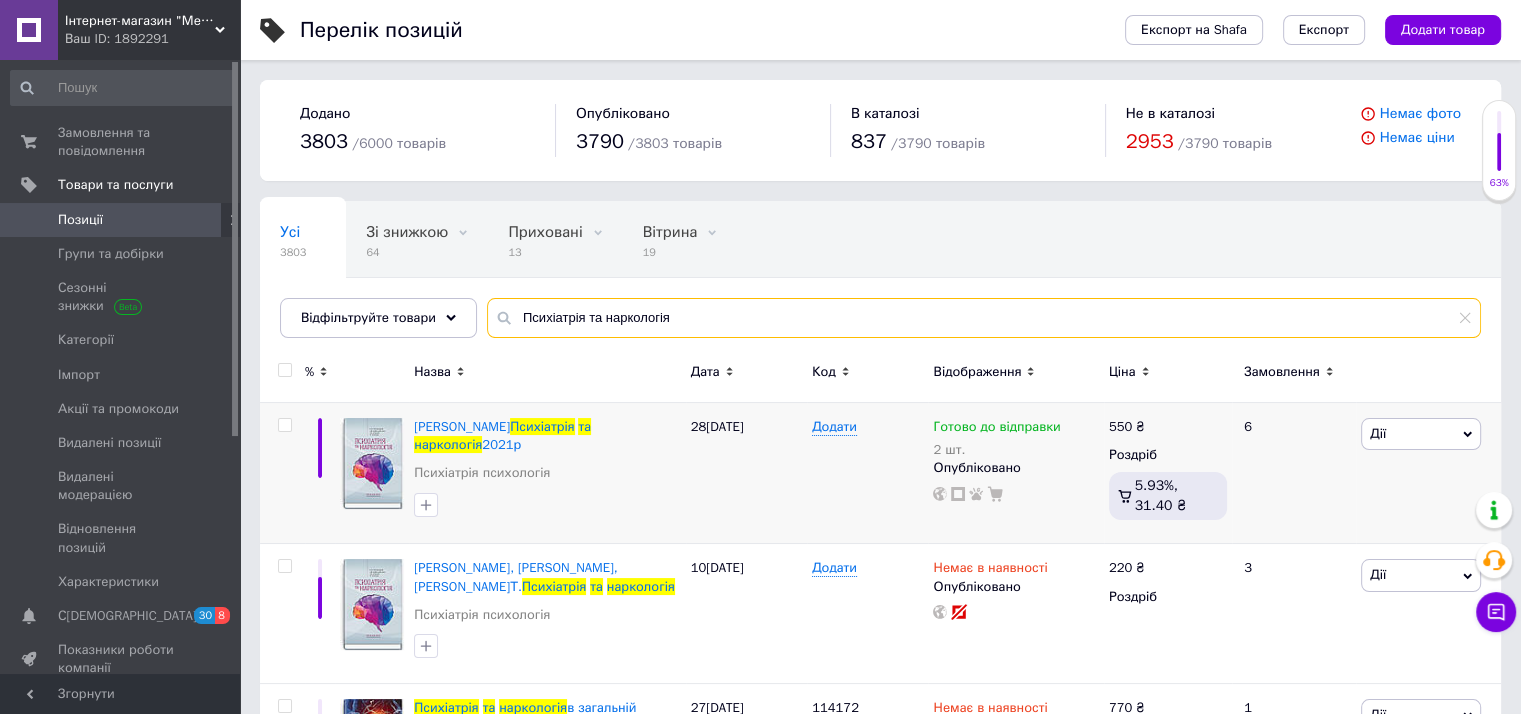drag, startPoint x: 412, startPoint y: 283, endPoint x: 264, endPoint y: 274, distance: 148.27339 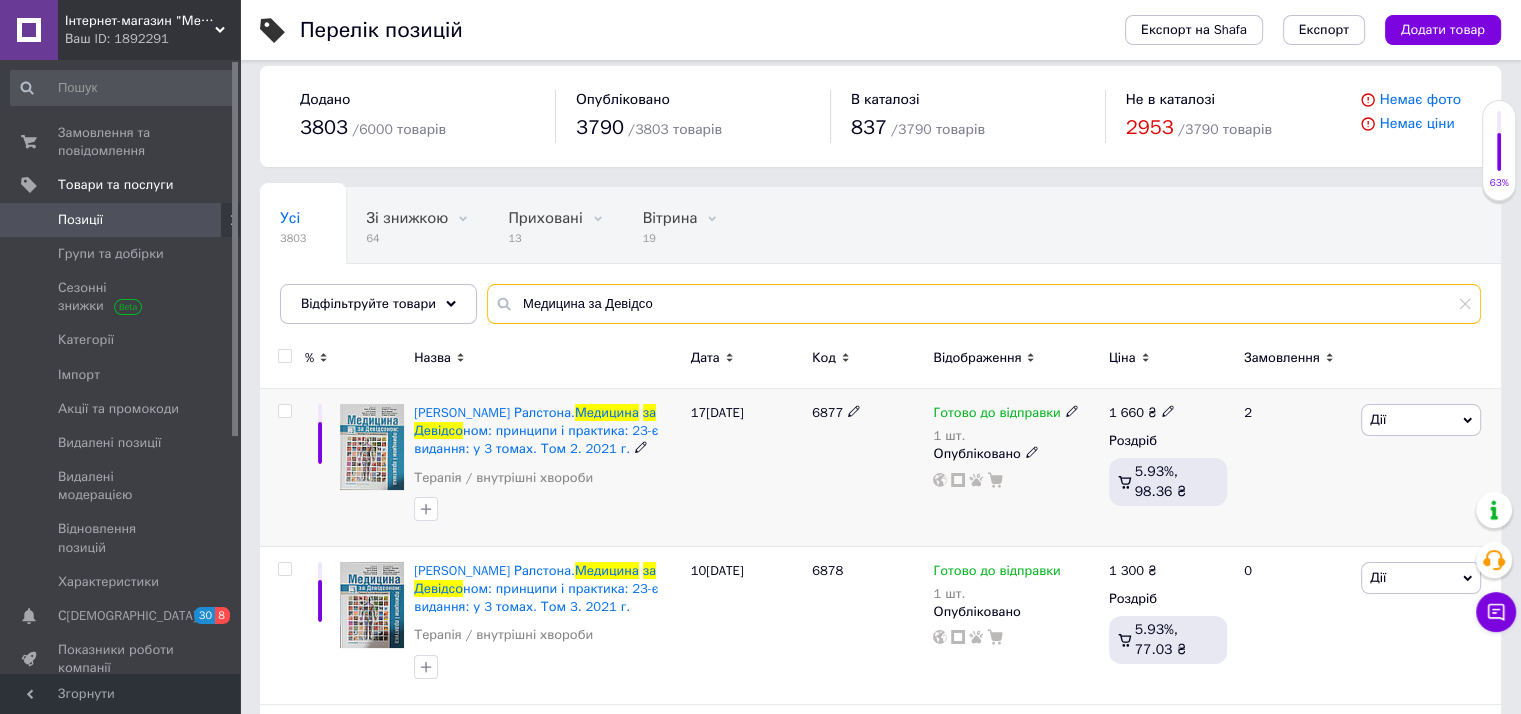 scroll, scrollTop: 180, scrollLeft: 0, axis: vertical 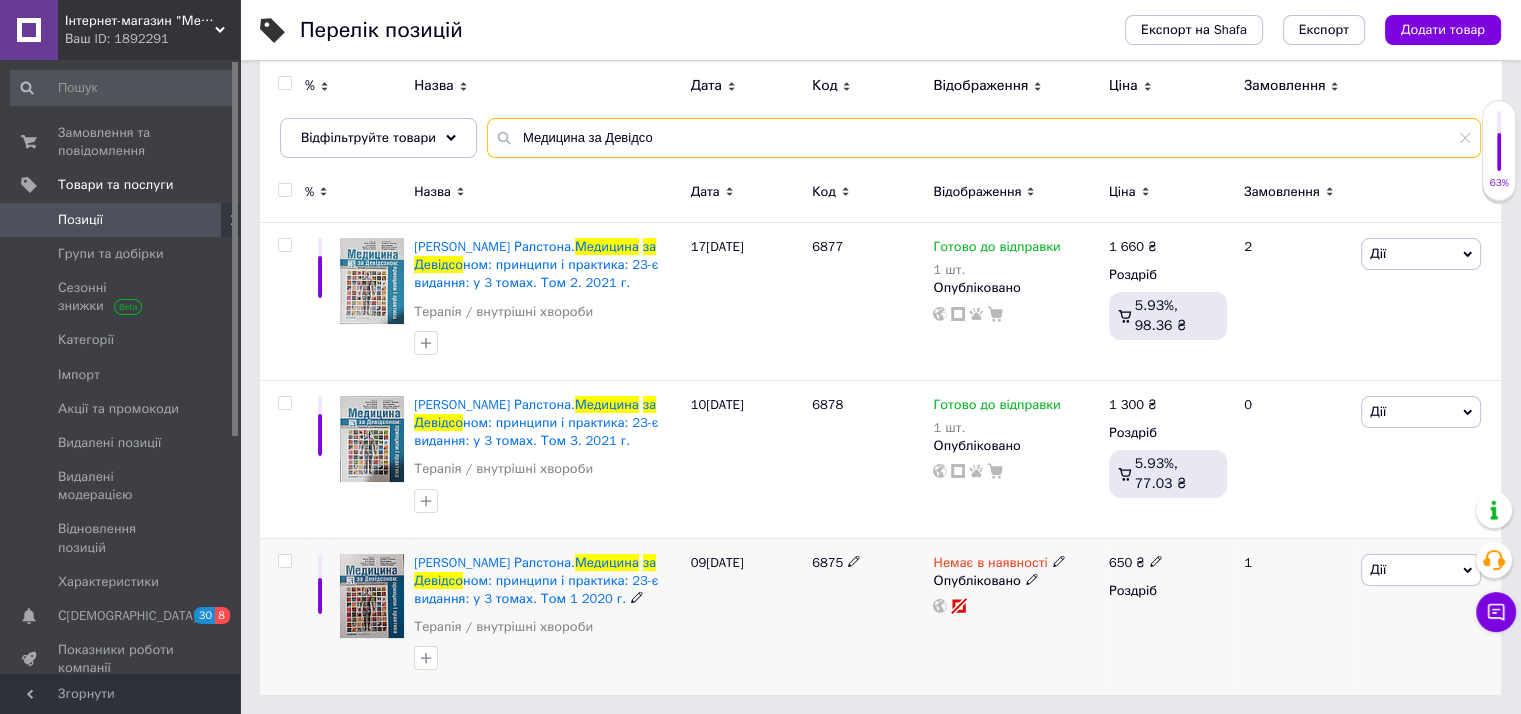 type on "Медицина за Девідсо" 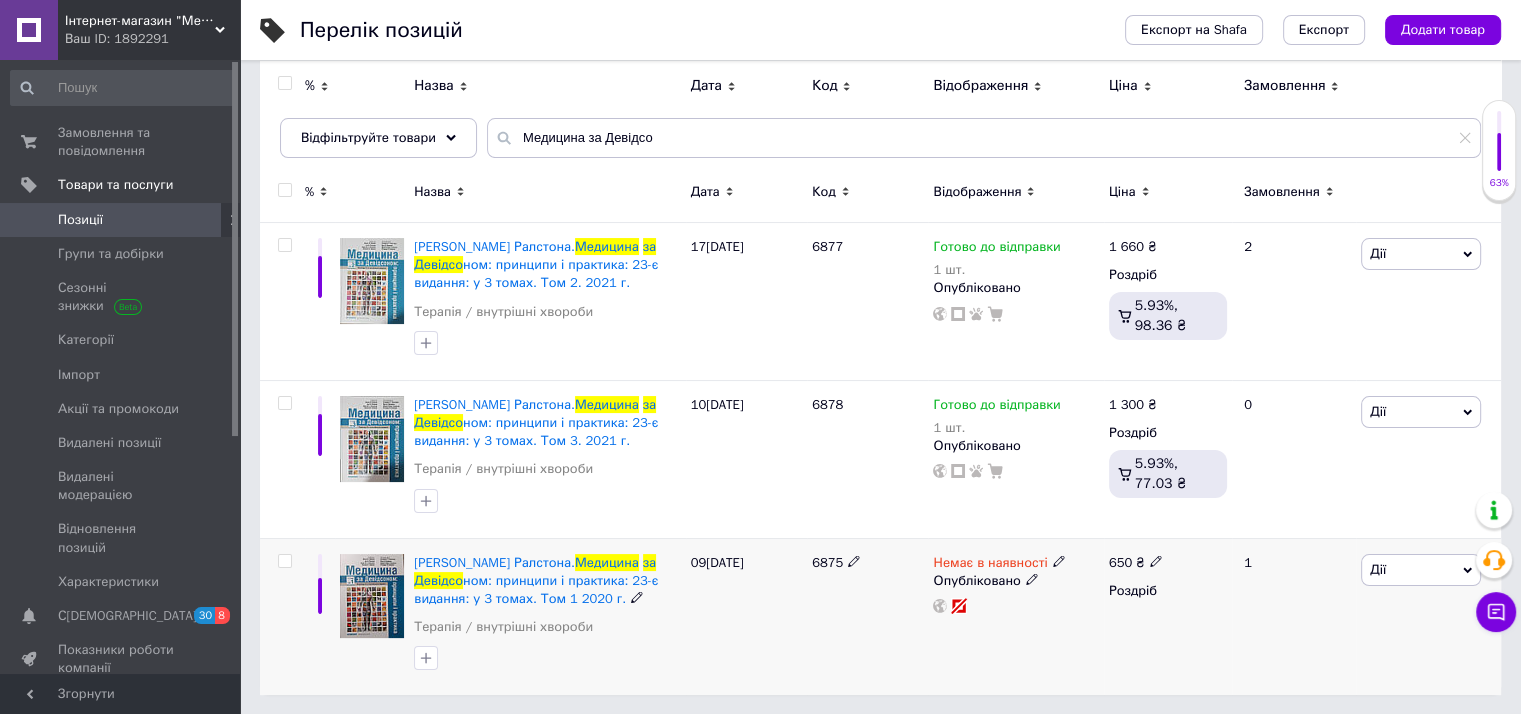 click 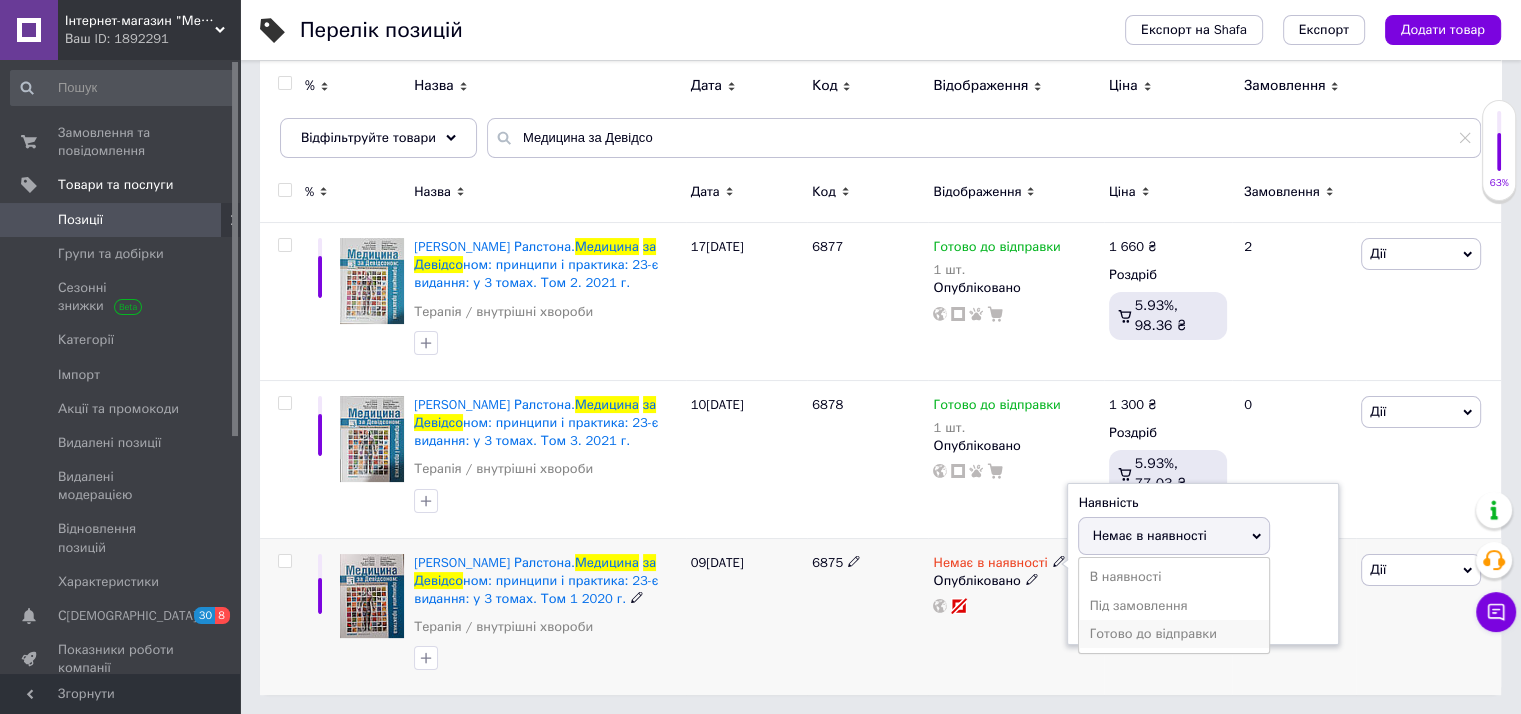 click on "Готово до відправки" at bounding box center [1174, 634] 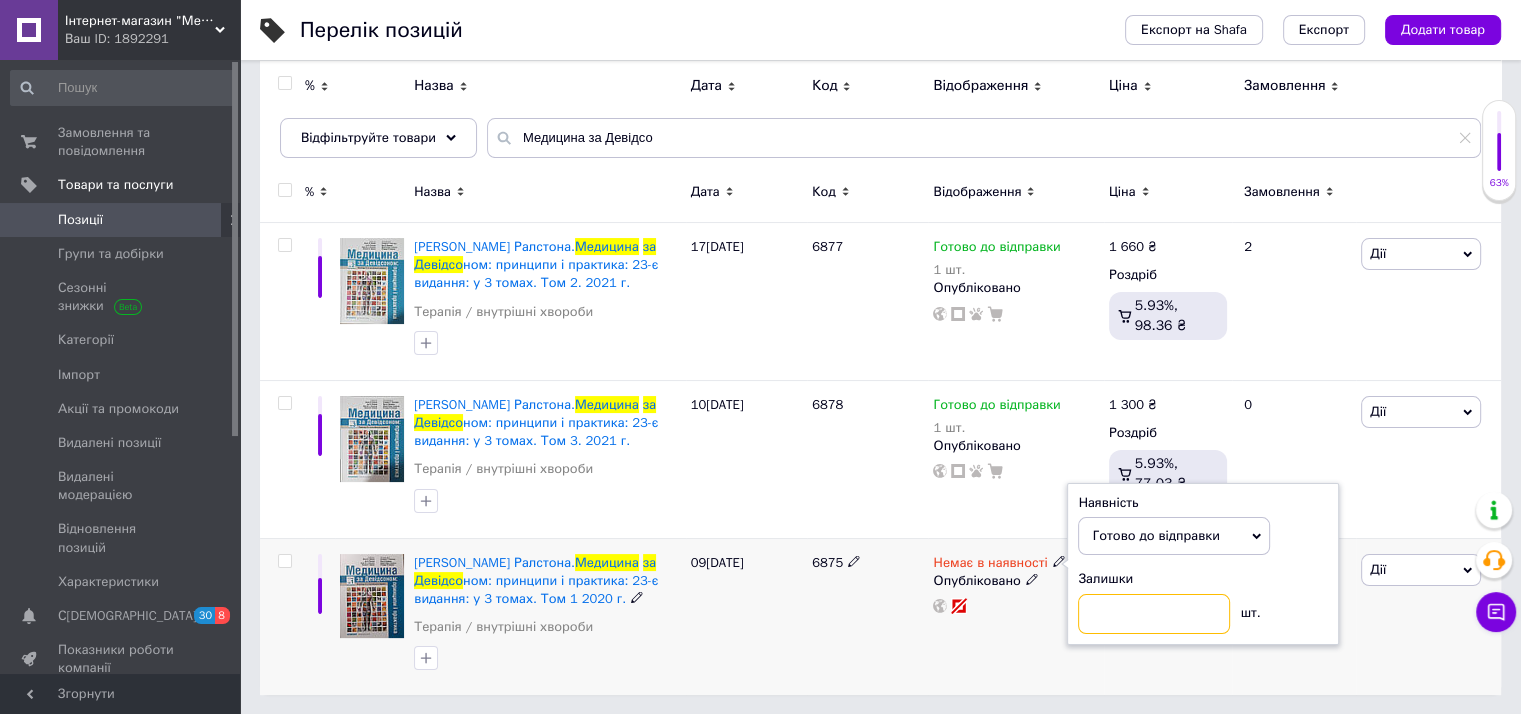 click at bounding box center [1154, 614] 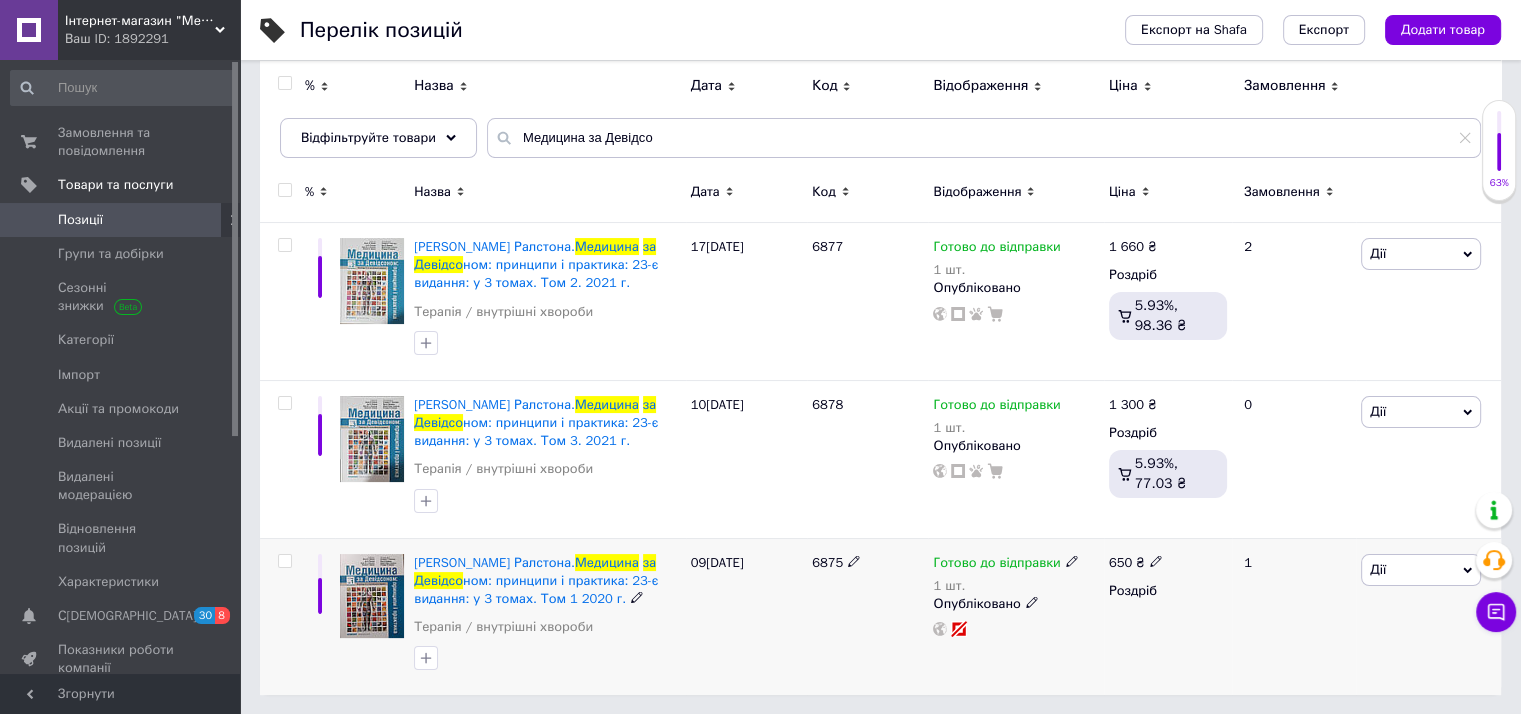 click 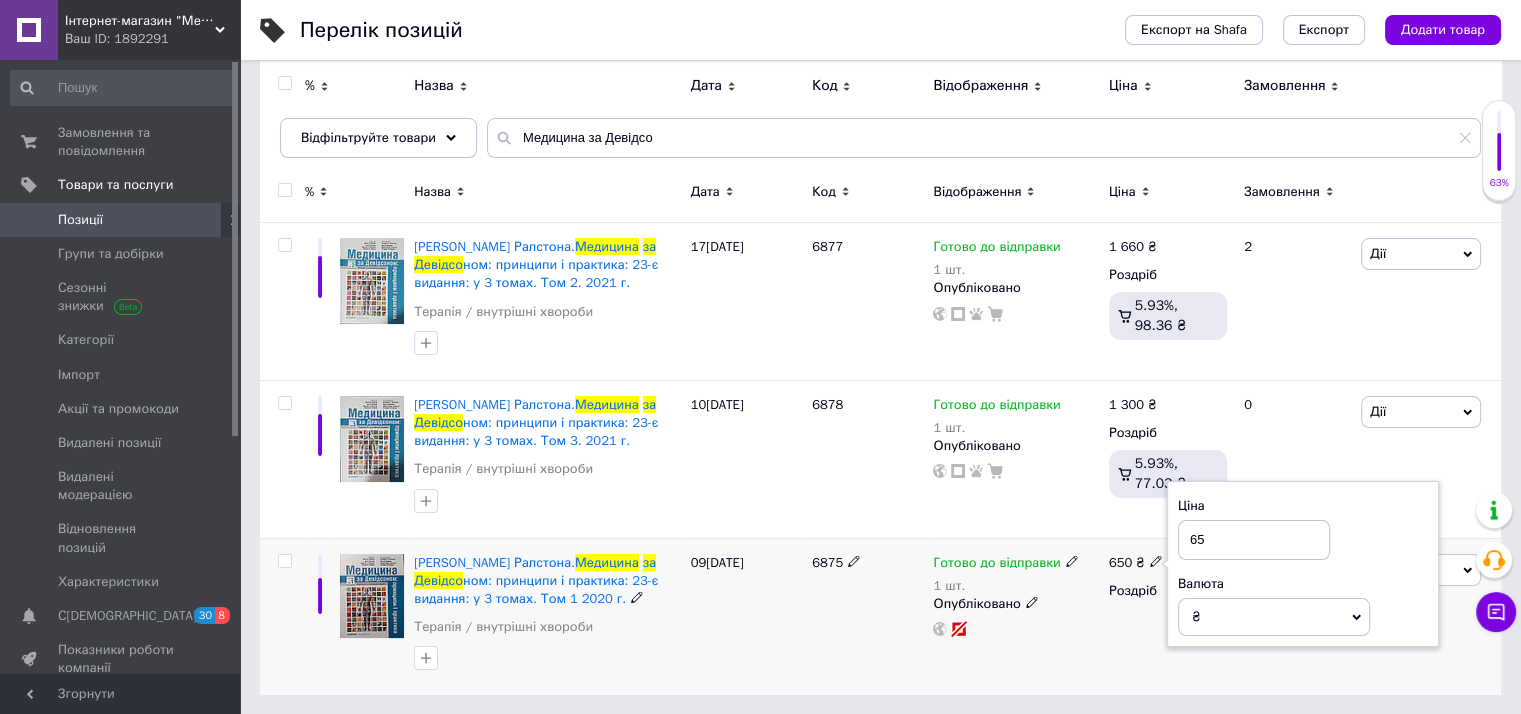 type on "6" 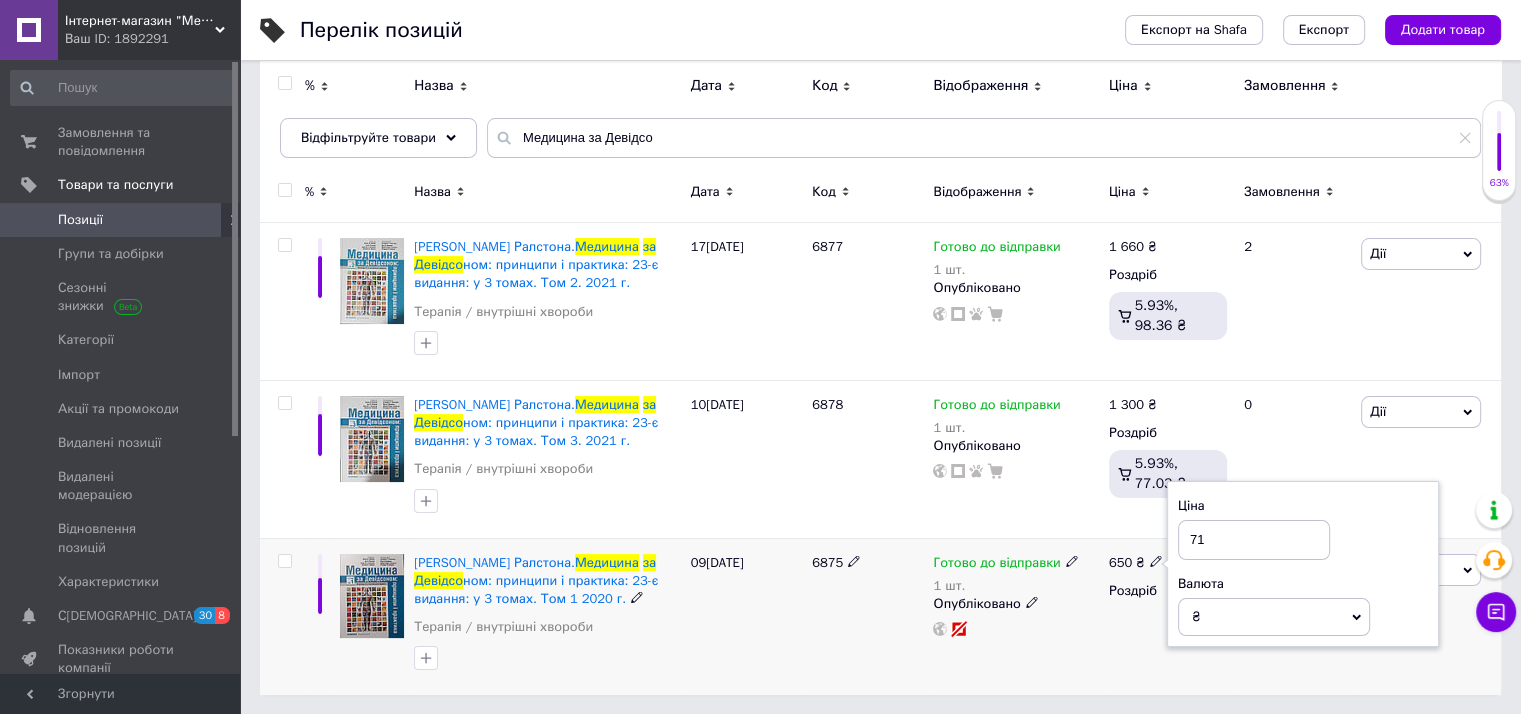 type on "710" 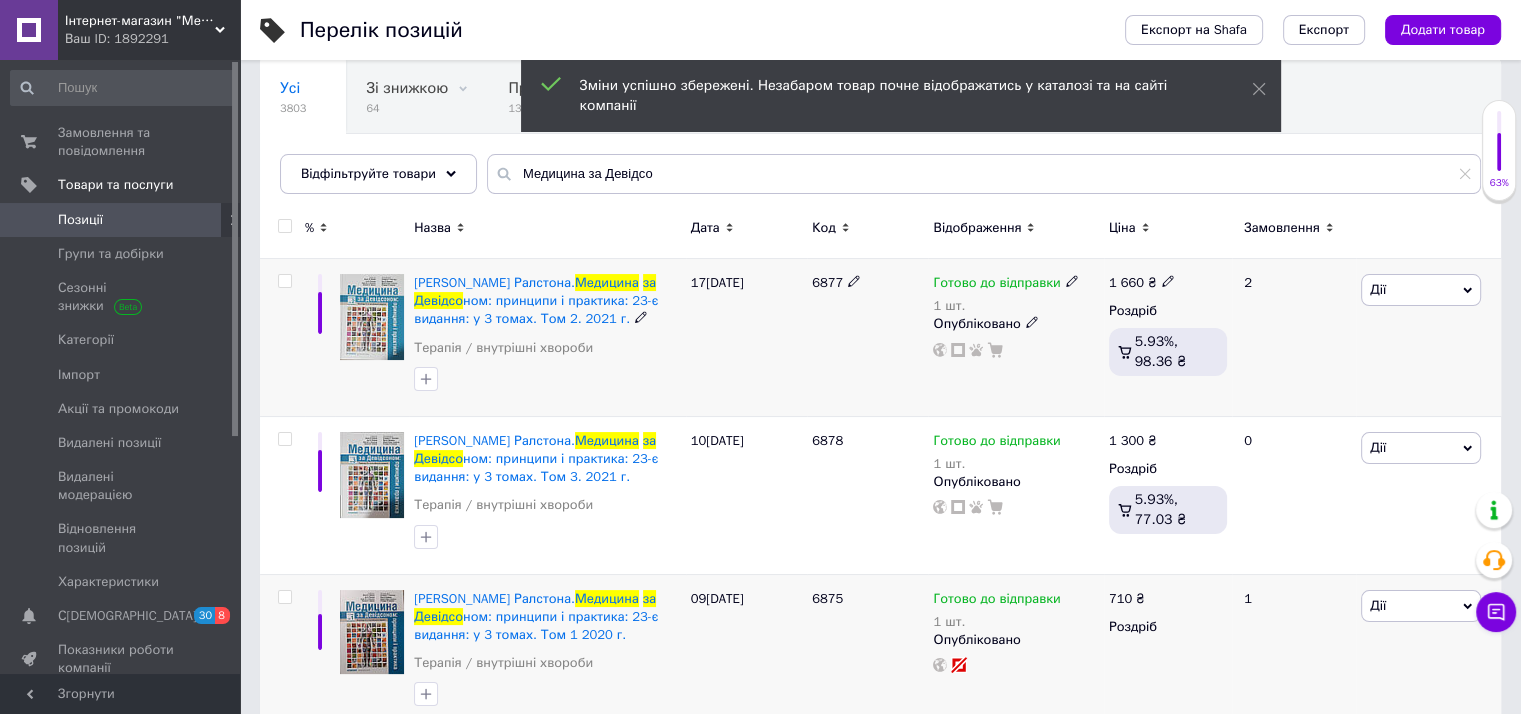 scroll, scrollTop: 180, scrollLeft: 0, axis: vertical 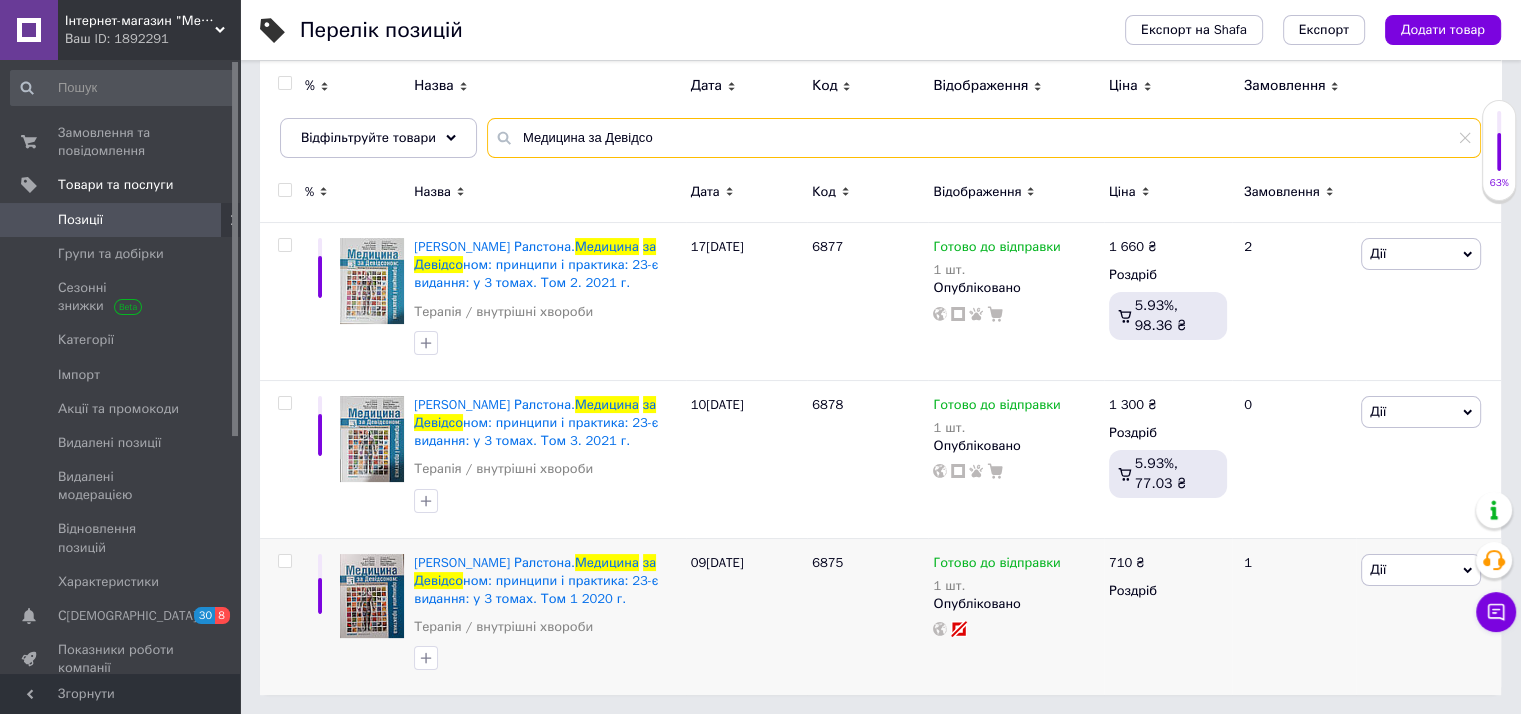 drag, startPoint x: 656, startPoint y: 131, endPoint x: 356, endPoint y: 62, distance: 307.83273 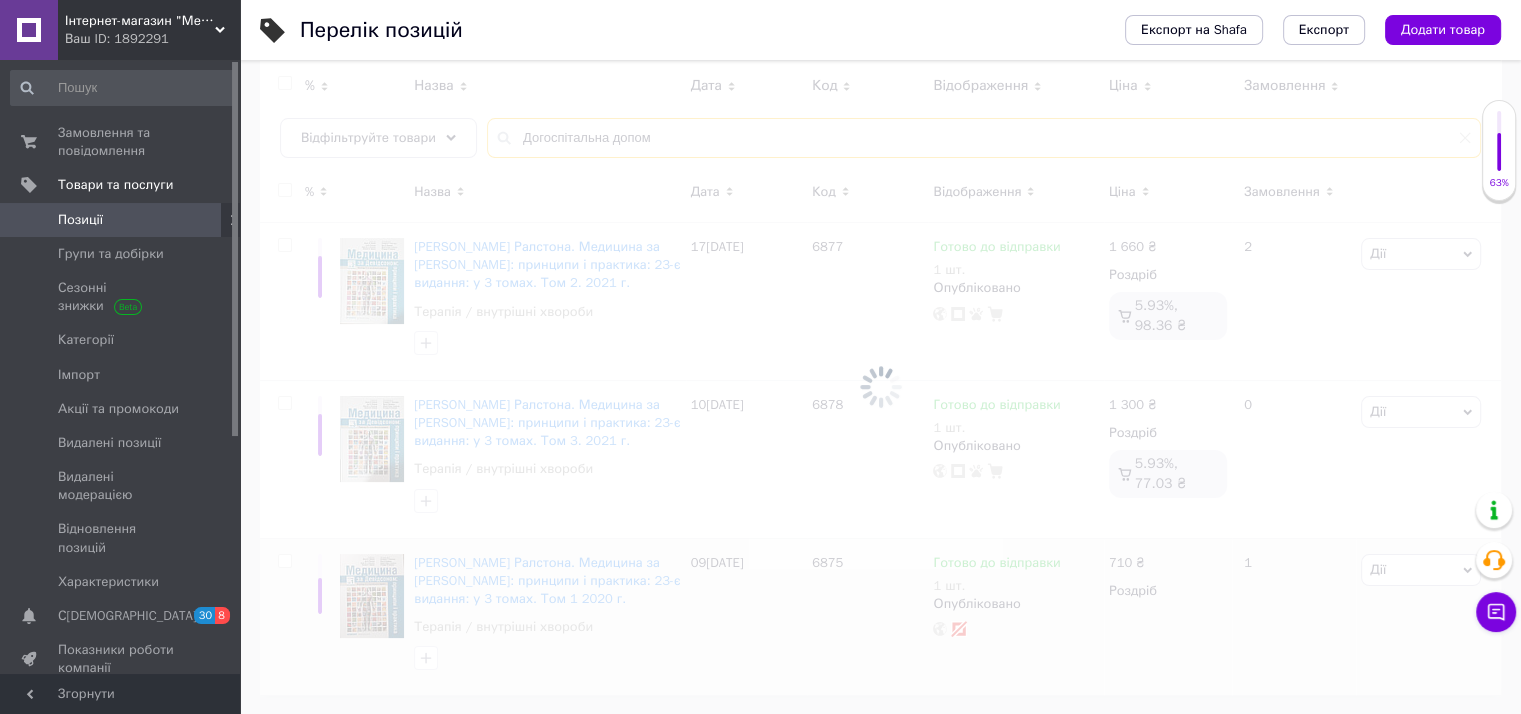 scroll, scrollTop: 0, scrollLeft: 0, axis: both 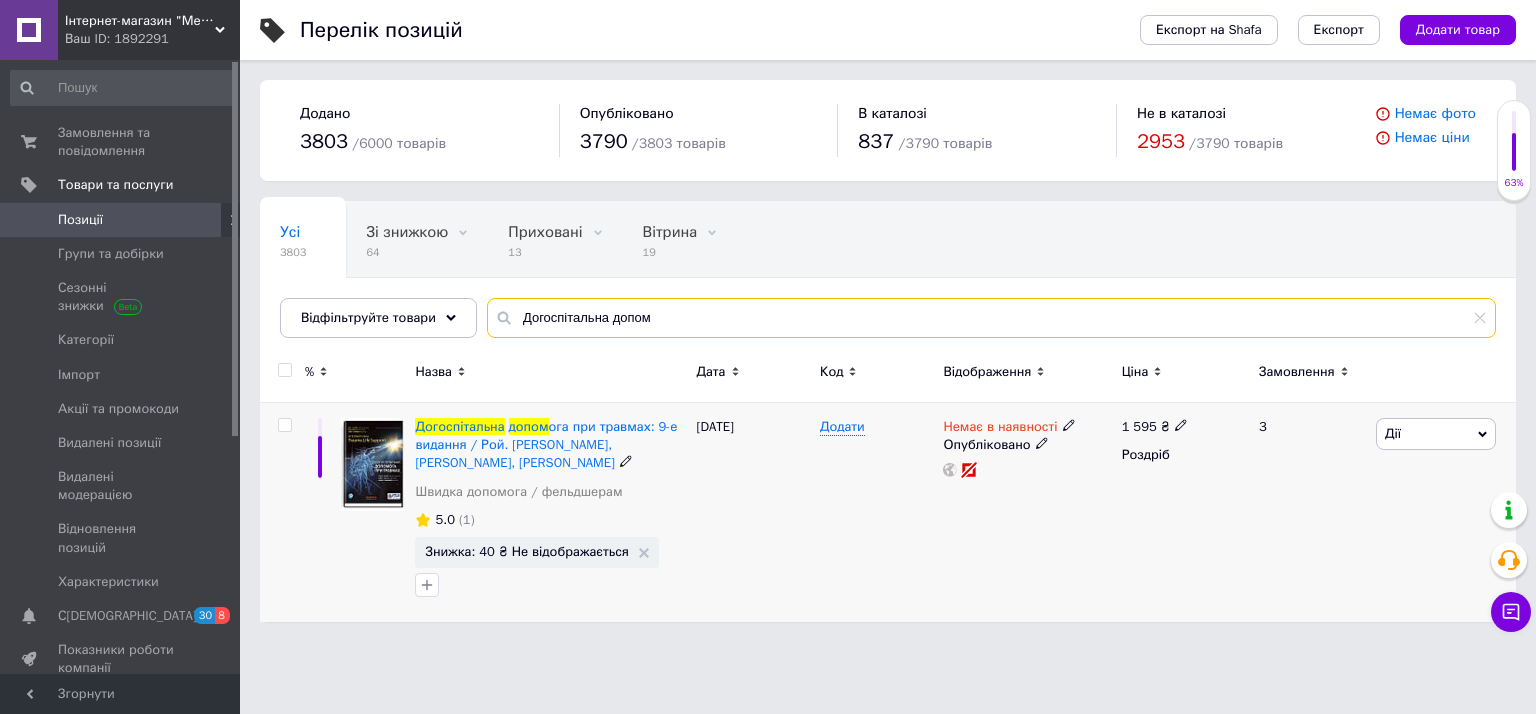 type on "Догоспітальна допом" 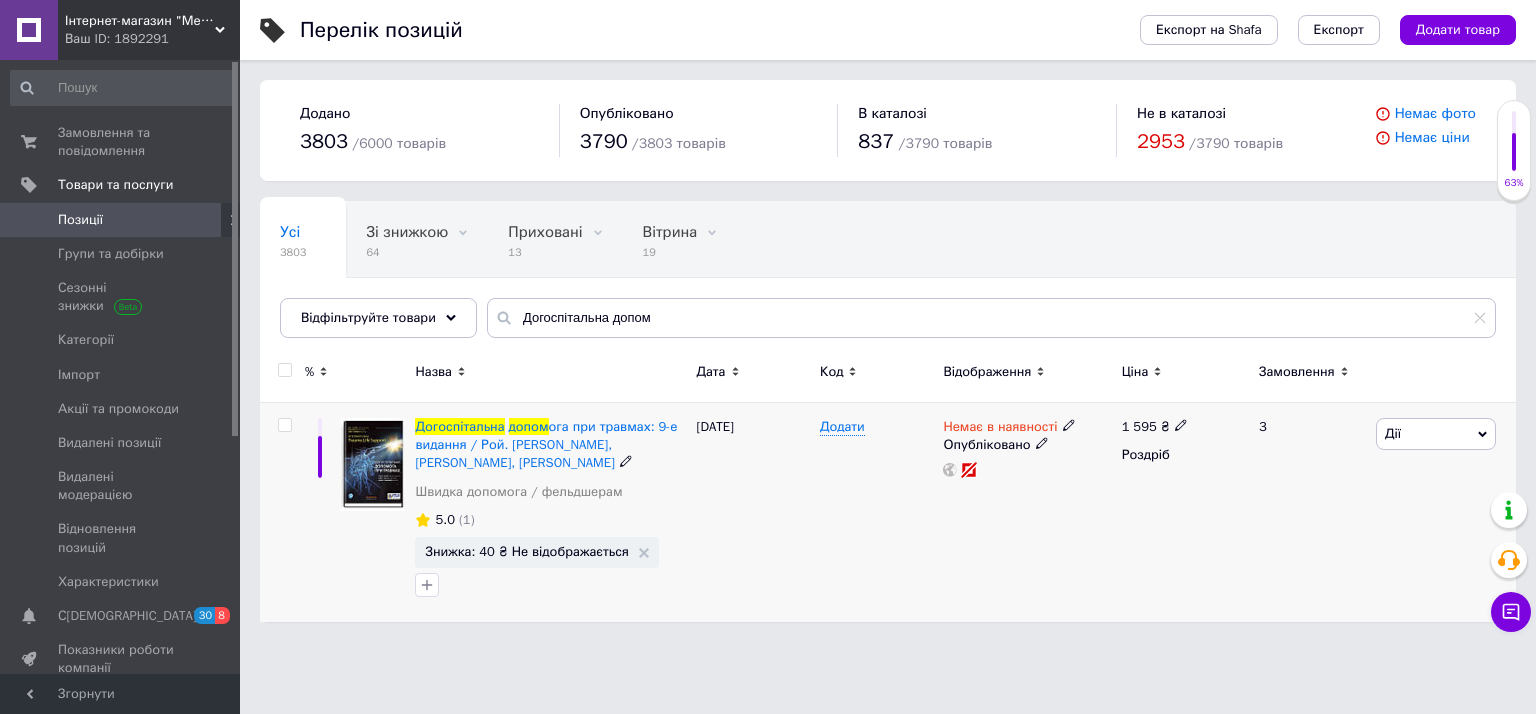 click 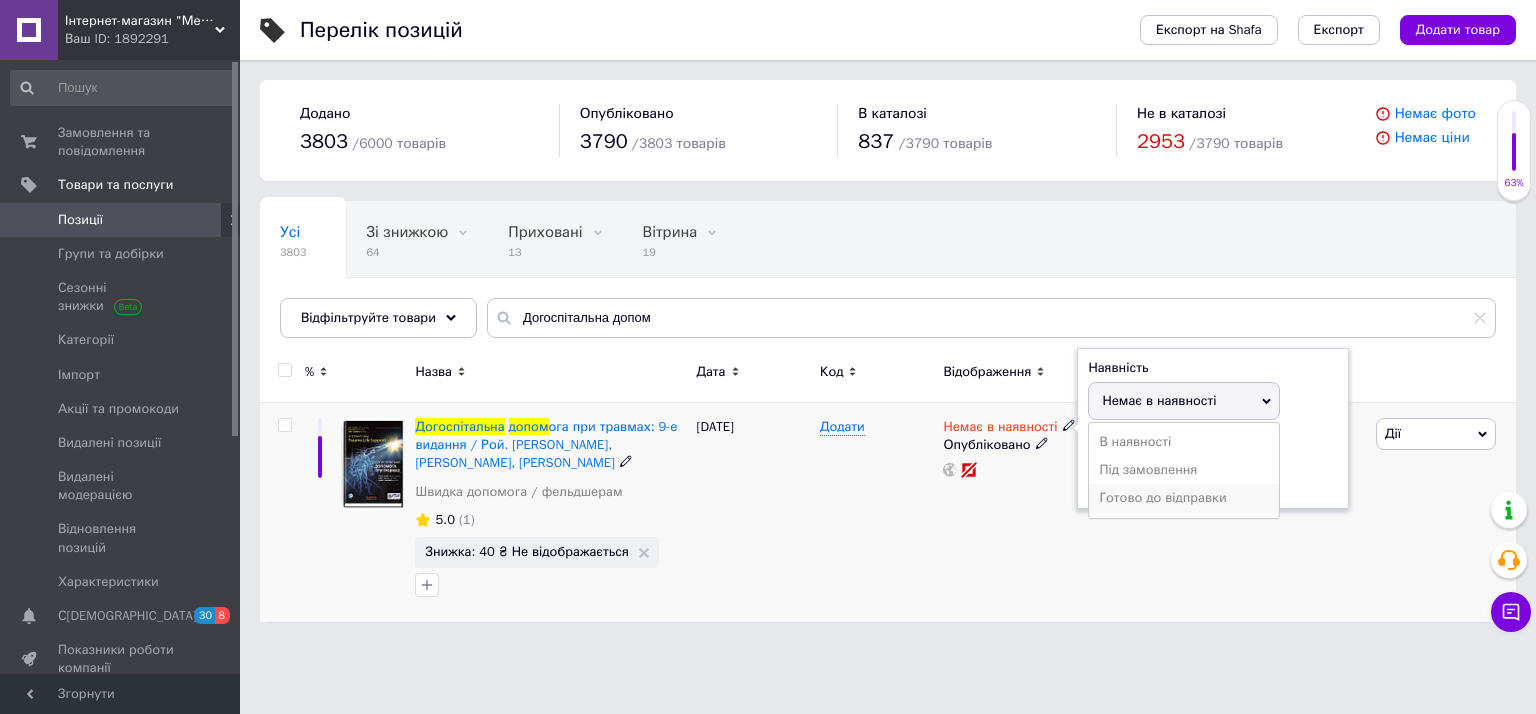 click on "Готово до відправки" at bounding box center [1184, 498] 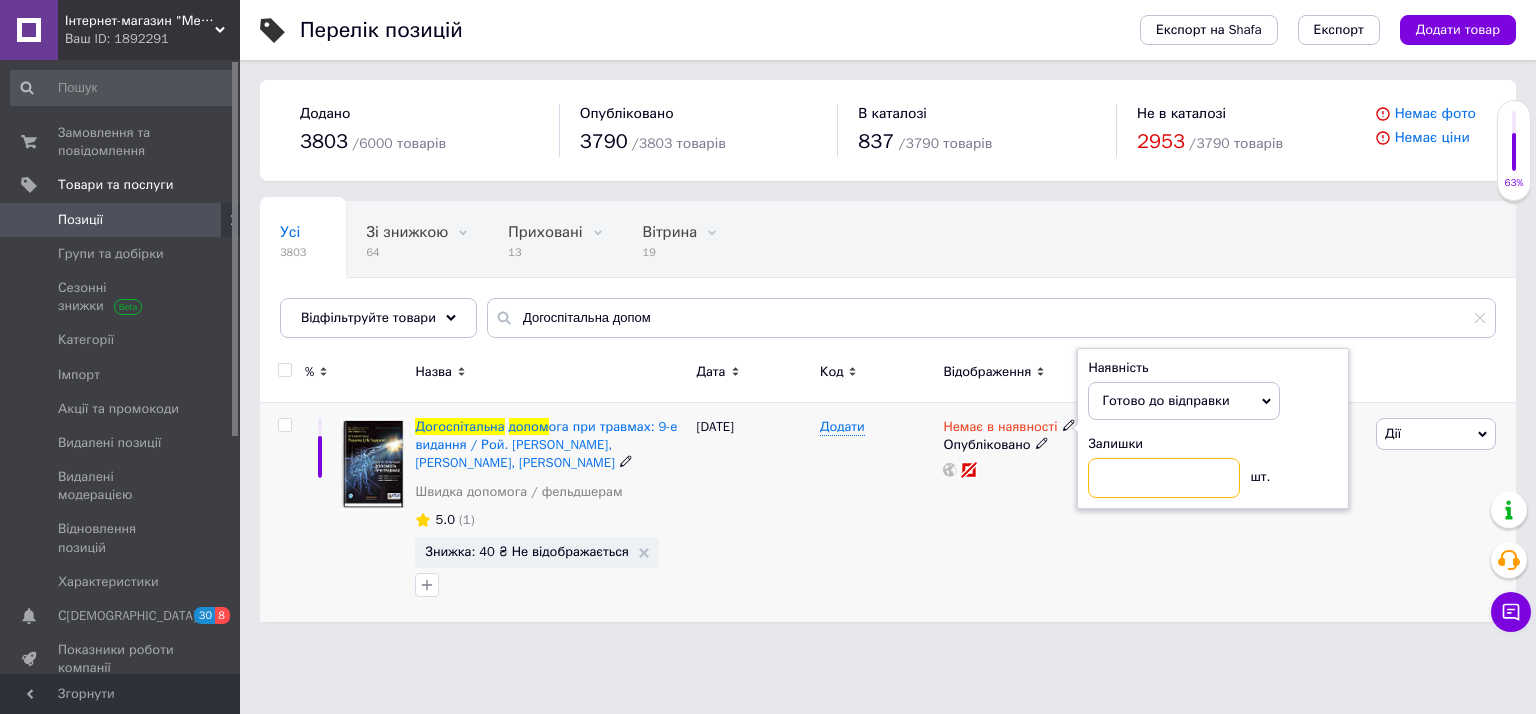 click at bounding box center [1164, 478] 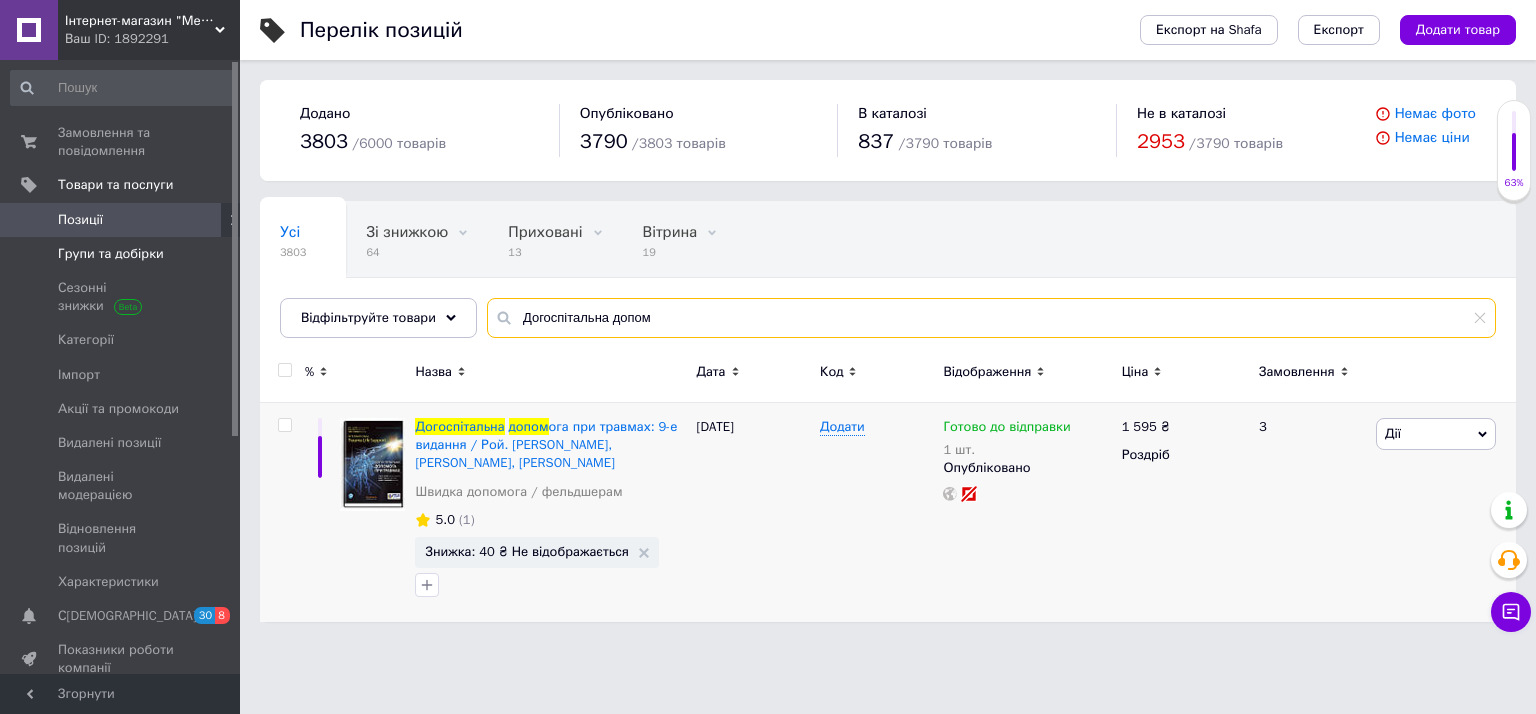 drag, startPoint x: 669, startPoint y: 319, endPoint x: 152, endPoint y: 262, distance: 520.1327 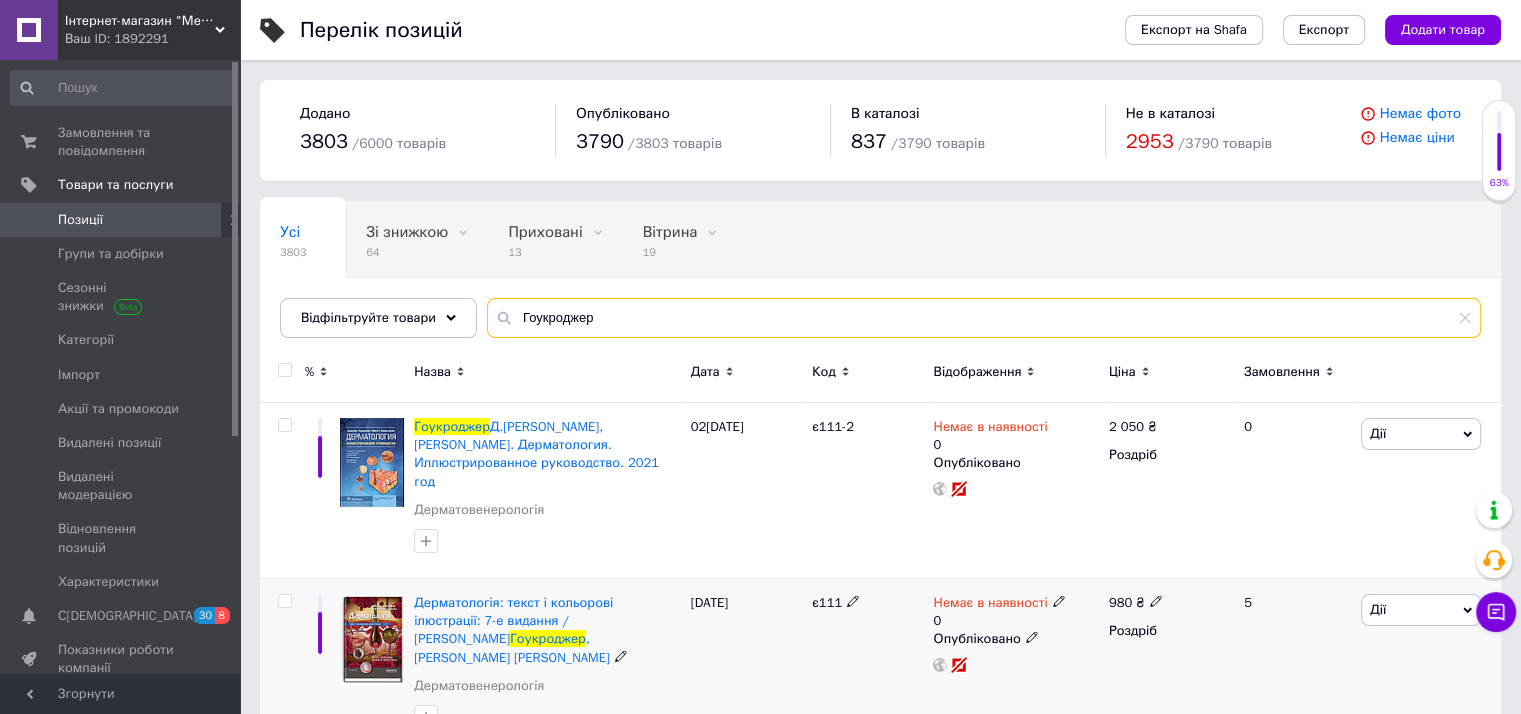 type on "Гоукроджер" 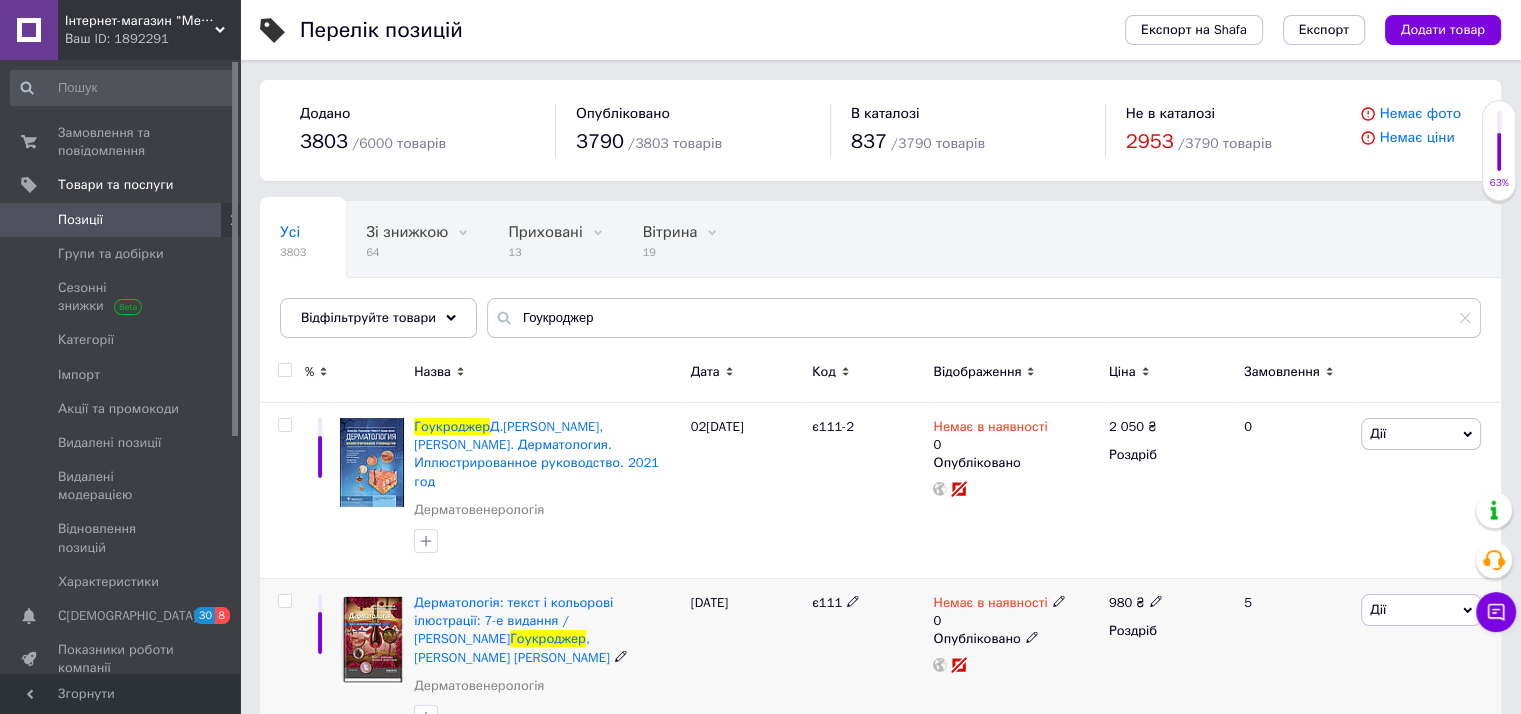 click 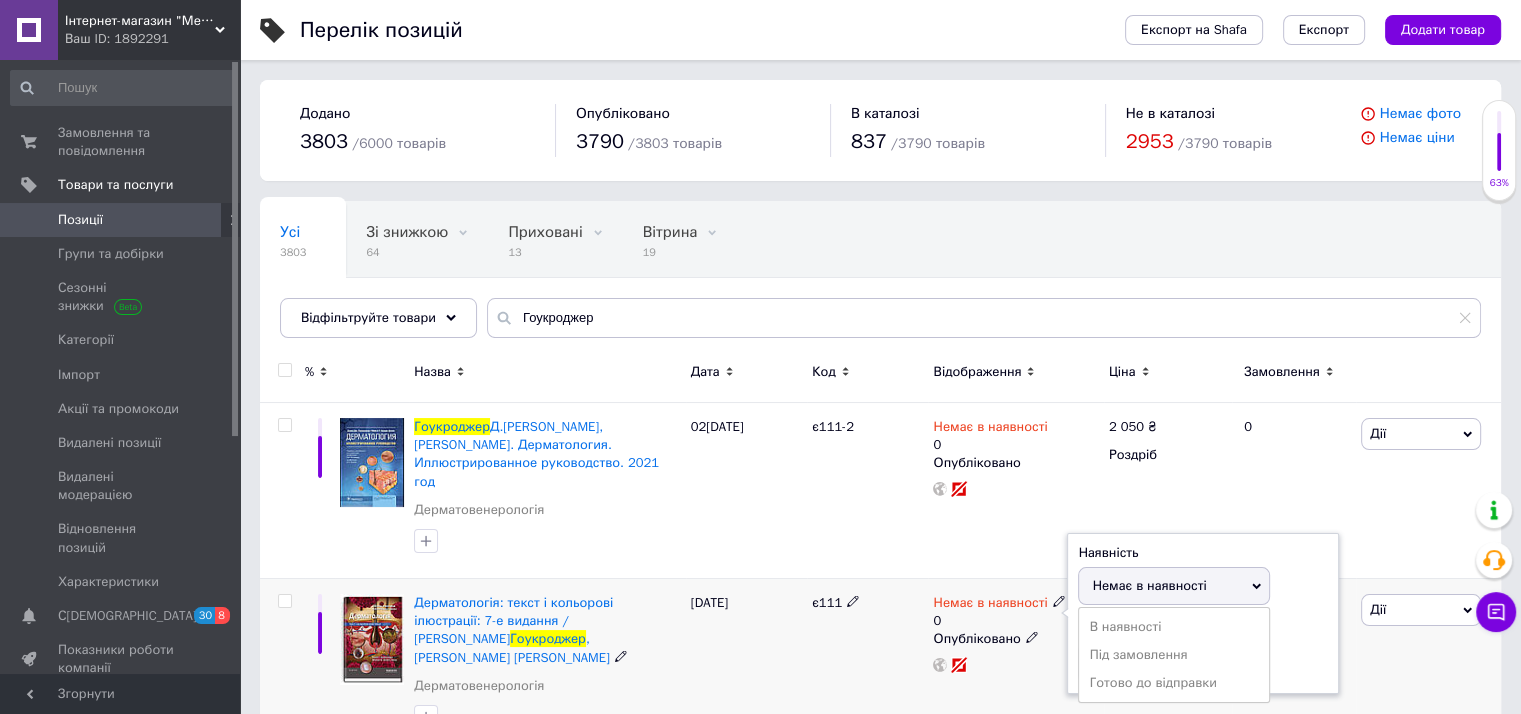 drag, startPoint x: 1113, startPoint y: 666, endPoint x: 1099, endPoint y: 632, distance: 36.769554 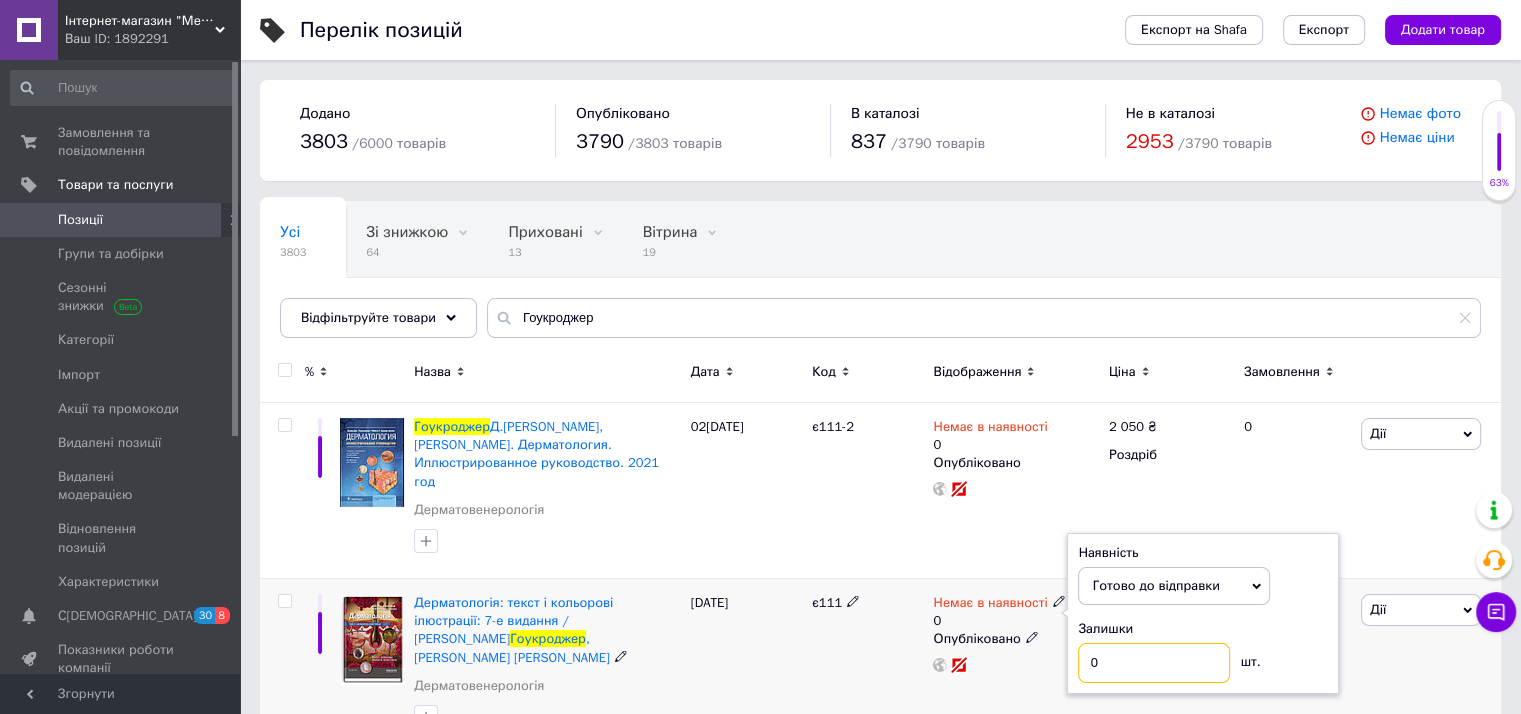click on "0" at bounding box center (1154, 663) 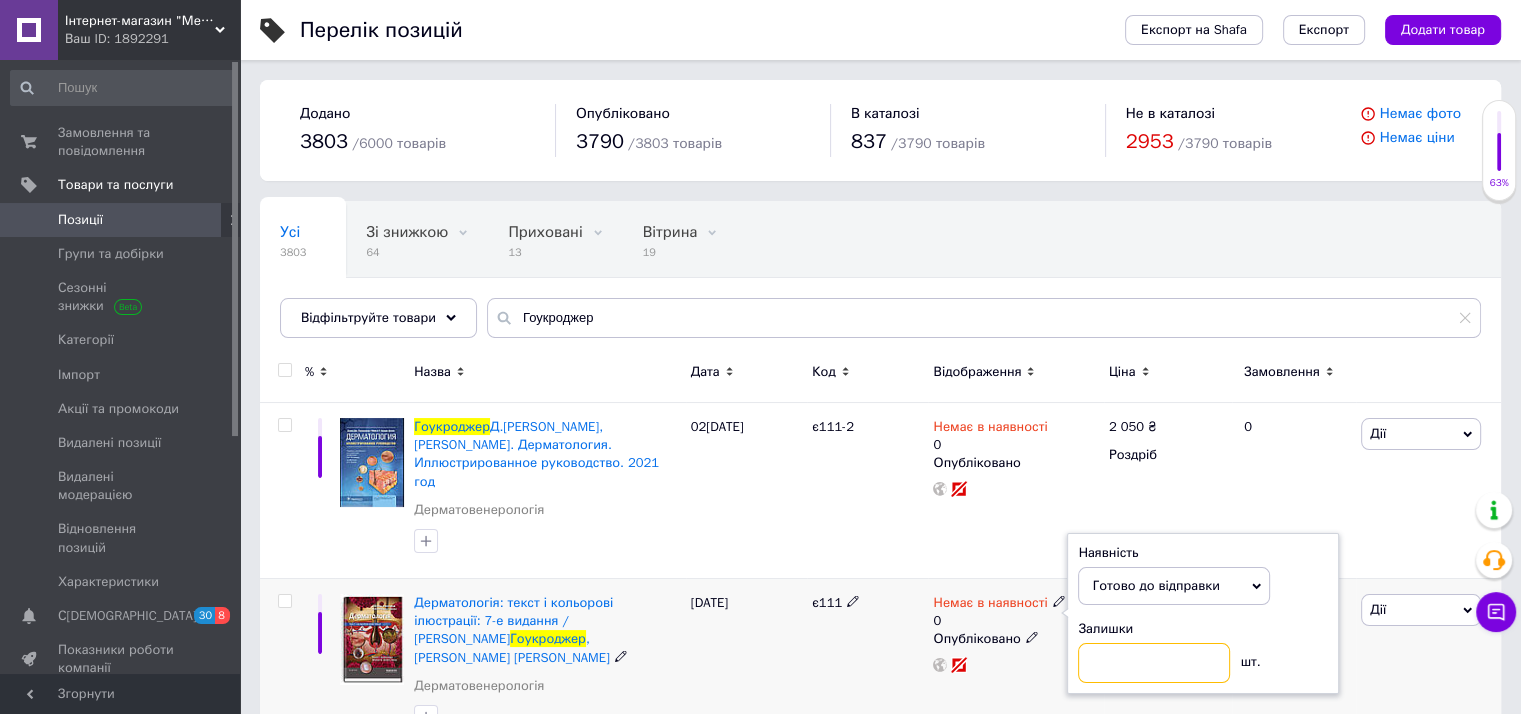 type on "1" 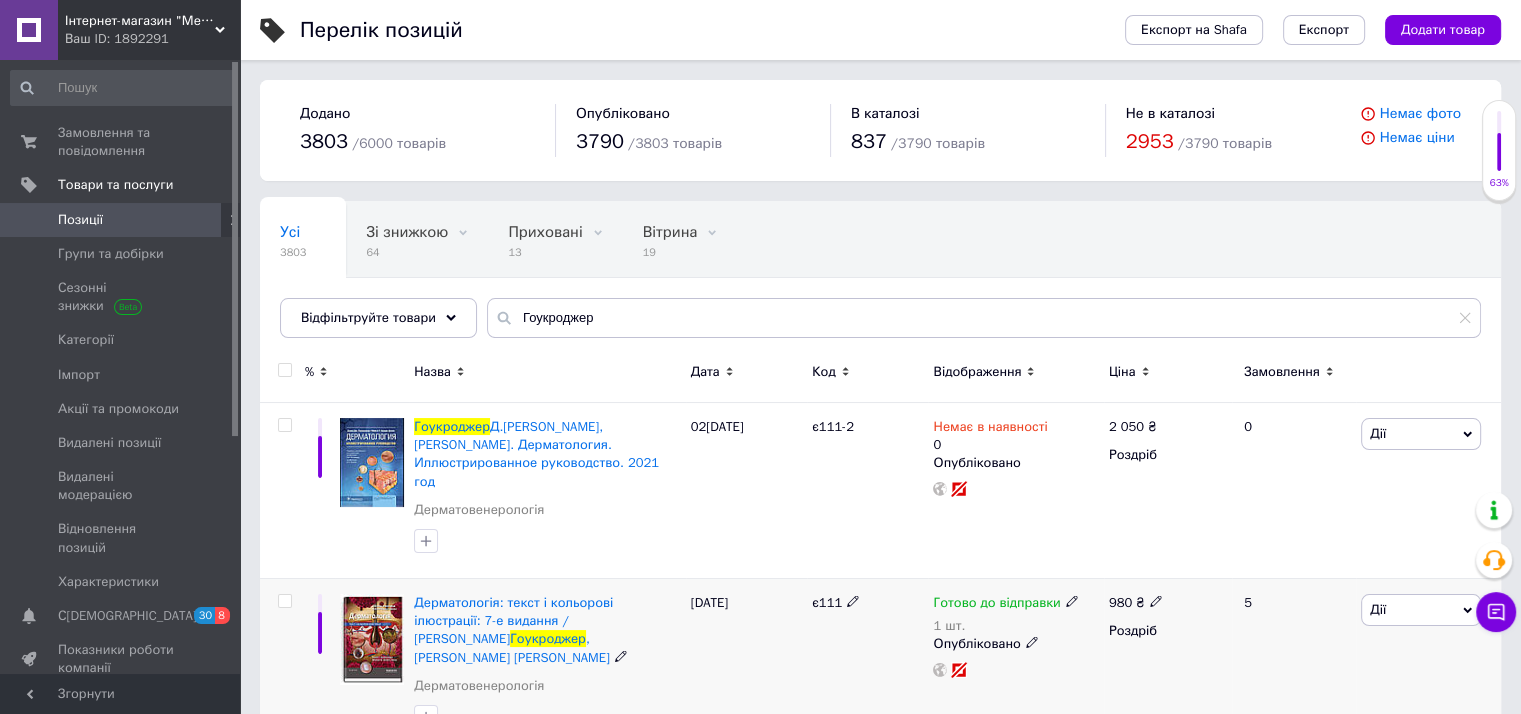 click 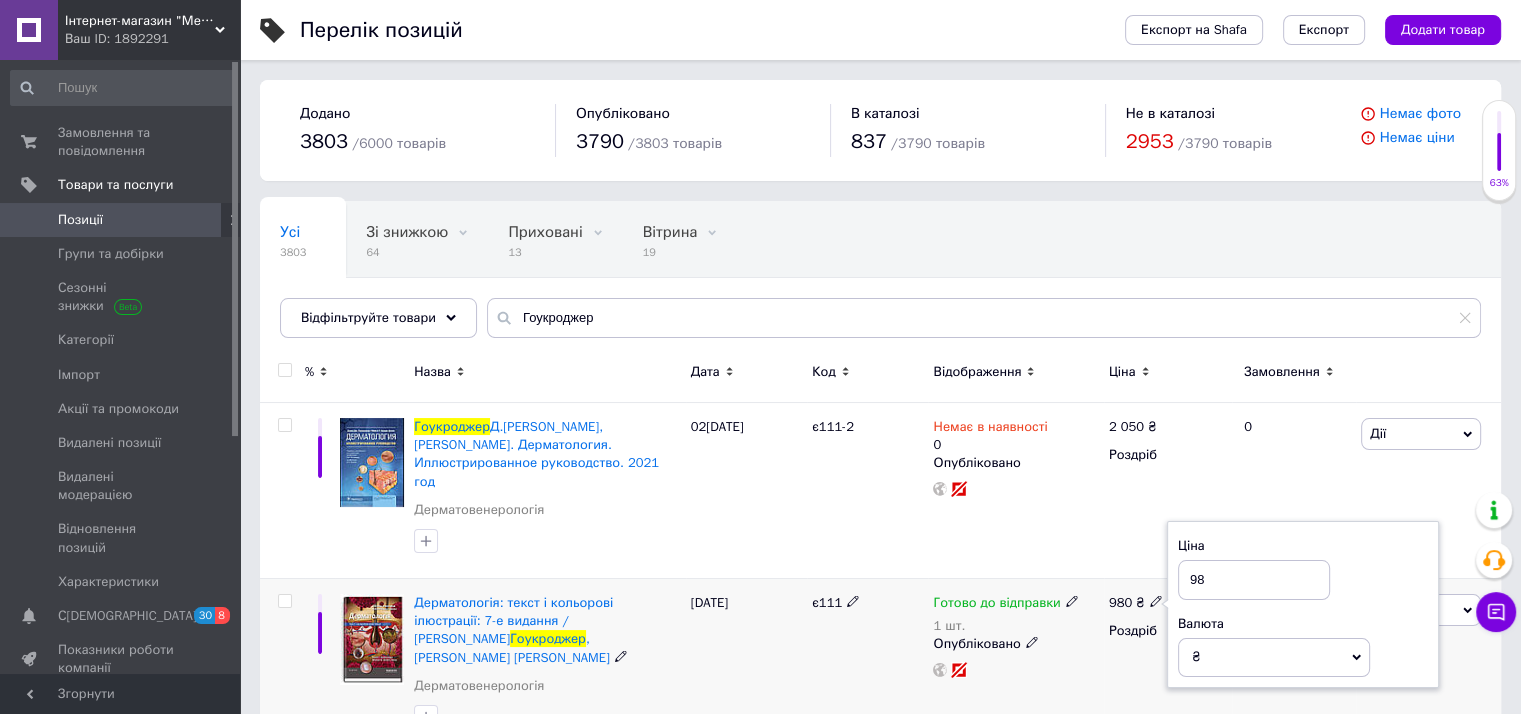 type on "9" 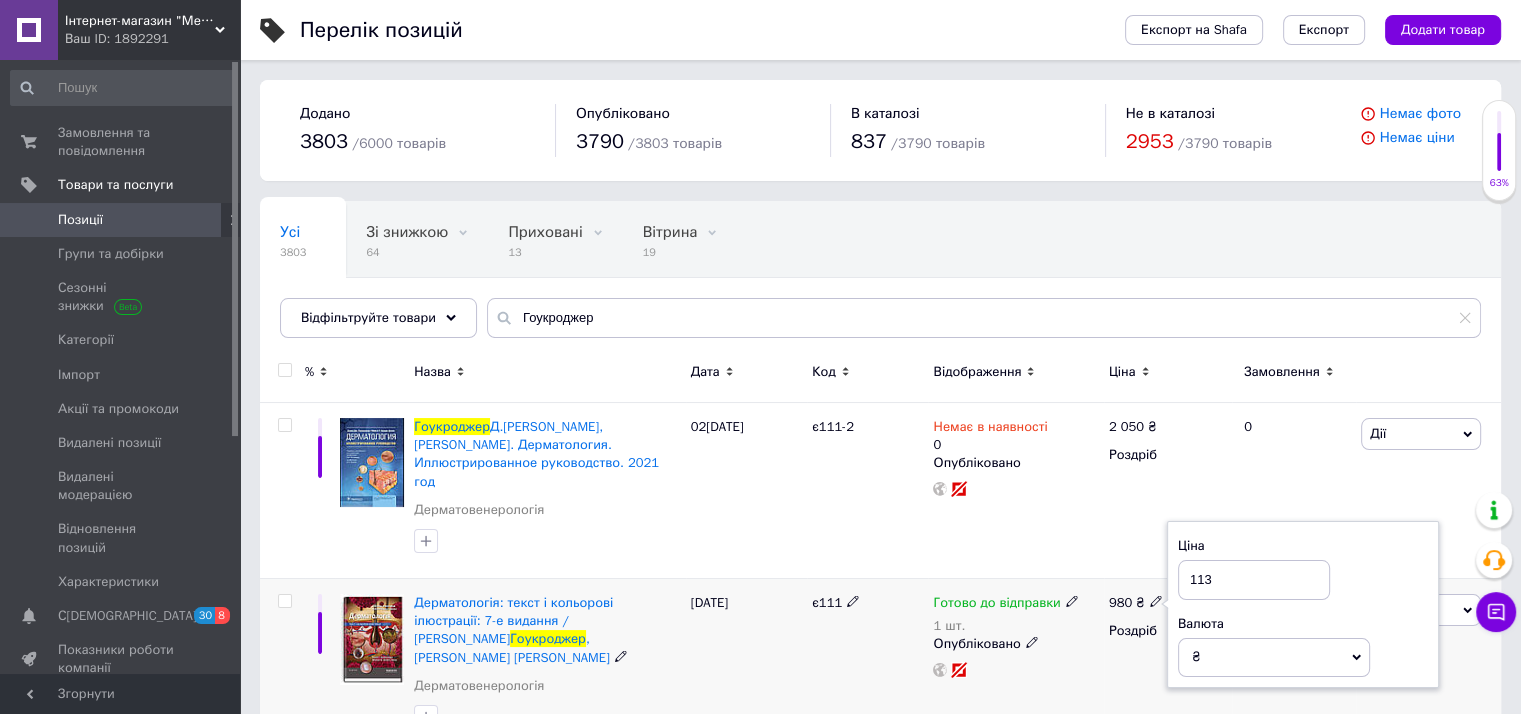 type on "1130" 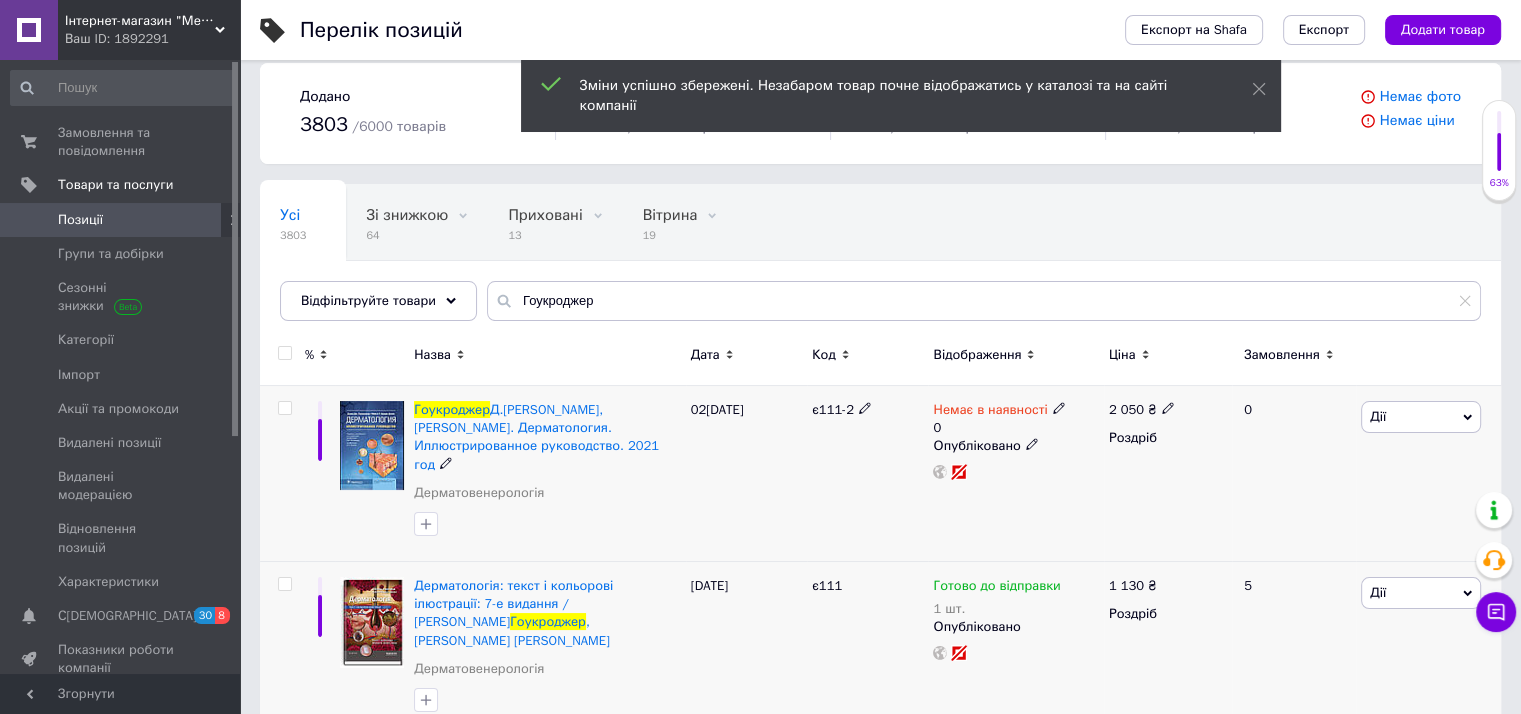 scroll, scrollTop: 23, scrollLeft: 0, axis: vertical 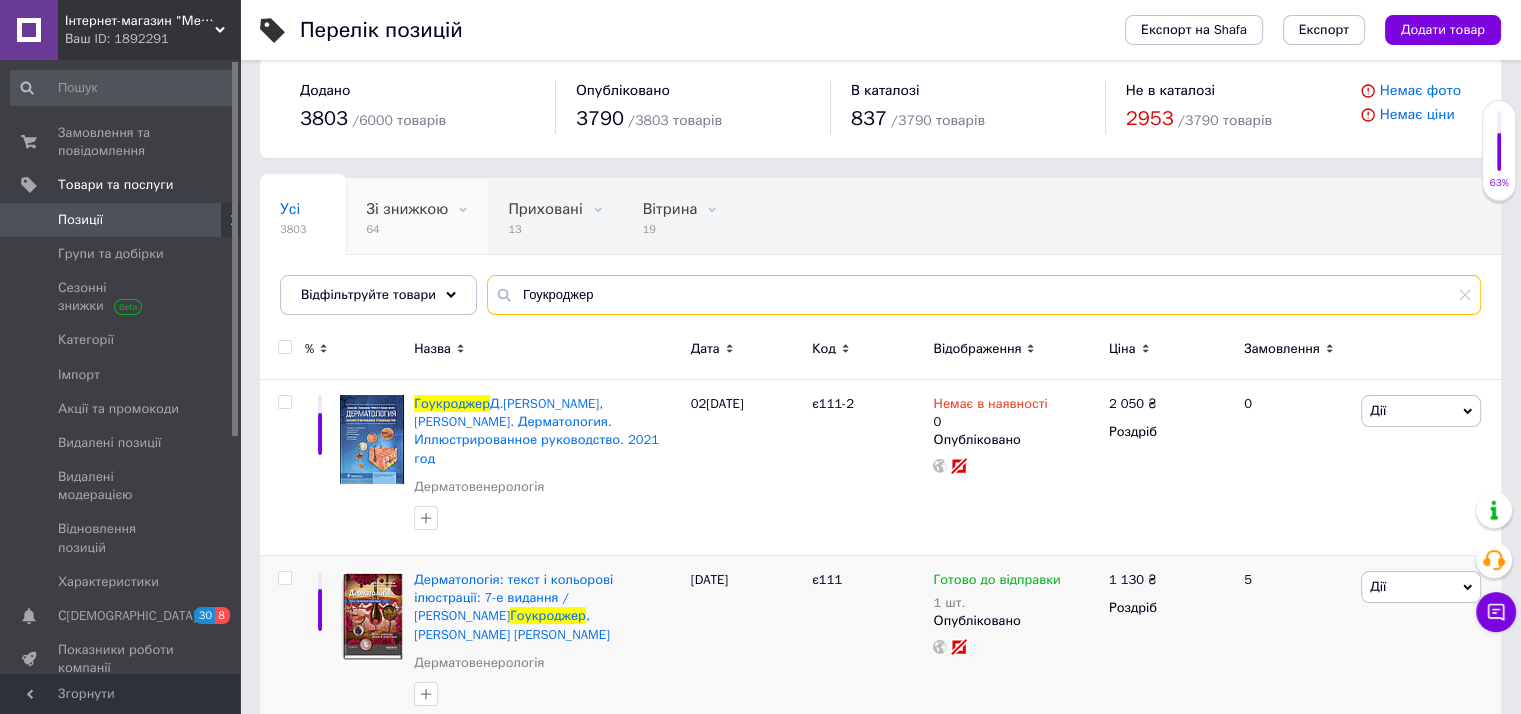 drag, startPoint x: 502, startPoint y: 265, endPoint x: 375, endPoint y: 226, distance: 132.8533 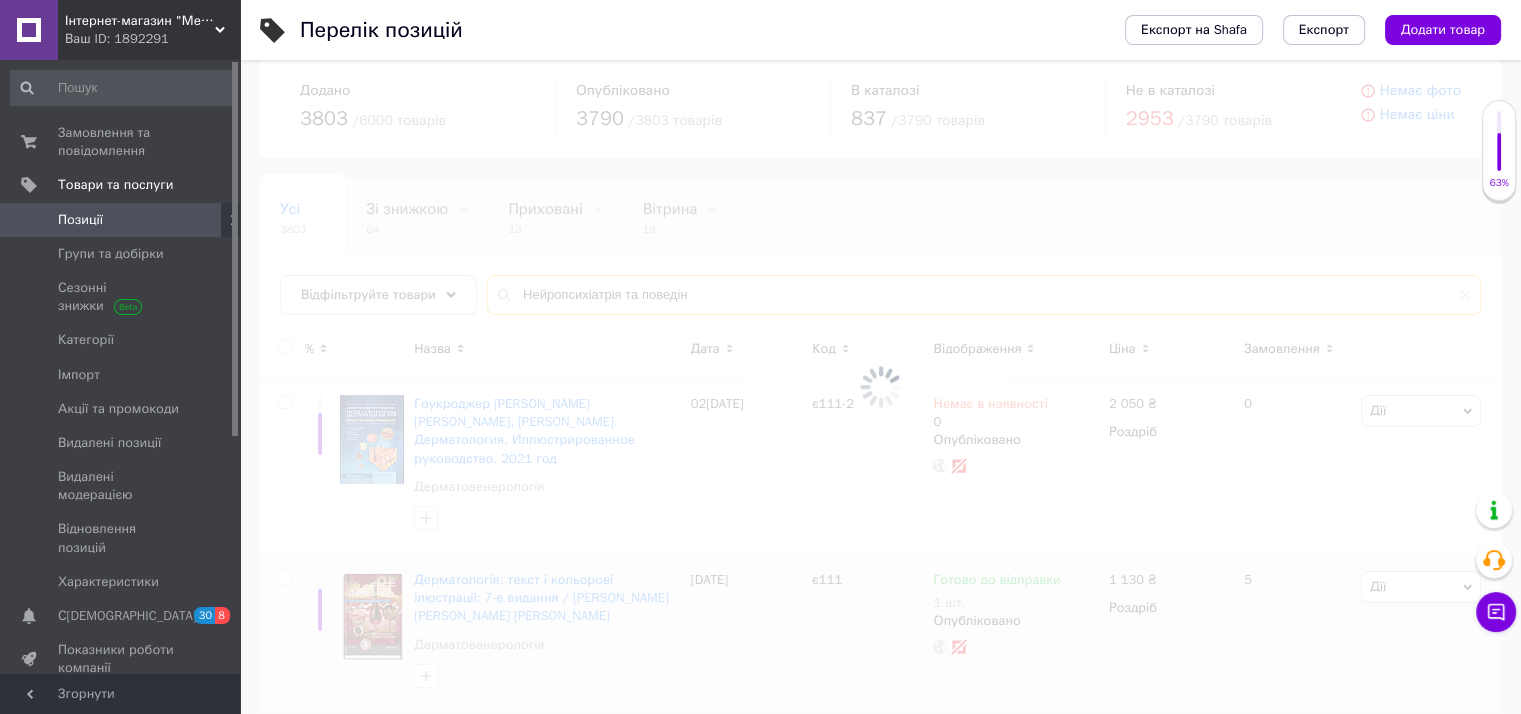 scroll, scrollTop: 0, scrollLeft: 0, axis: both 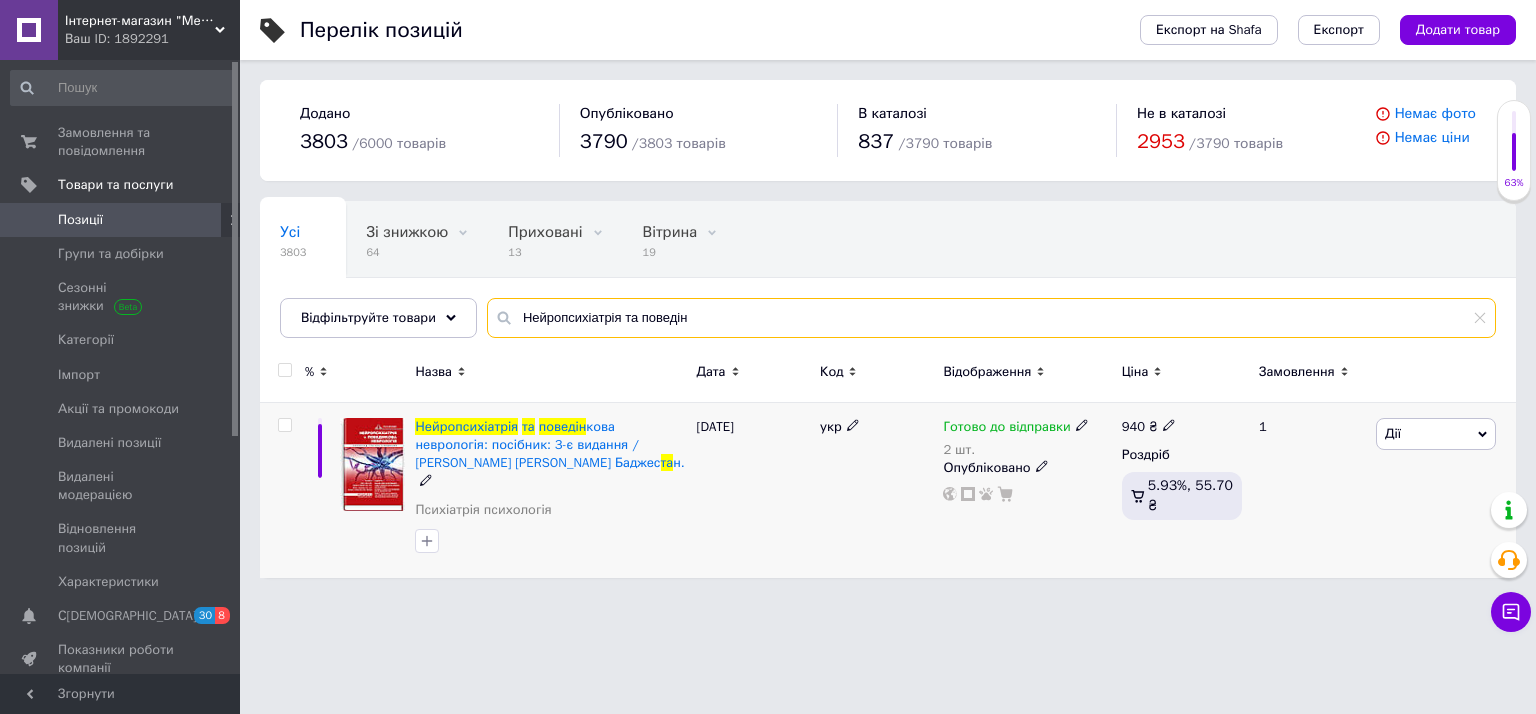 type on "Нейропсихіатрія та поведін" 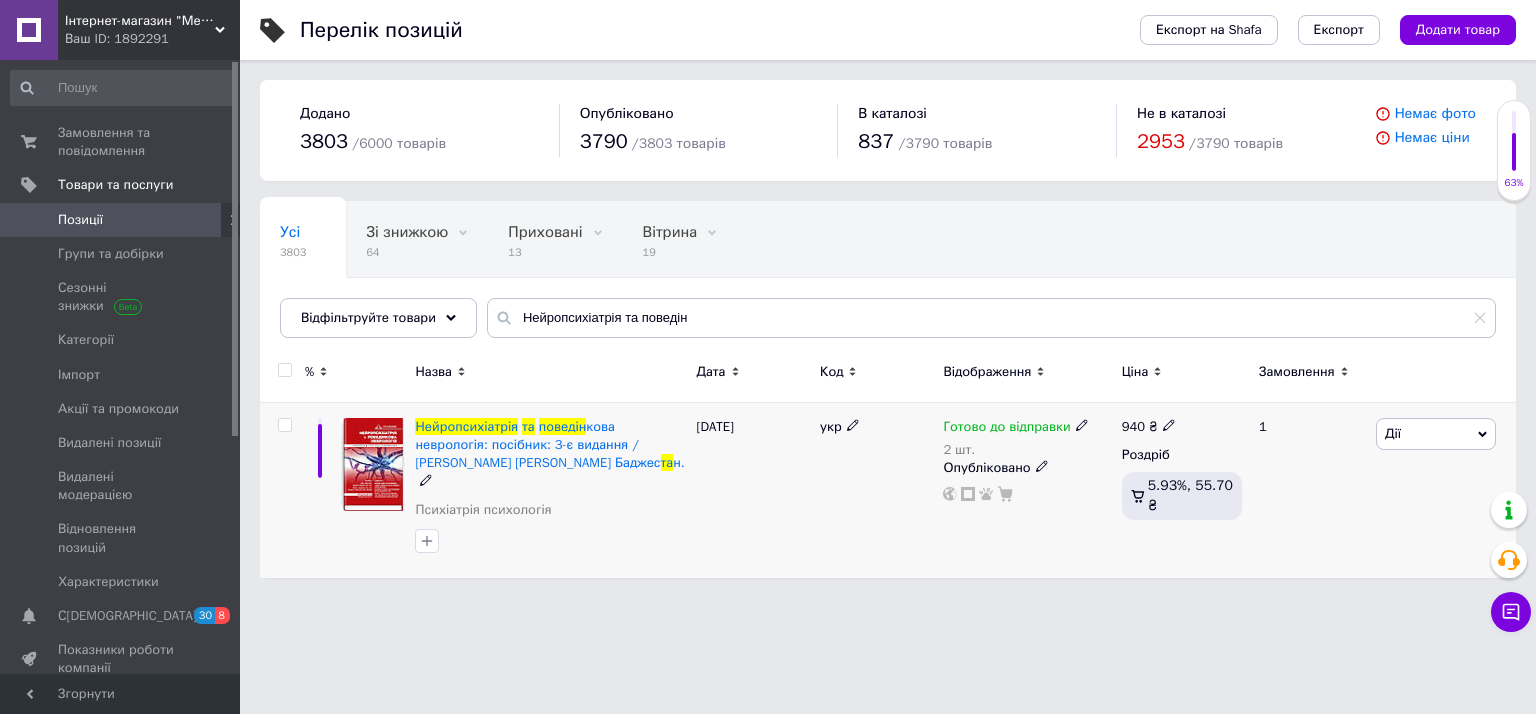 click 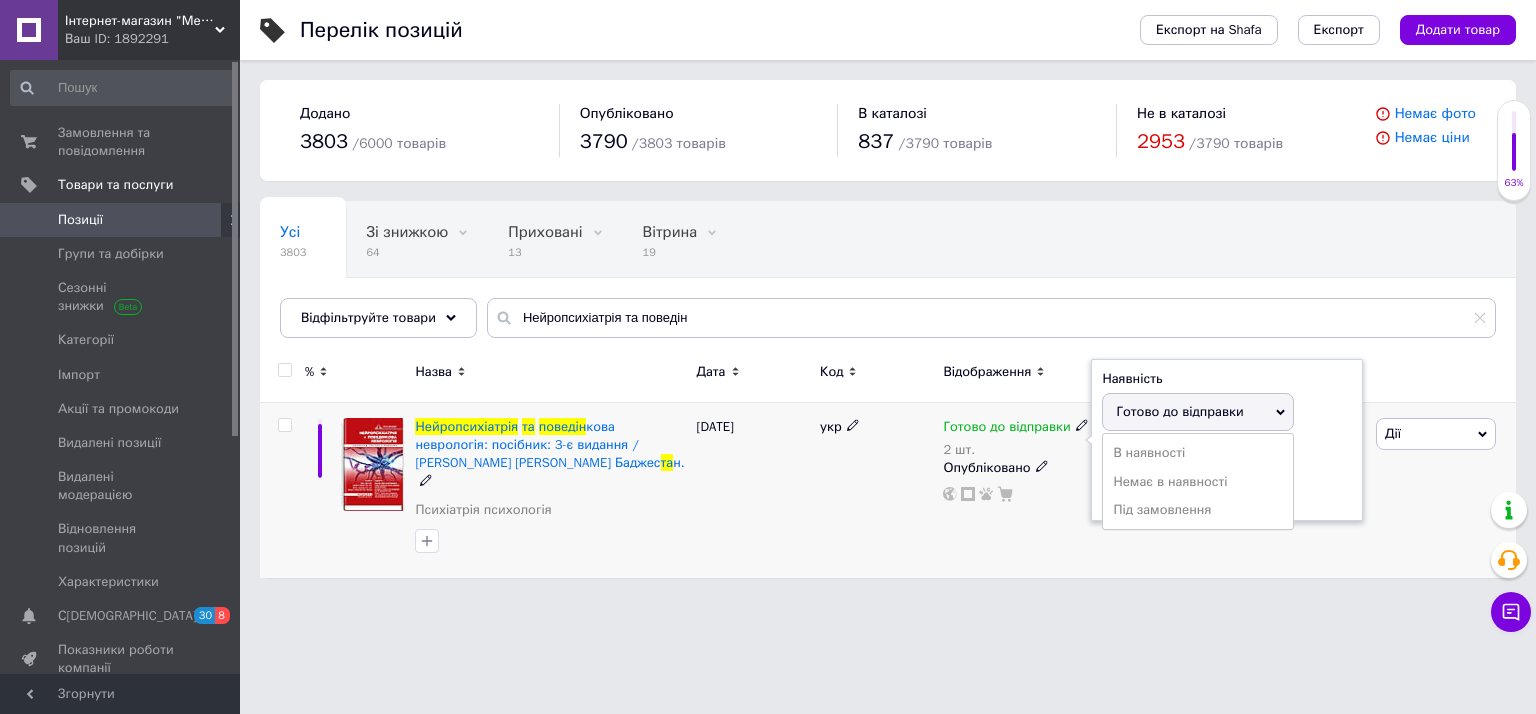 click on "Готово до відправки" at bounding box center [1179, 411] 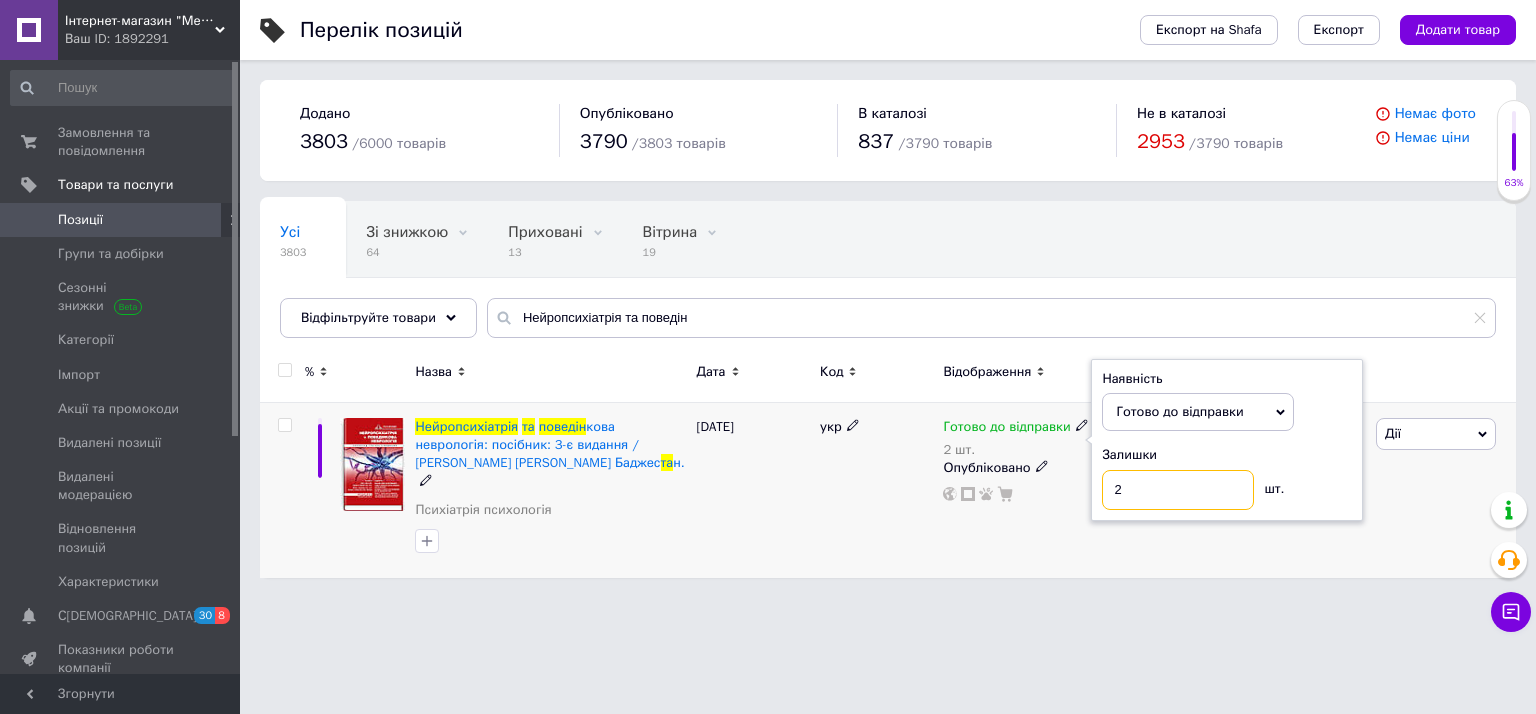 drag, startPoint x: 1125, startPoint y: 488, endPoint x: 1107, endPoint y: 475, distance: 22.203604 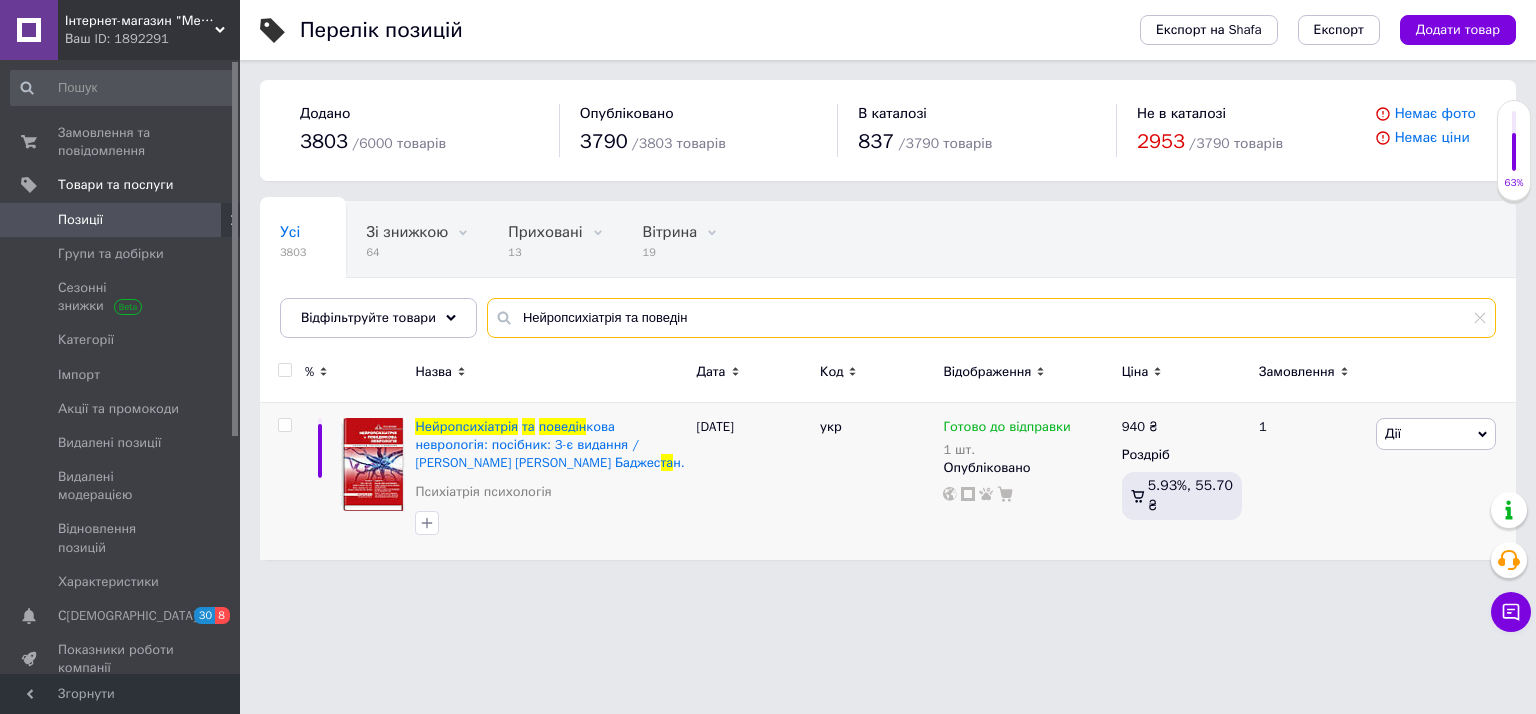 drag, startPoint x: 695, startPoint y: 311, endPoint x: 476, endPoint y: 300, distance: 219.27608 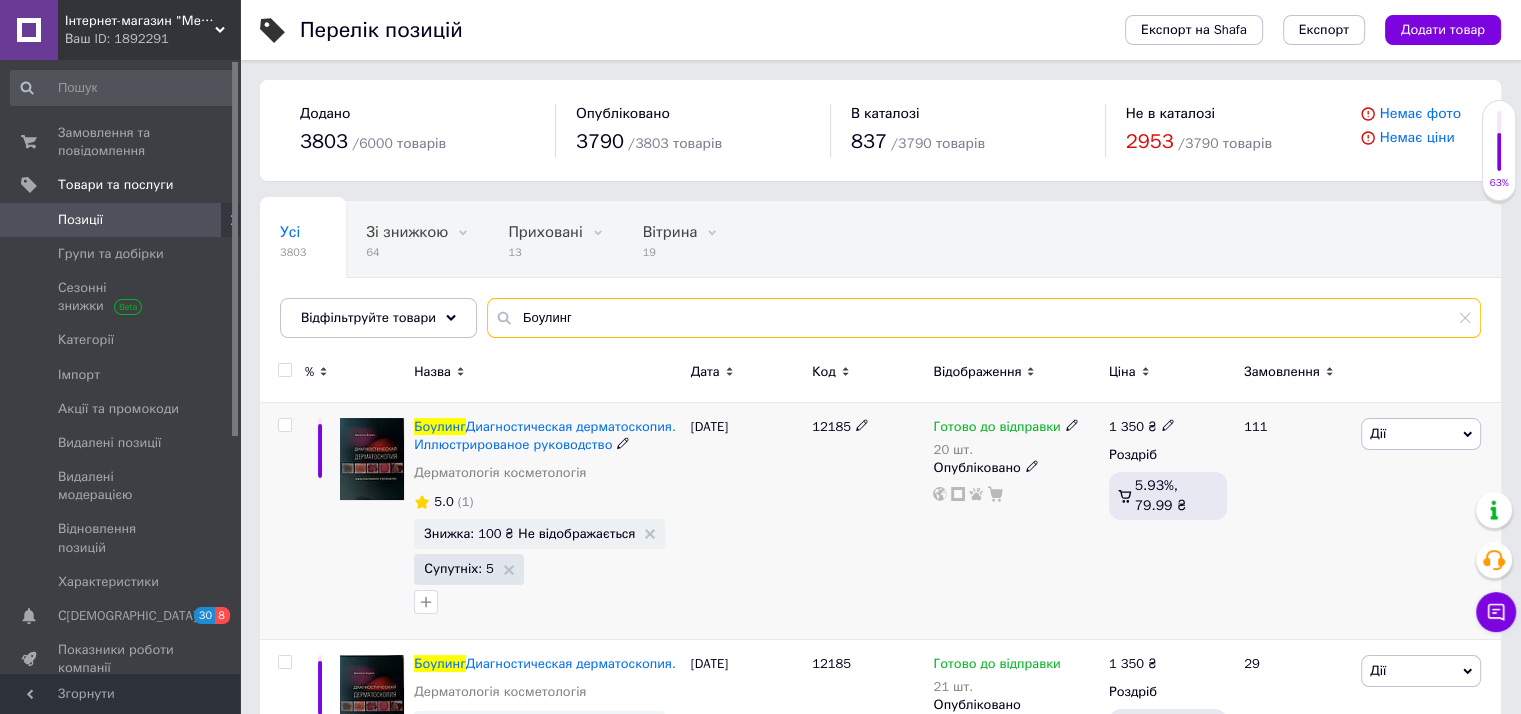 scroll, scrollTop: 100, scrollLeft: 0, axis: vertical 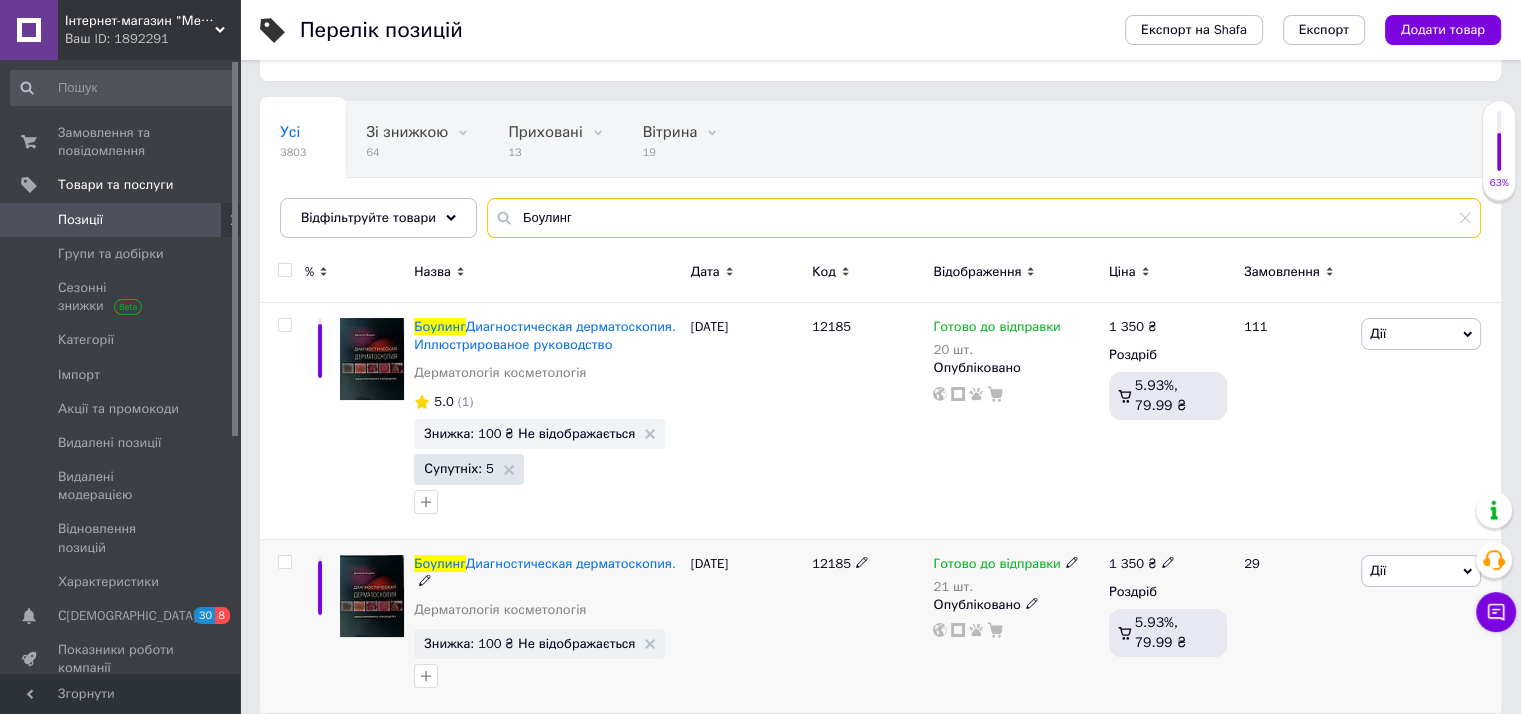 type on "Боулинг" 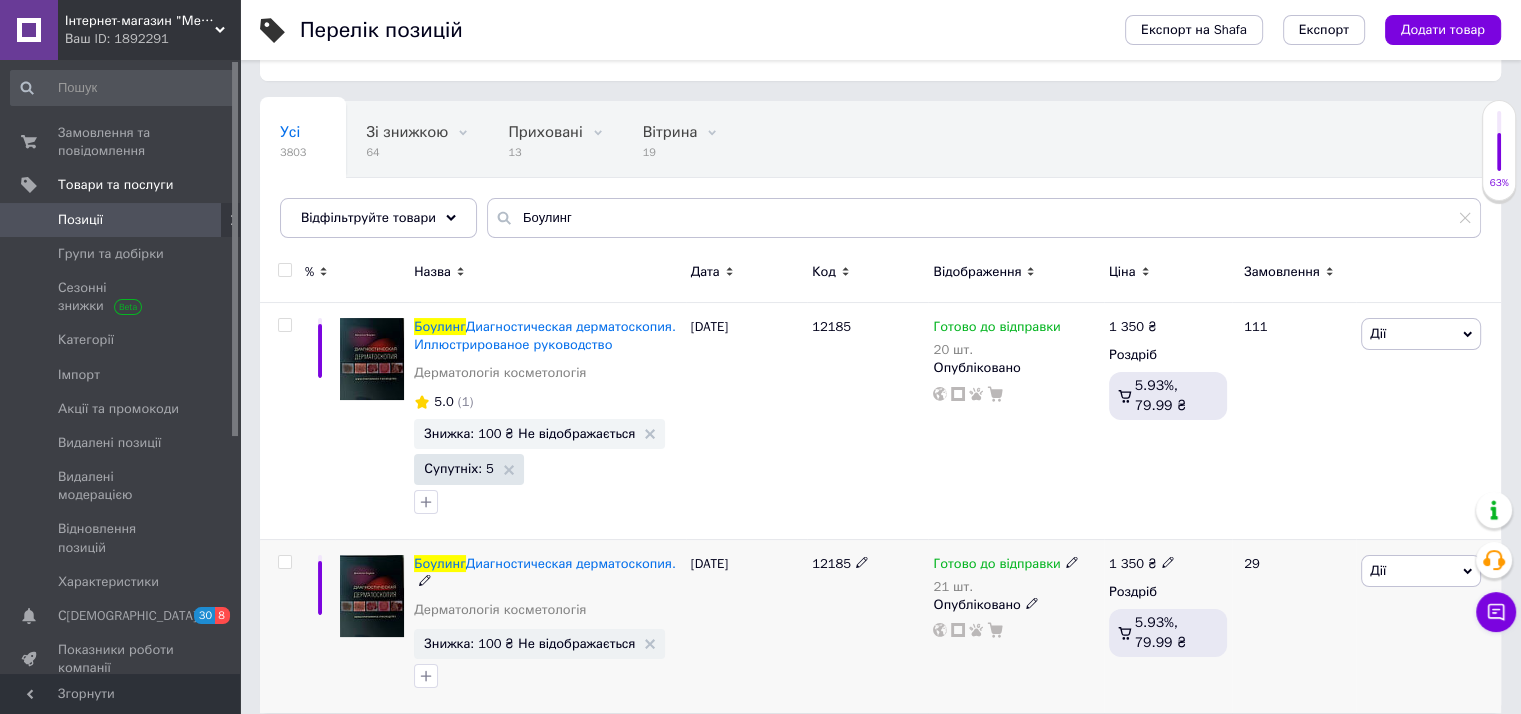 click 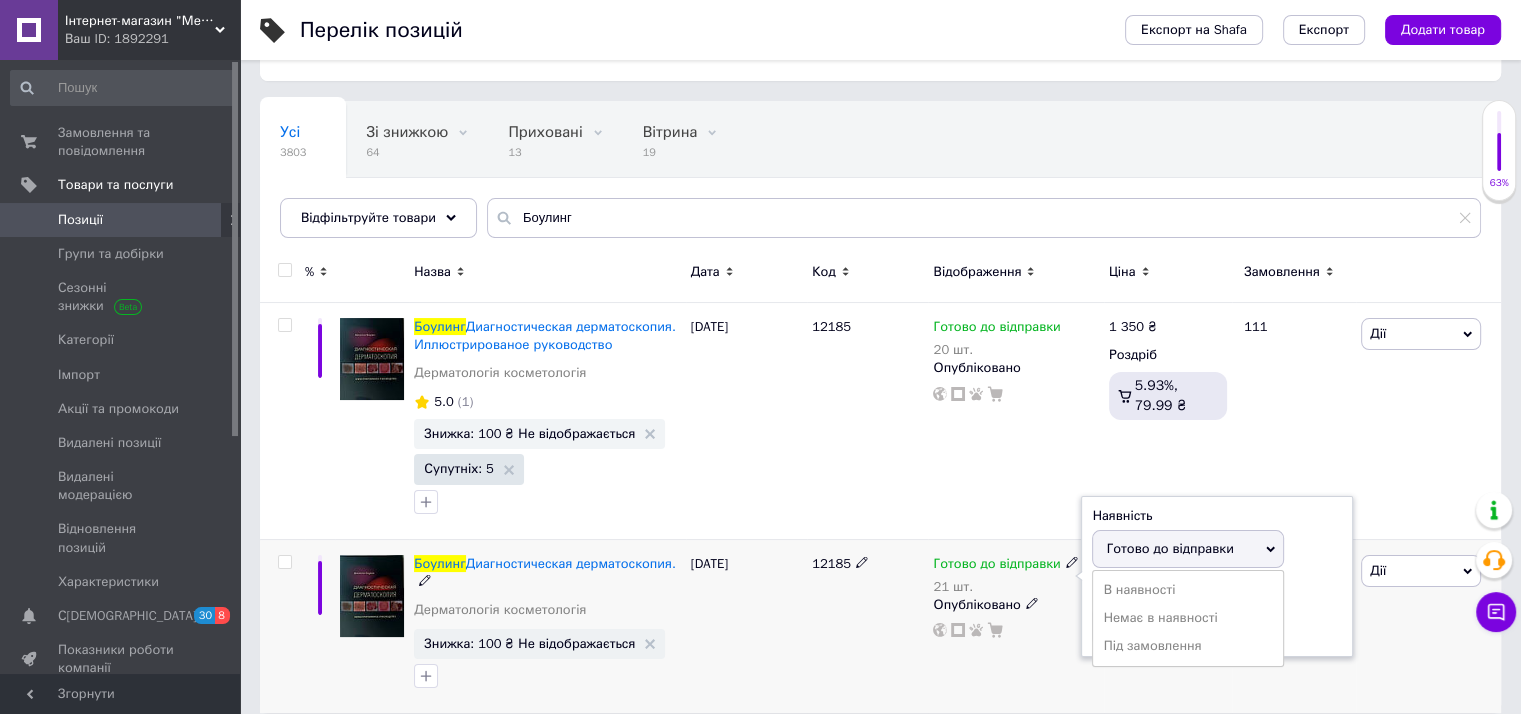 click on "Готово до відправки" at bounding box center [1169, 548] 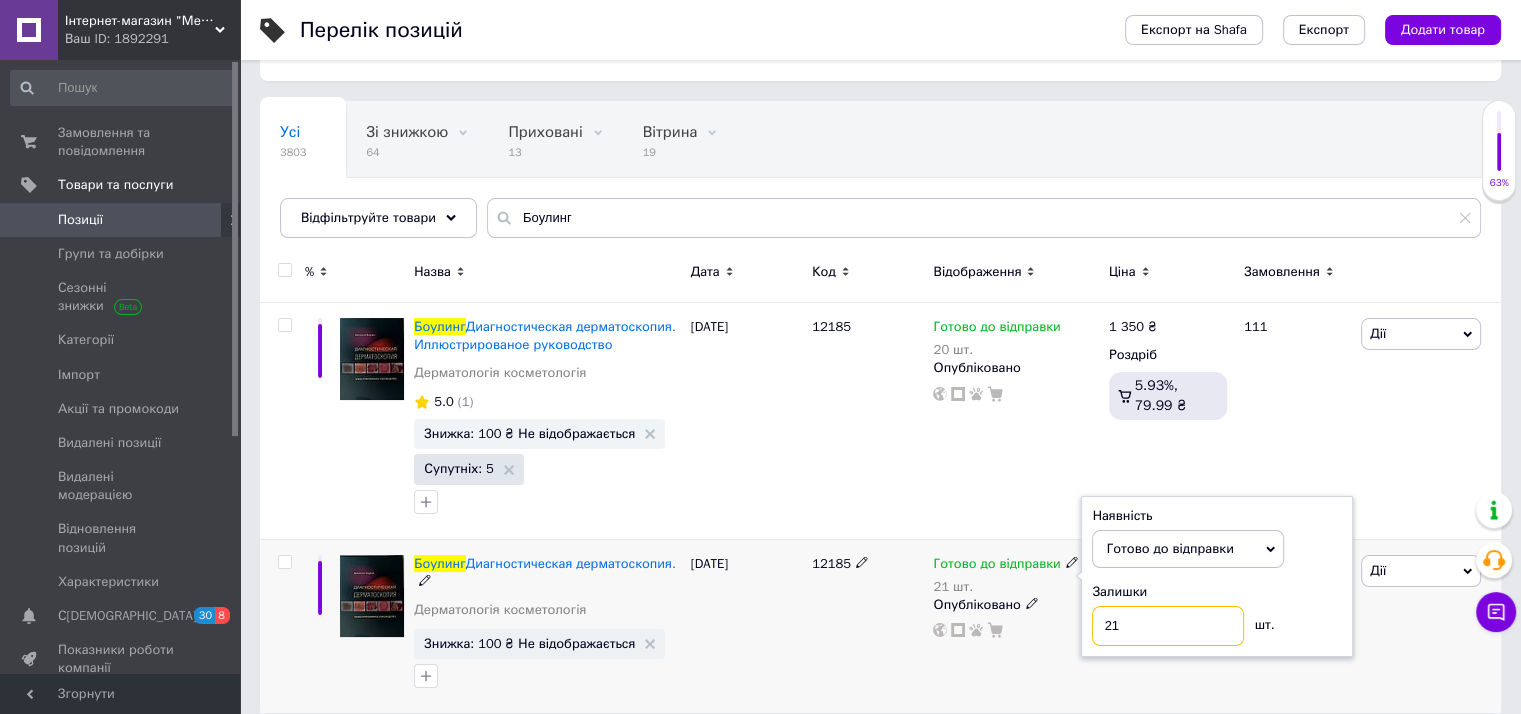 click on "21" at bounding box center [1168, 626] 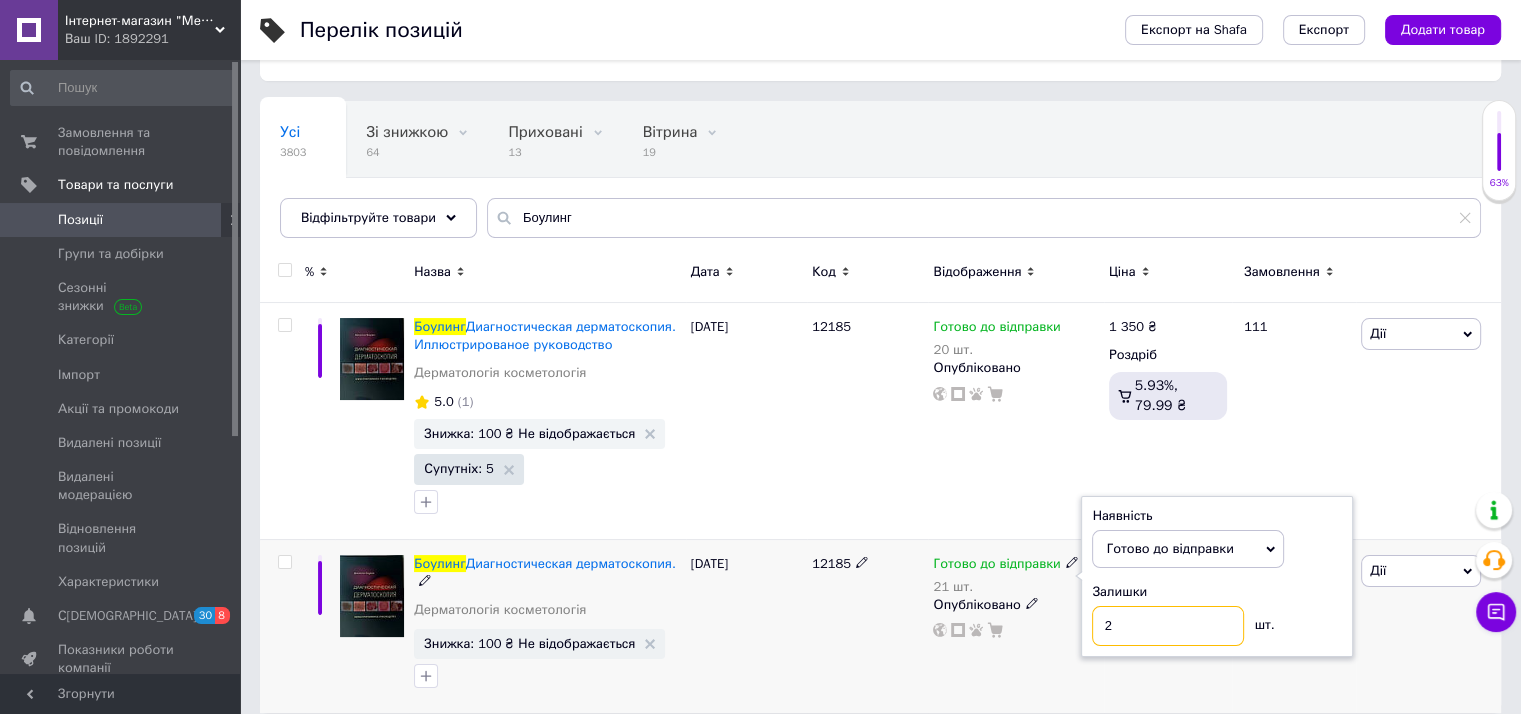 type on "20" 